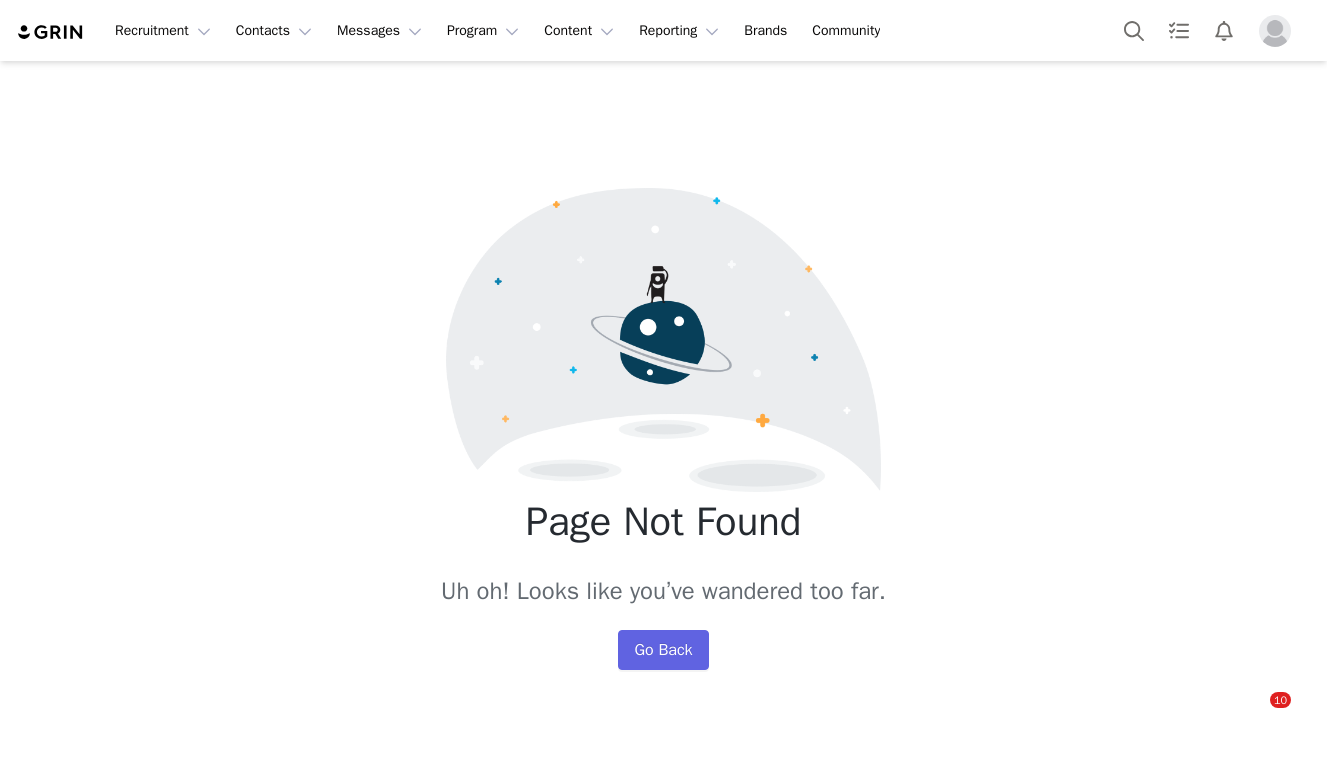 scroll, scrollTop: 0, scrollLeft: 0, axis: both 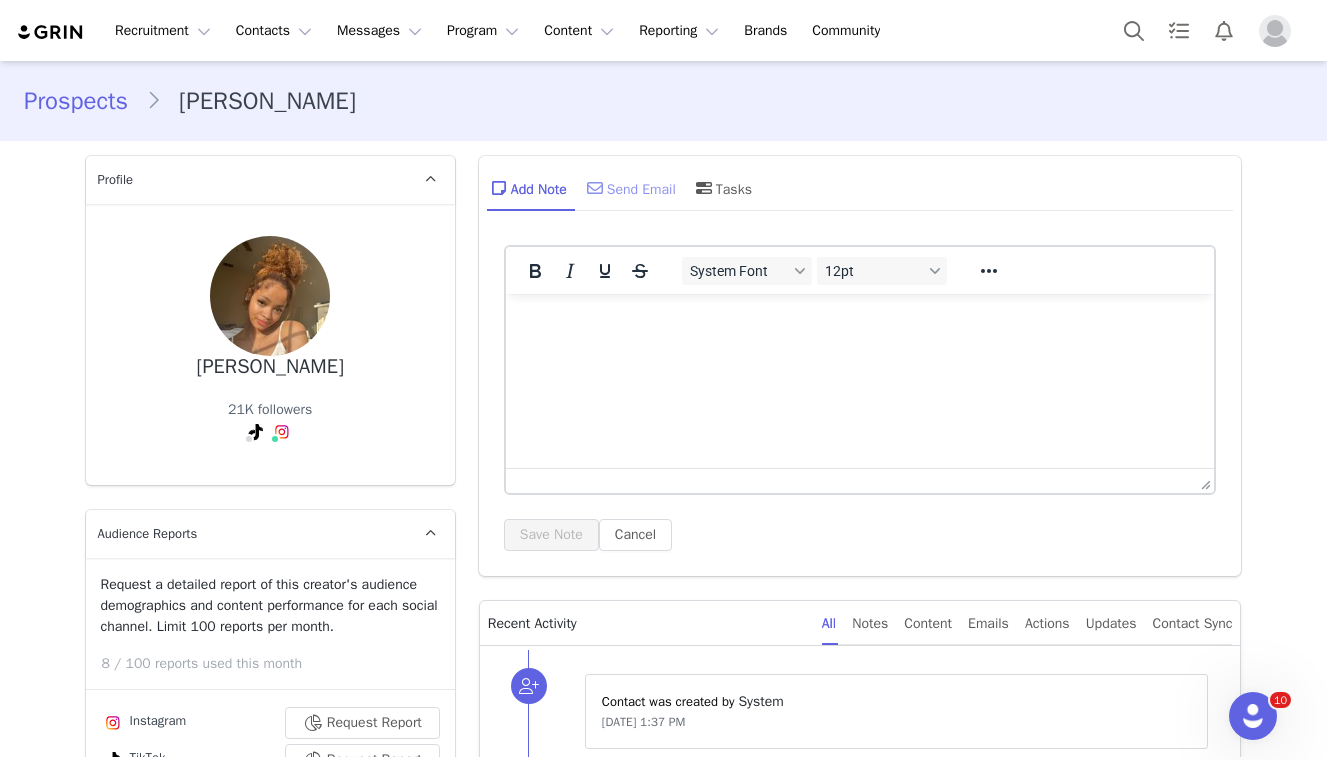 click on "Send Email" at bounding box center [629, 188] 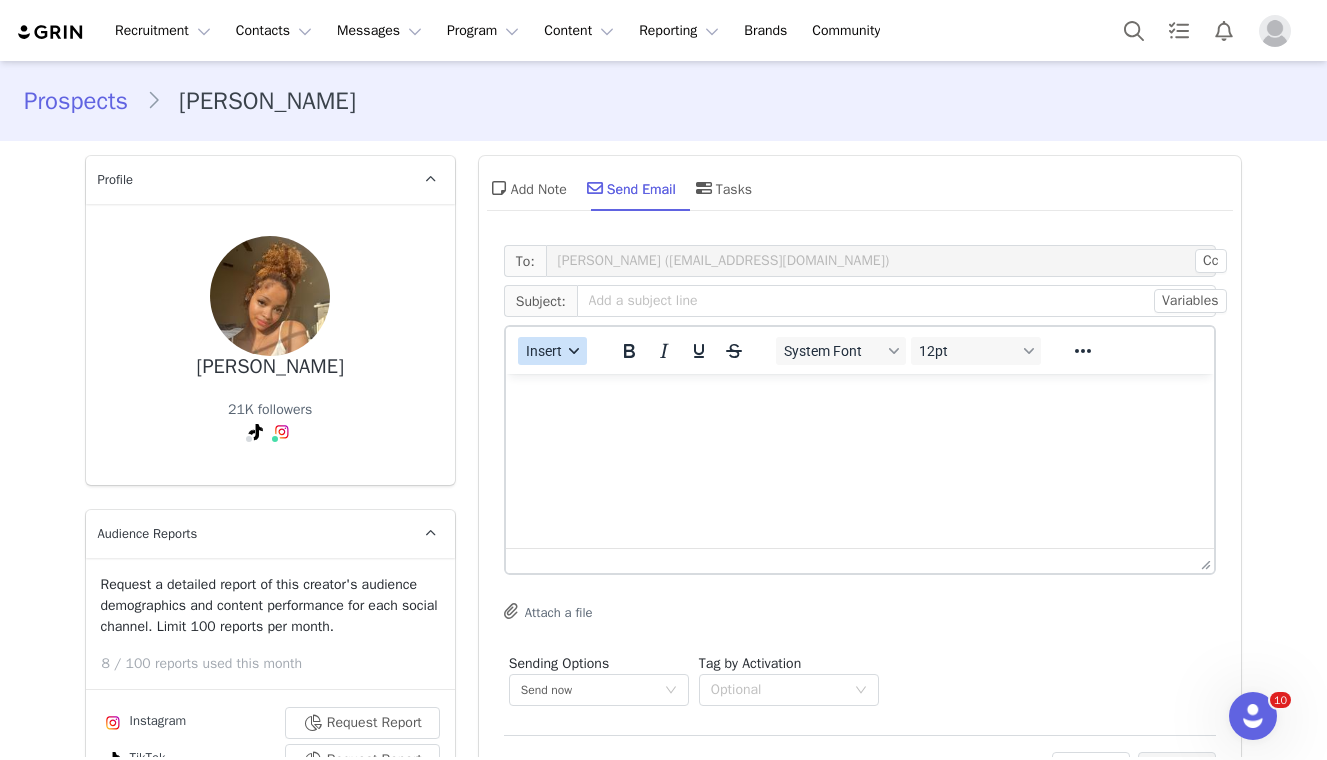 scroll, scrollTop: 0, scrollLeft: 0, axis: both 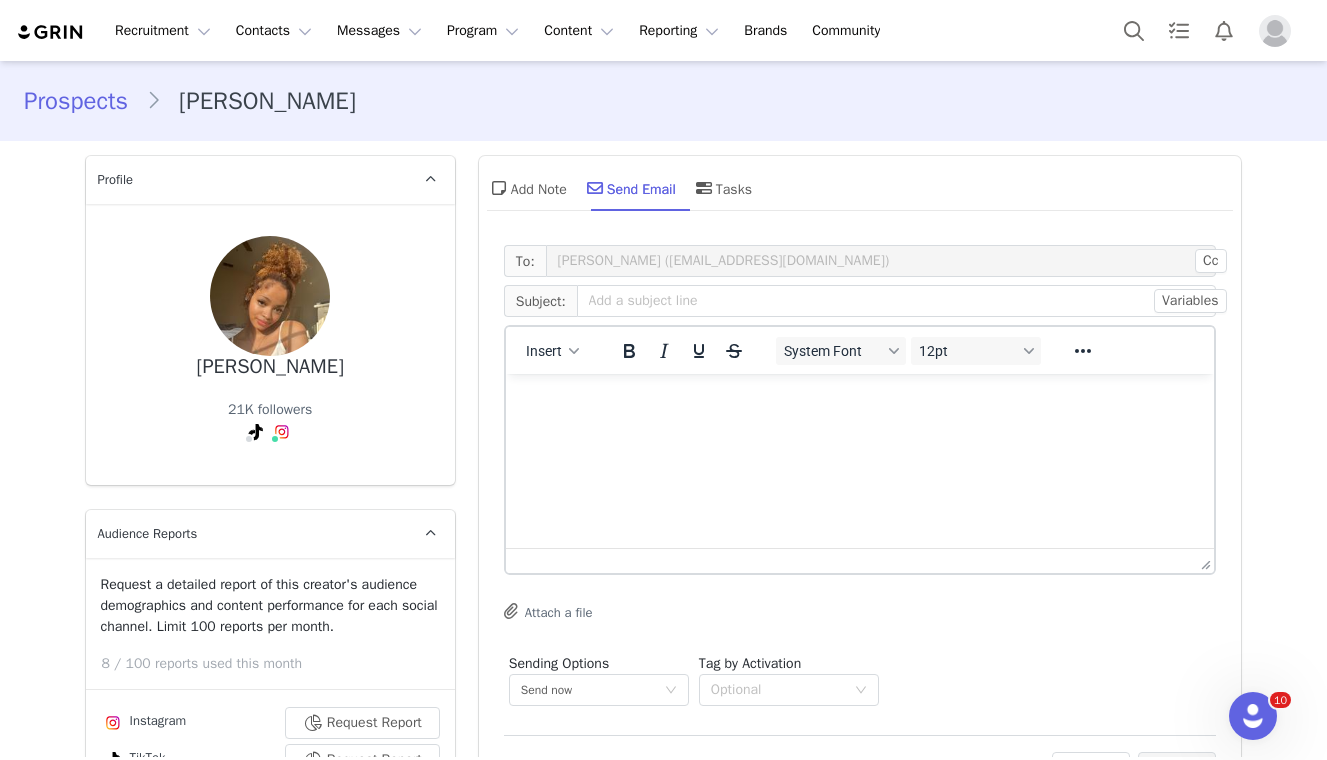 click on "Insert" at bounding box center (553, 350) 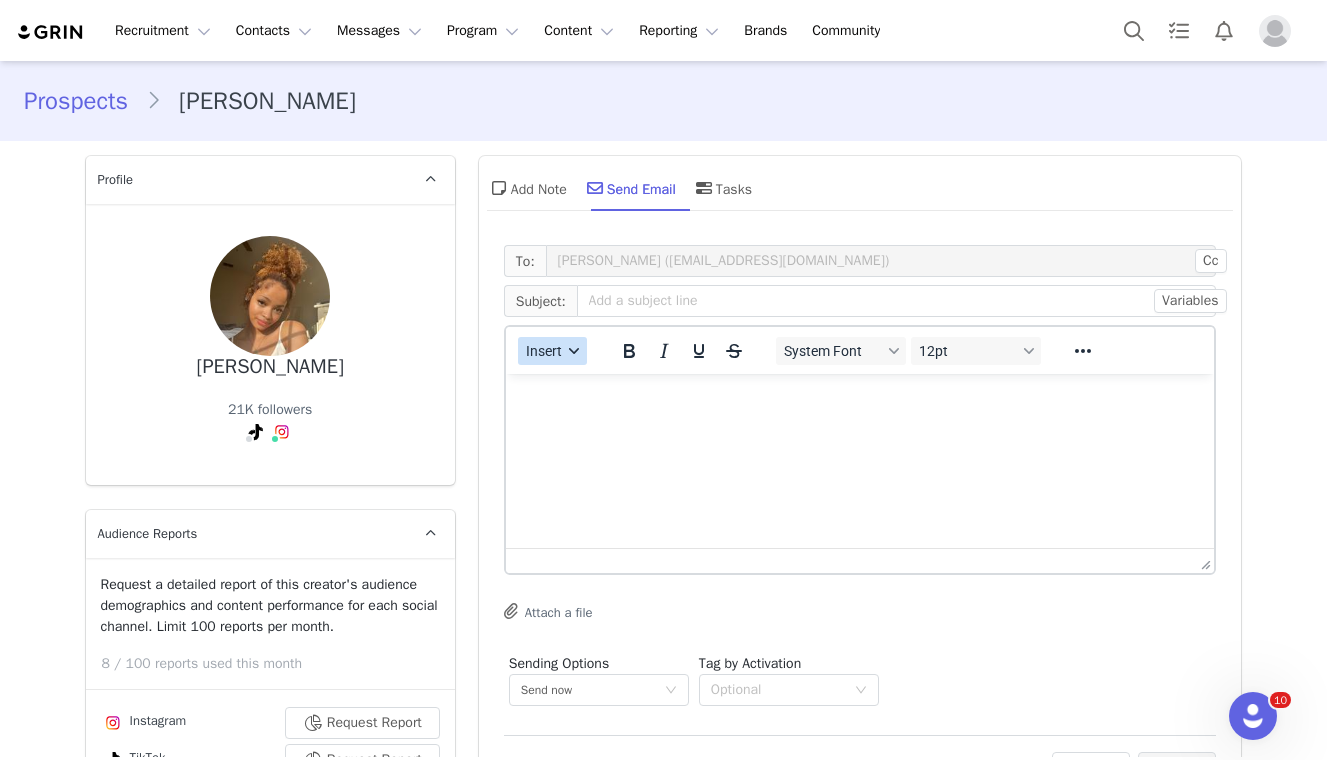 click on "Insert" at bounding box center (544, 351) 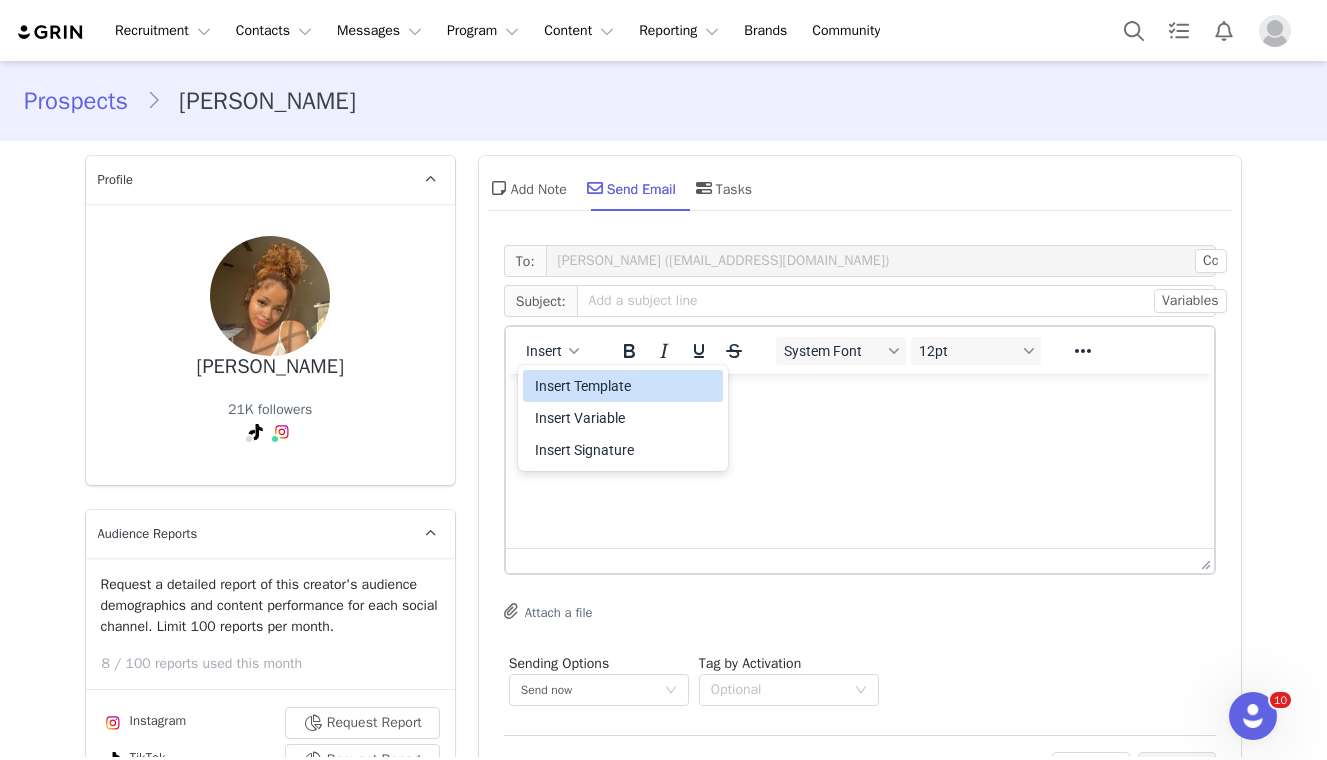 click on "Insert Template" at bounding box center (625, 386) 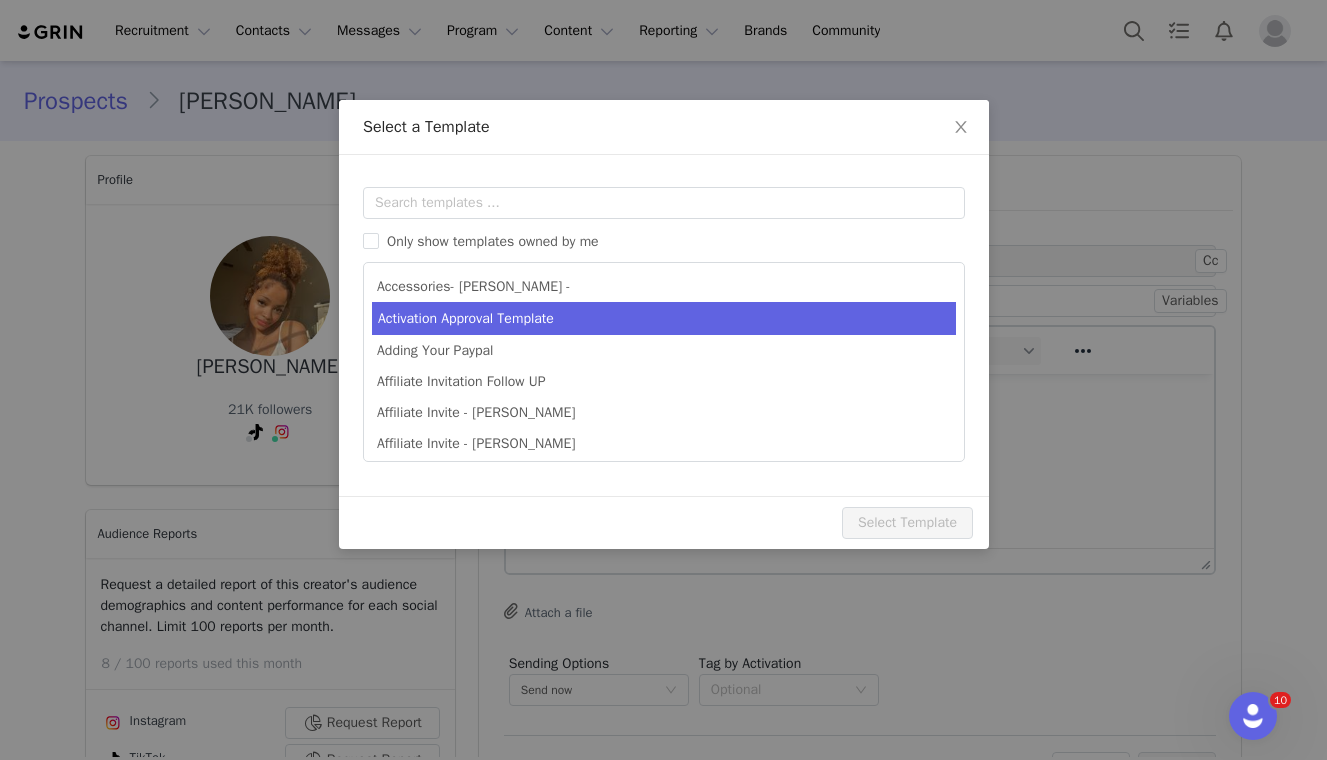 scroll, scrollTop: 0, scrollLeft: 0, axis: both 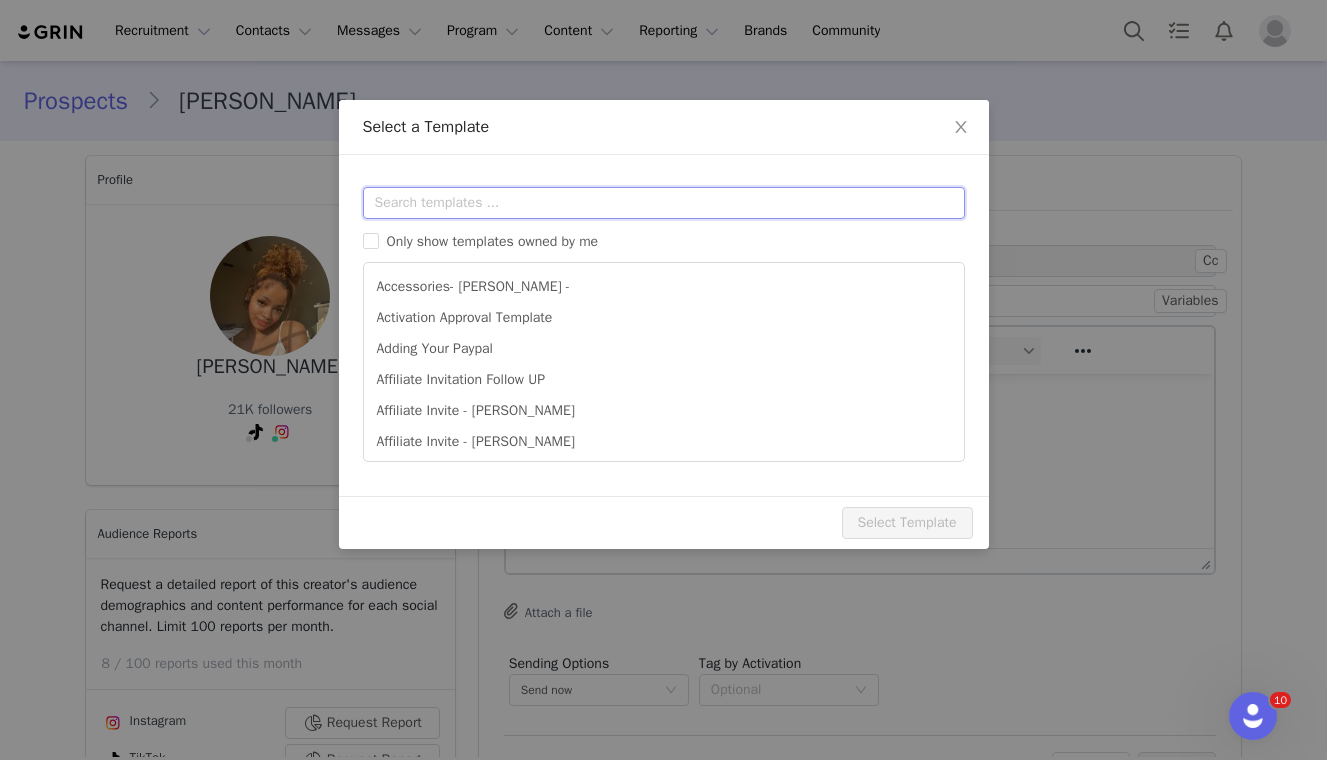 click at bounding box center (664, 203) 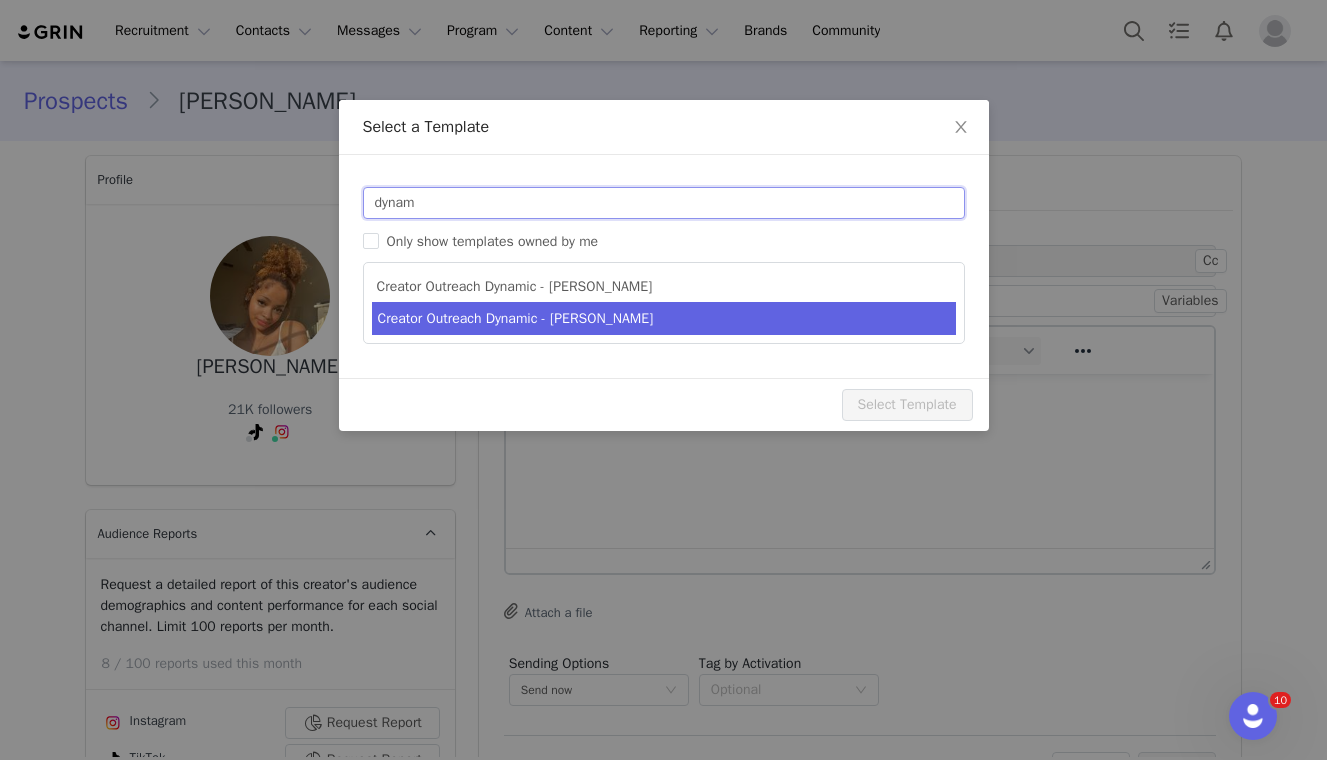 type on "dynam" 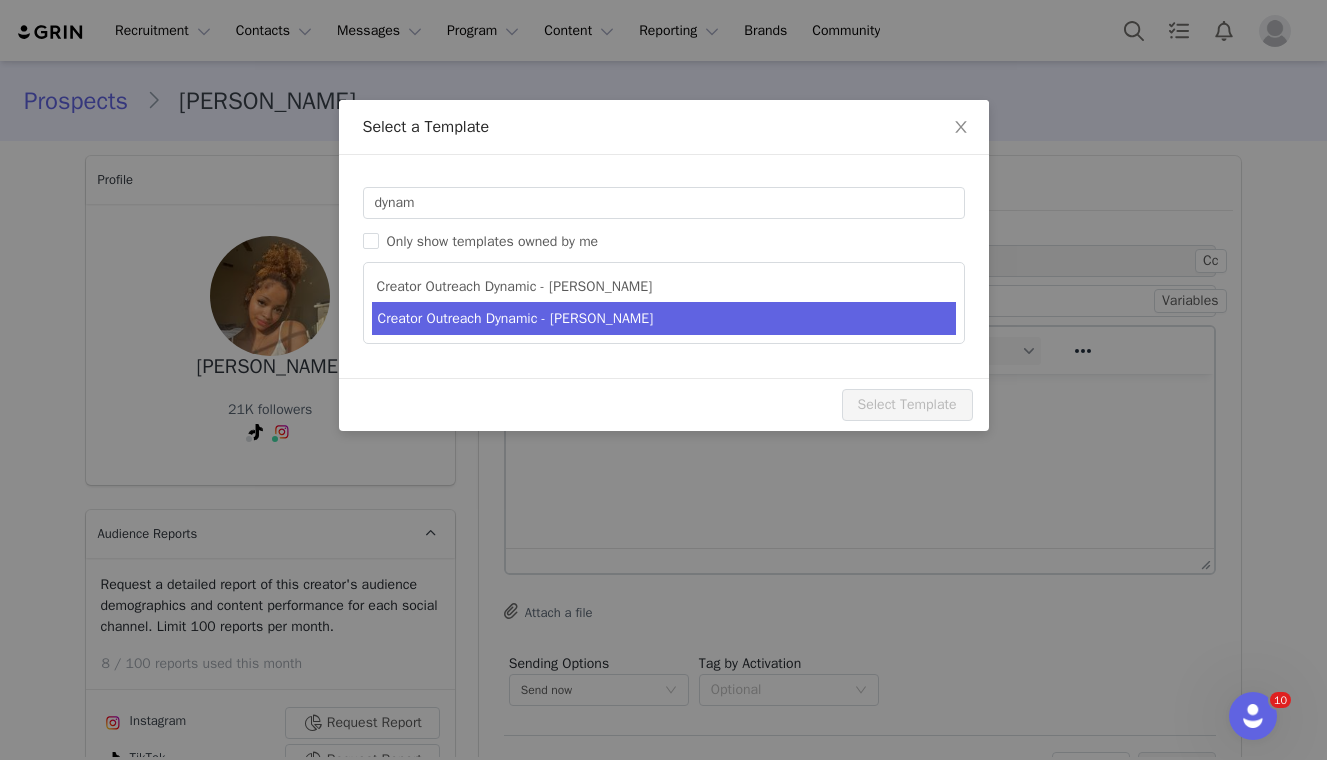 type on "Partnership Opportunity with Bounce Curl" 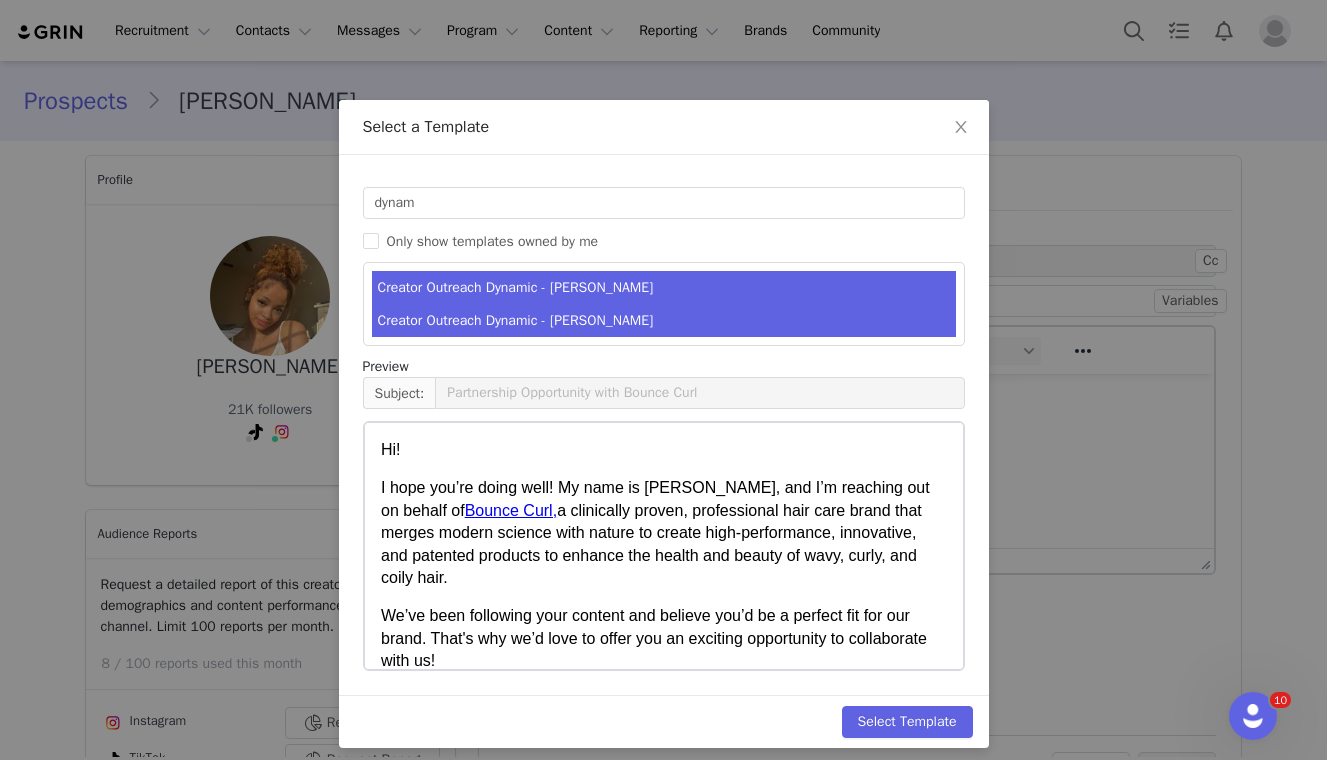 click on "Creator Outreach Dynamic - [PERSON_NAME]" at bounding box center [664, 320] 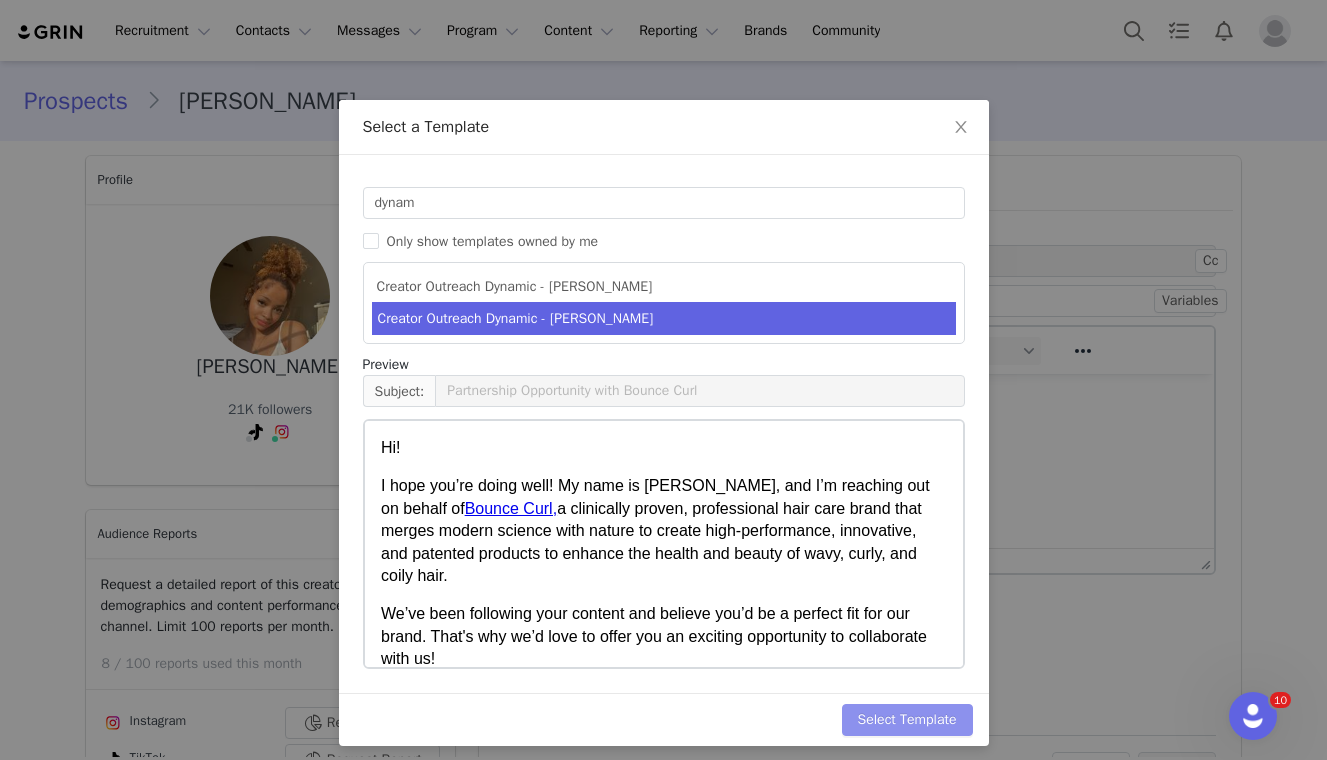 click on "Select Template" at bounding box center [907, 720] 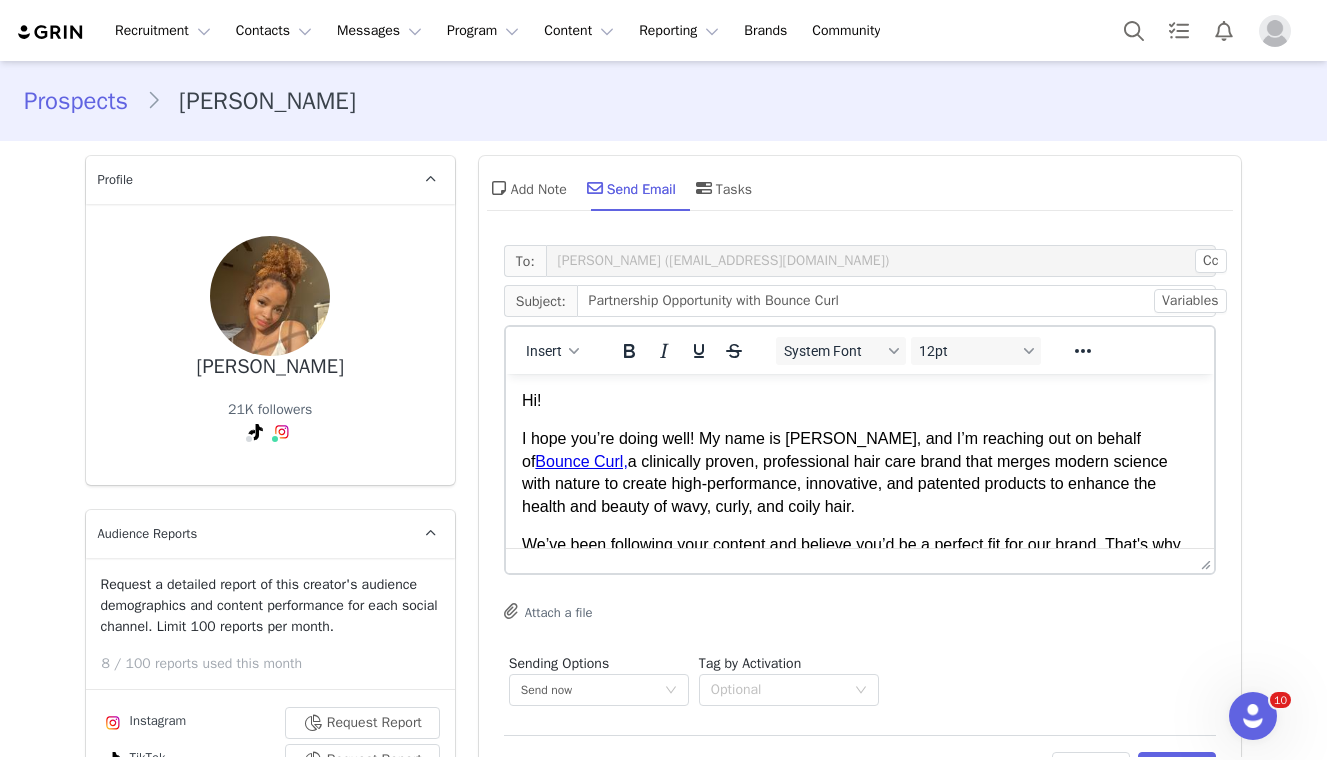 click on "Hi!" at bounding box center [859, 401] 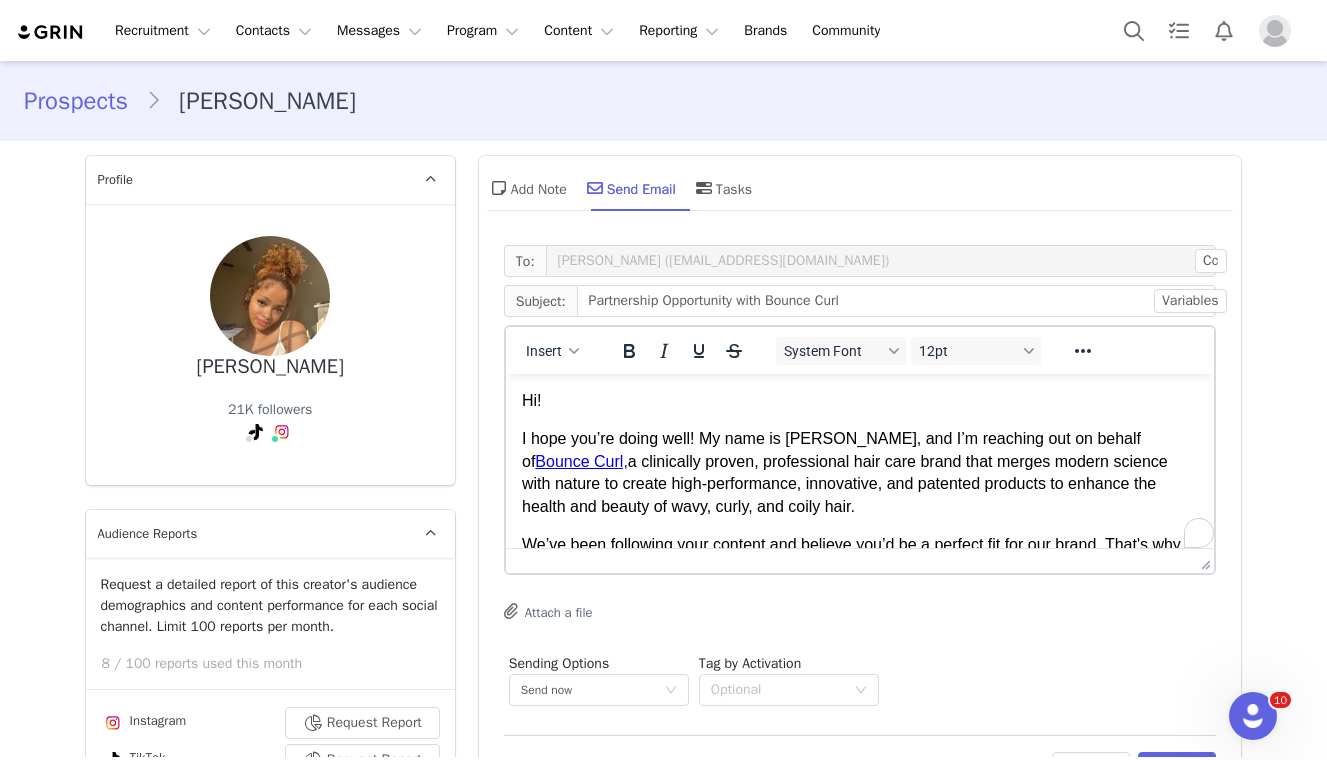 click on "Hi!" at bounding box center (859, 401) 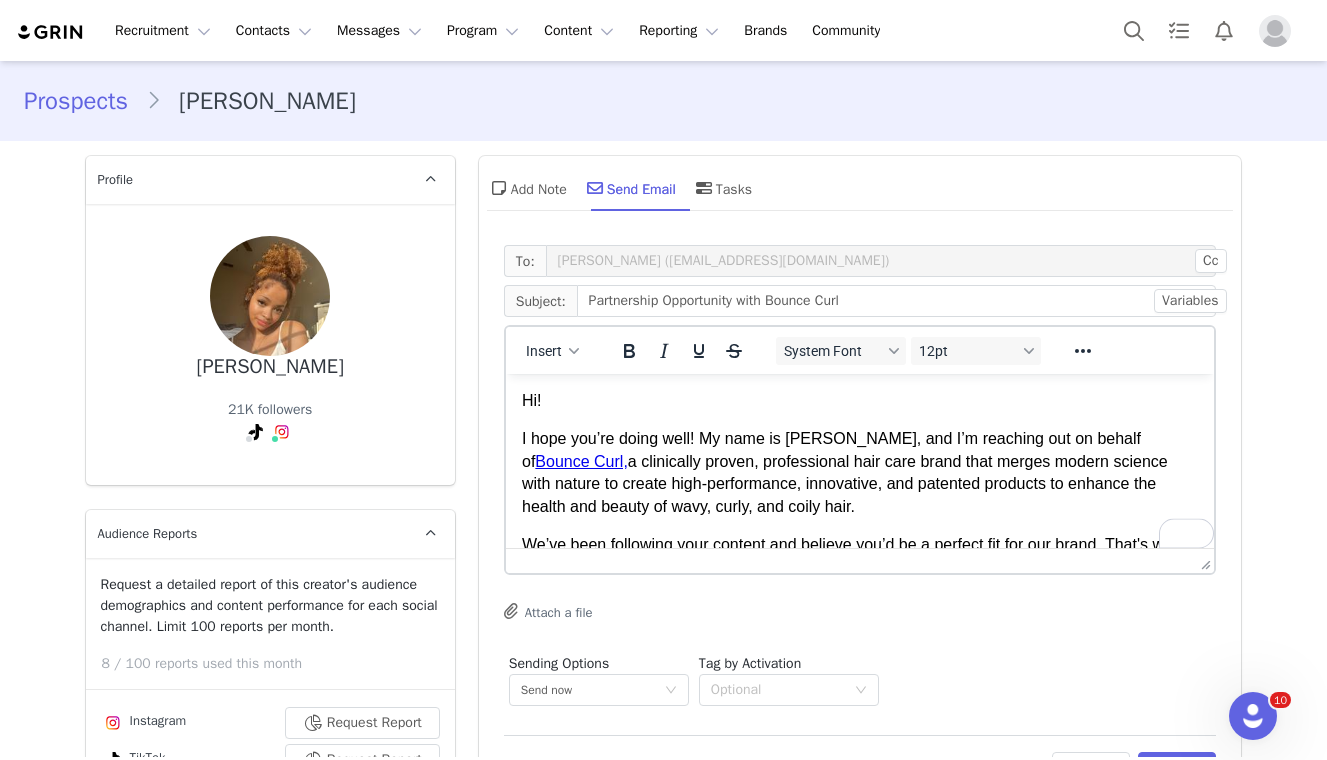 type 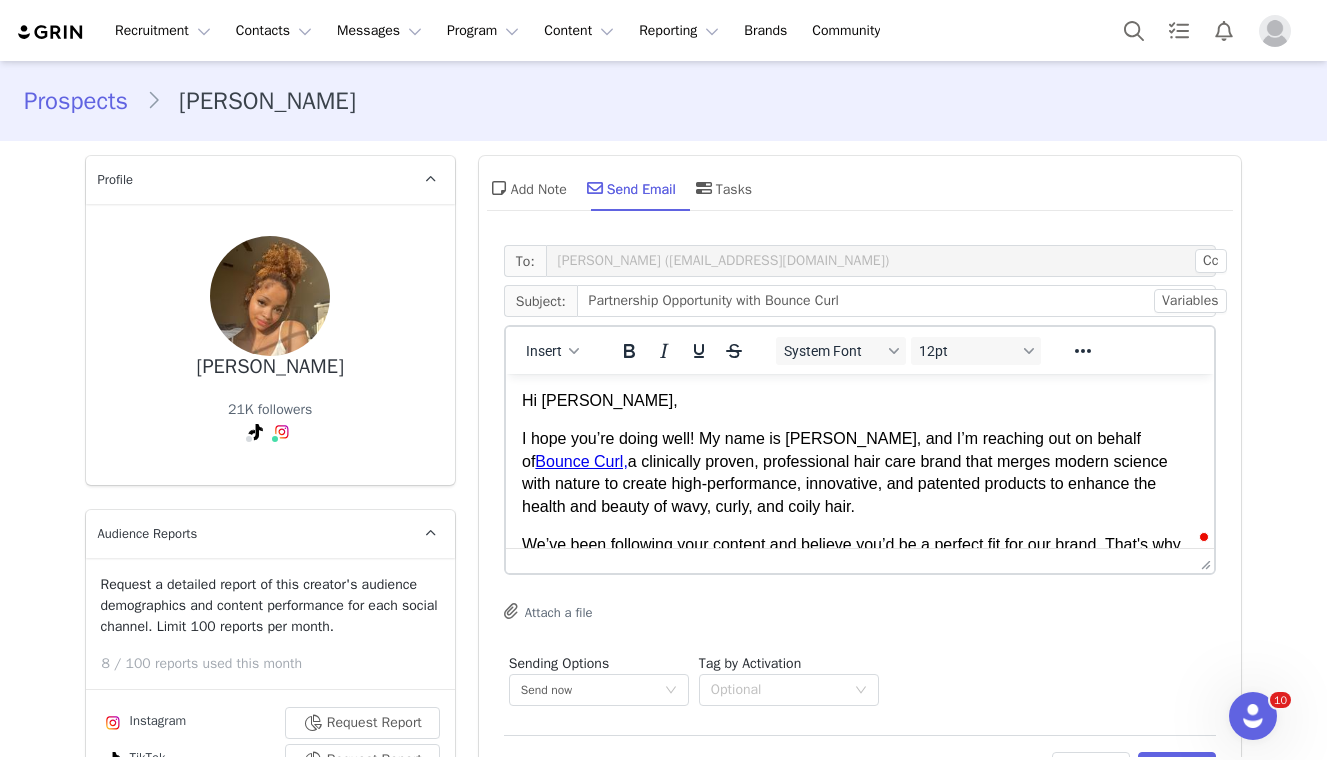 scroll, scrollTop: 49, scrollLeft: 0, axis: vertical 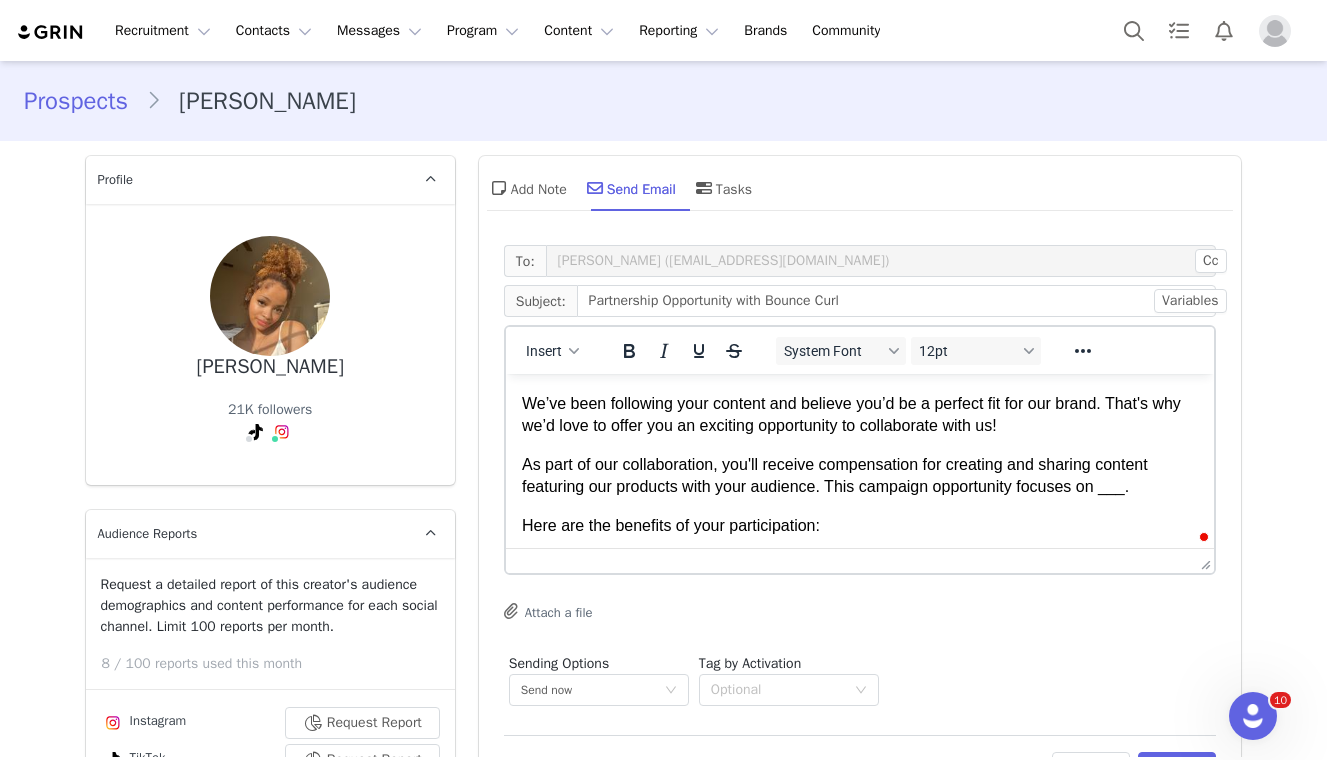 click on "As part of our collaboration, you'll receive compensation for creating and sharing content featuring our products with your audience. This campaign opportunity focuses on ___." at bounding box center (859, 476) 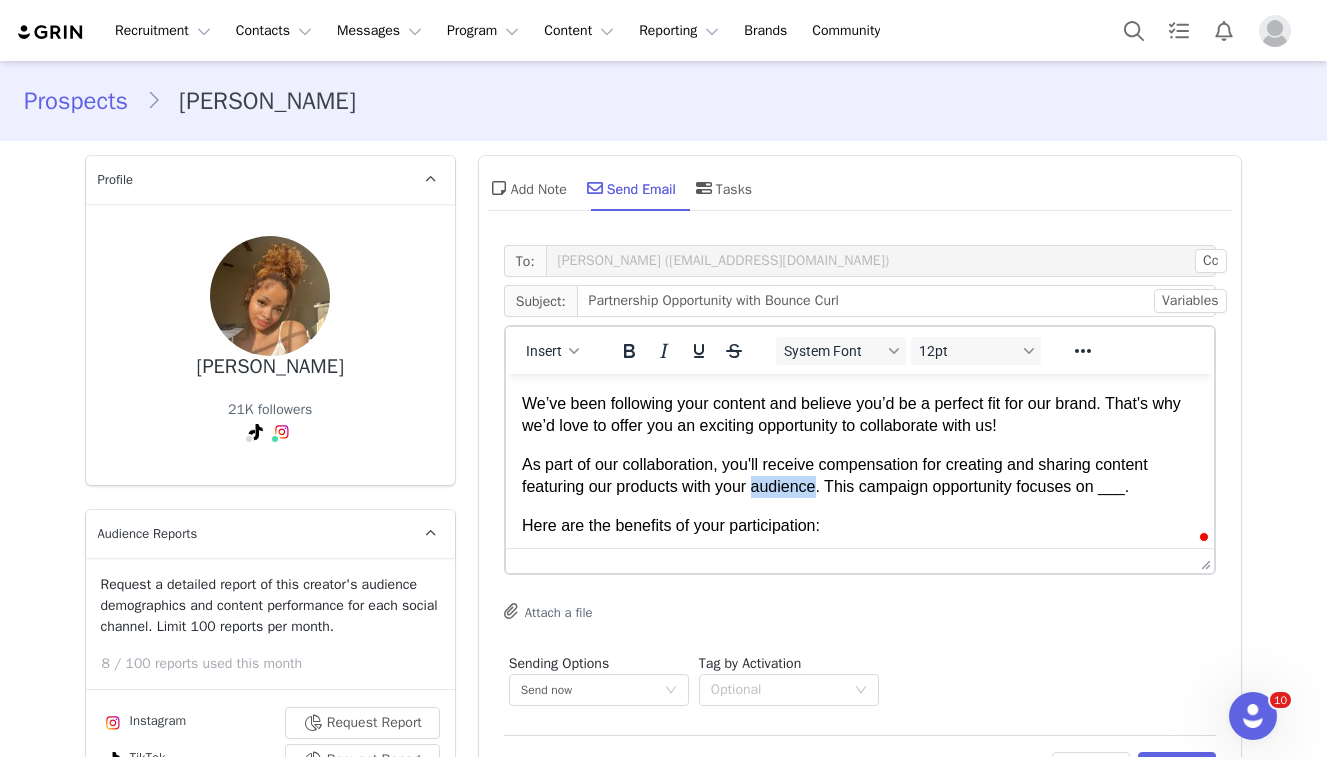 click on "As part of our collaboration, you'll receive compensation for creating and sharing content featuring our products with your audience. This campaign opportunity focuses on ___." at bounding box center [859, 476] 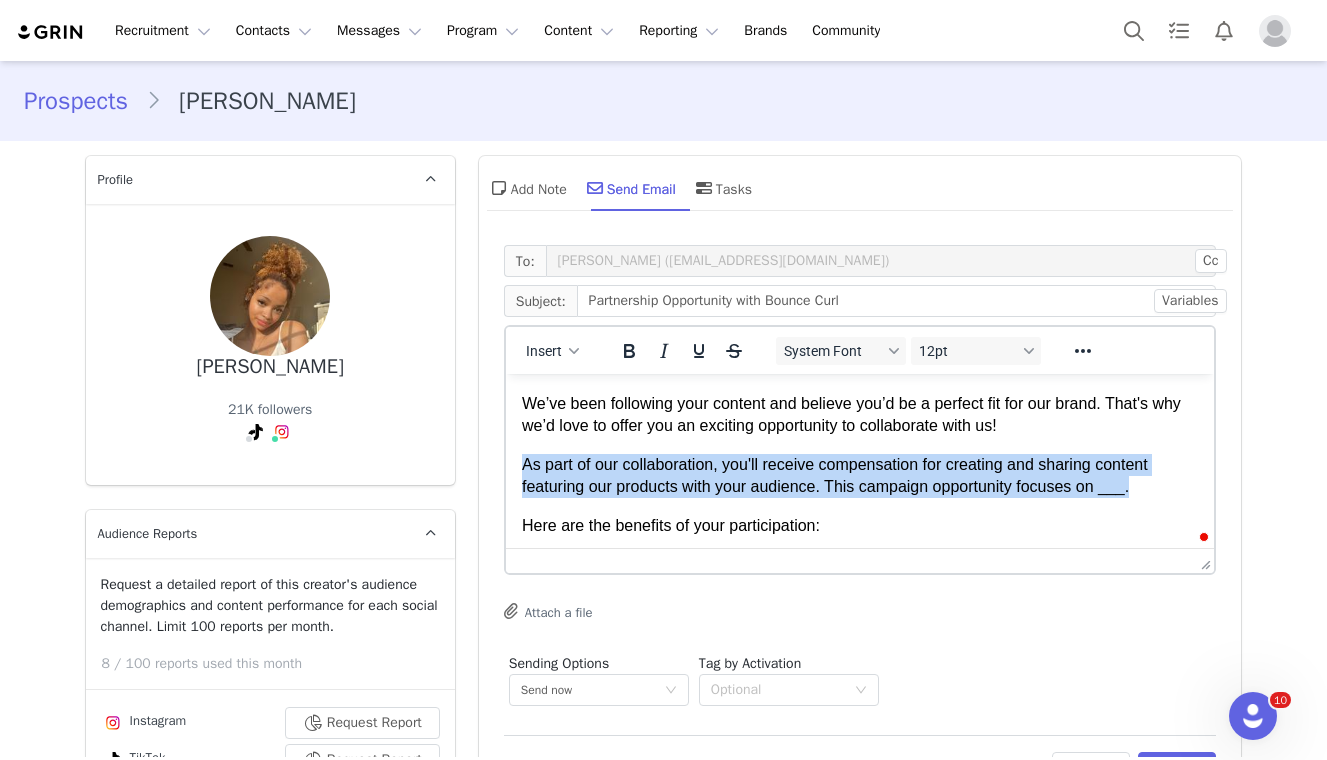 click on "As part of our collaboration, you'll receive compensation for creating and sharing content featuring our products with your audience. This campaign opportunity focuses on ___." at bounding box center [859, 476] 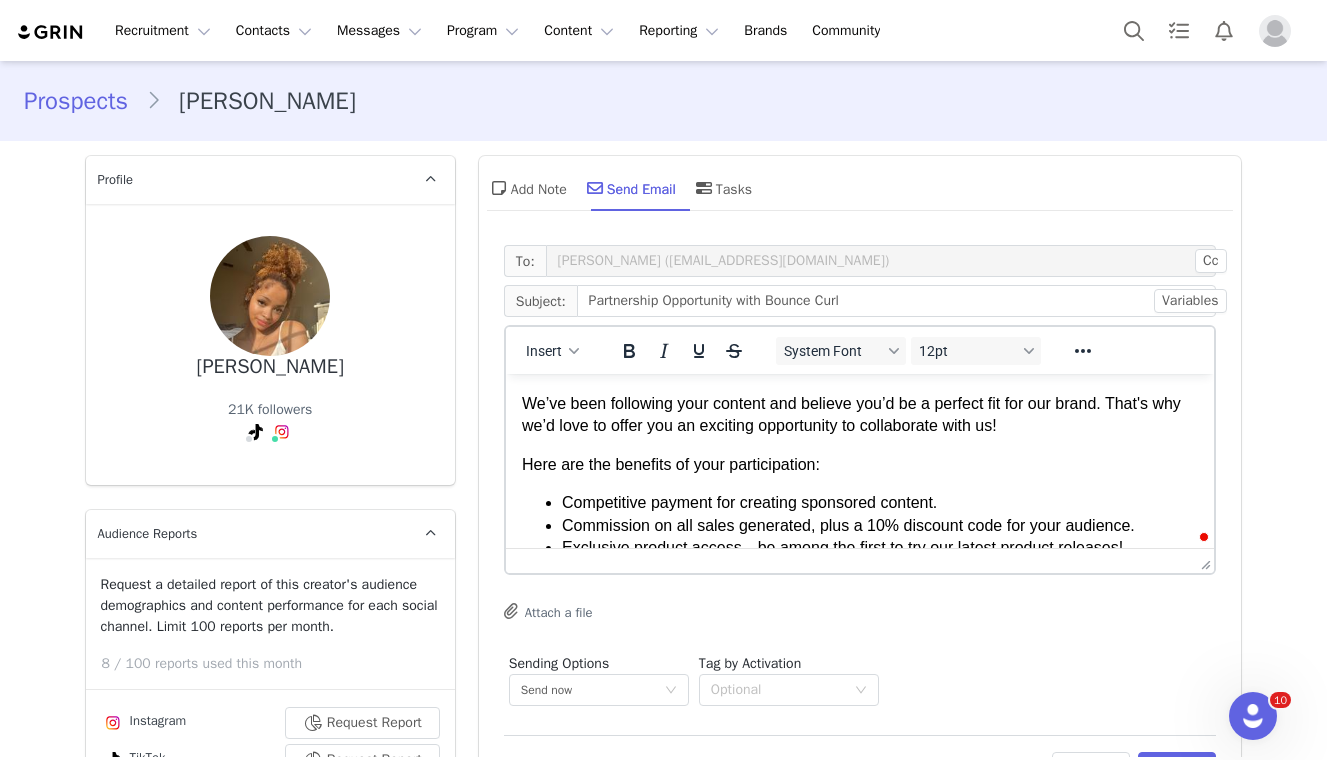 scroll, scrollTop: 385, scrollLeft: 0, axis: vertical 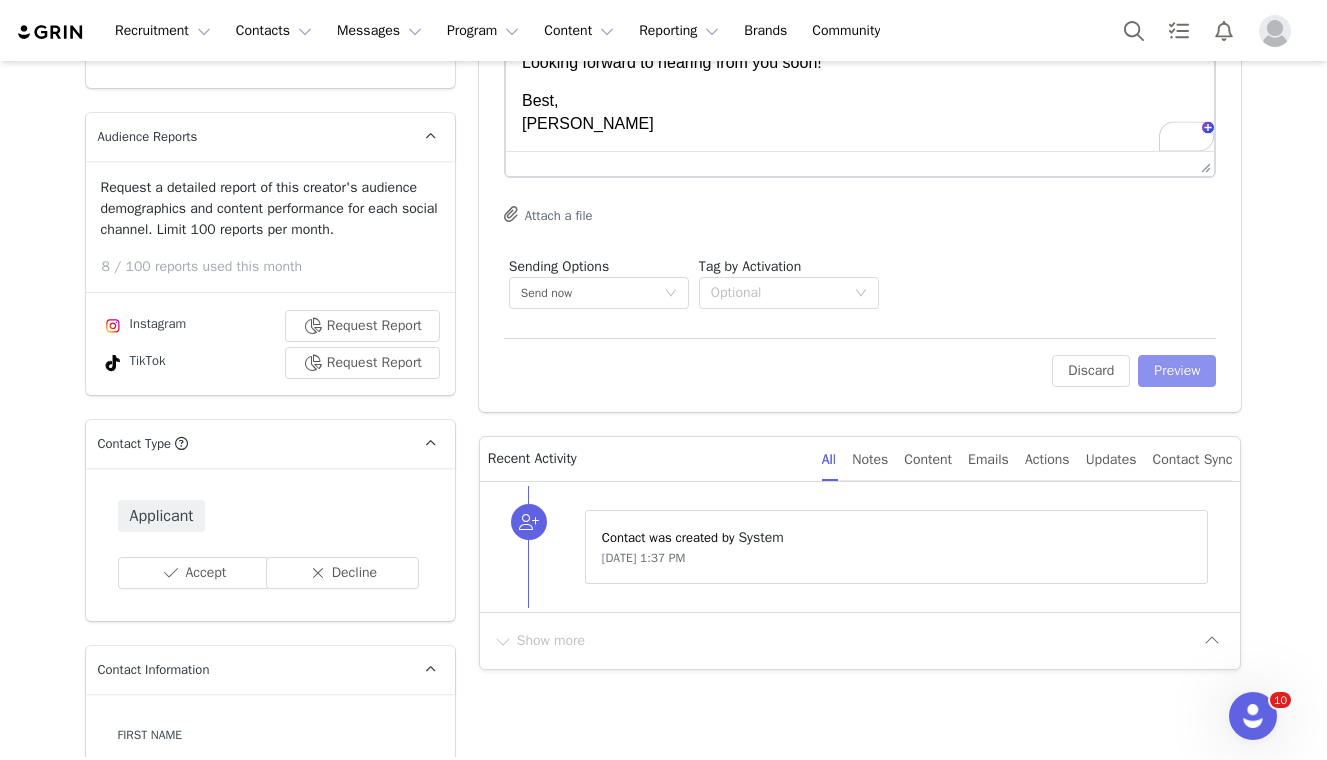 click on "Preview" at bounding box center (1177, 371) 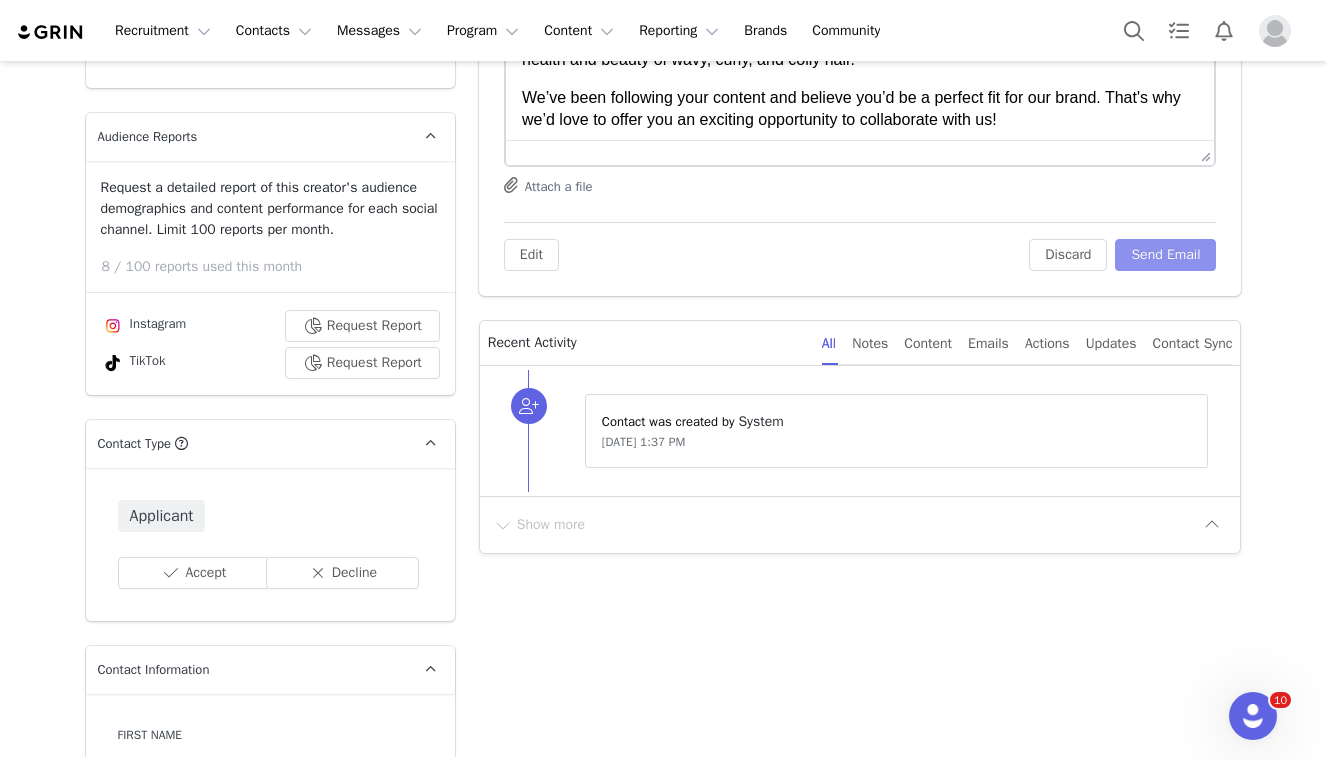 scroll, scrollTop: 0, scrollLeft: 0, axis: both 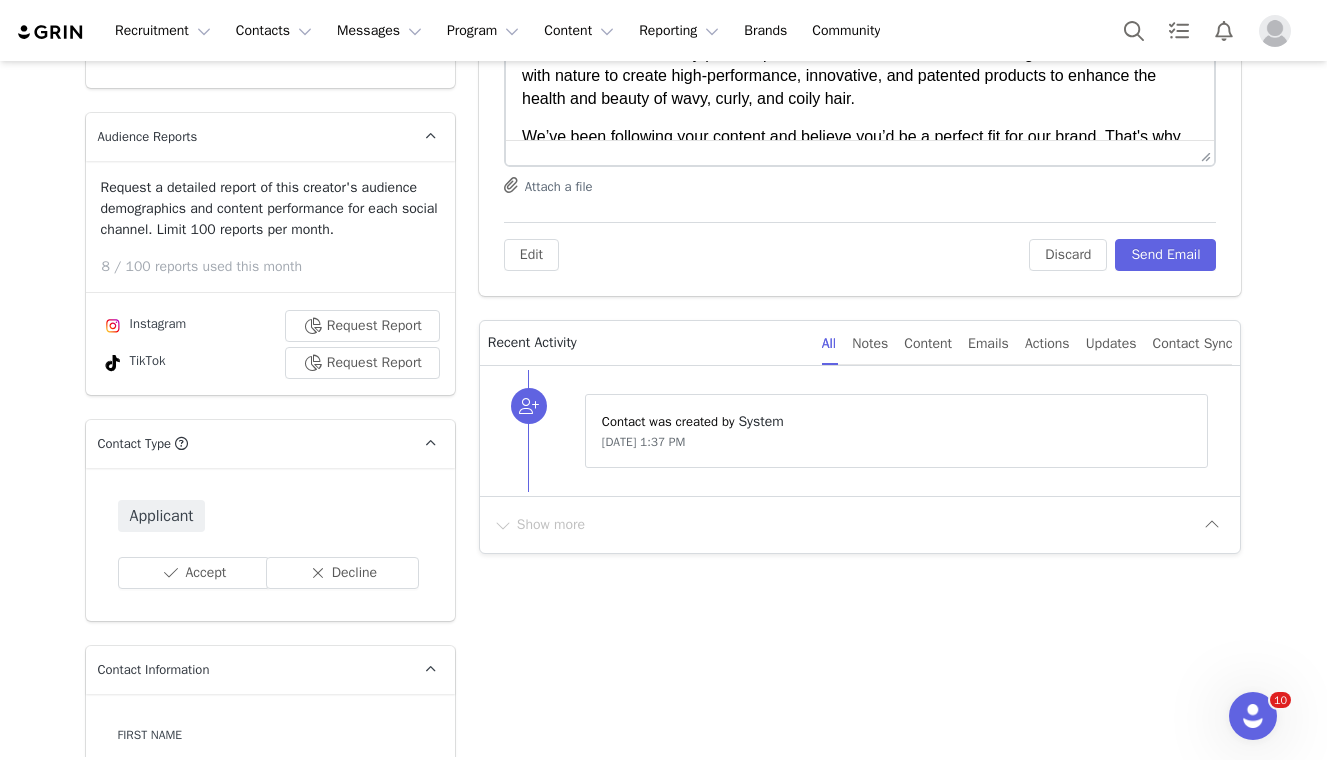 click on "Edit     Discard Send Email" at bounding box center (860, 246) 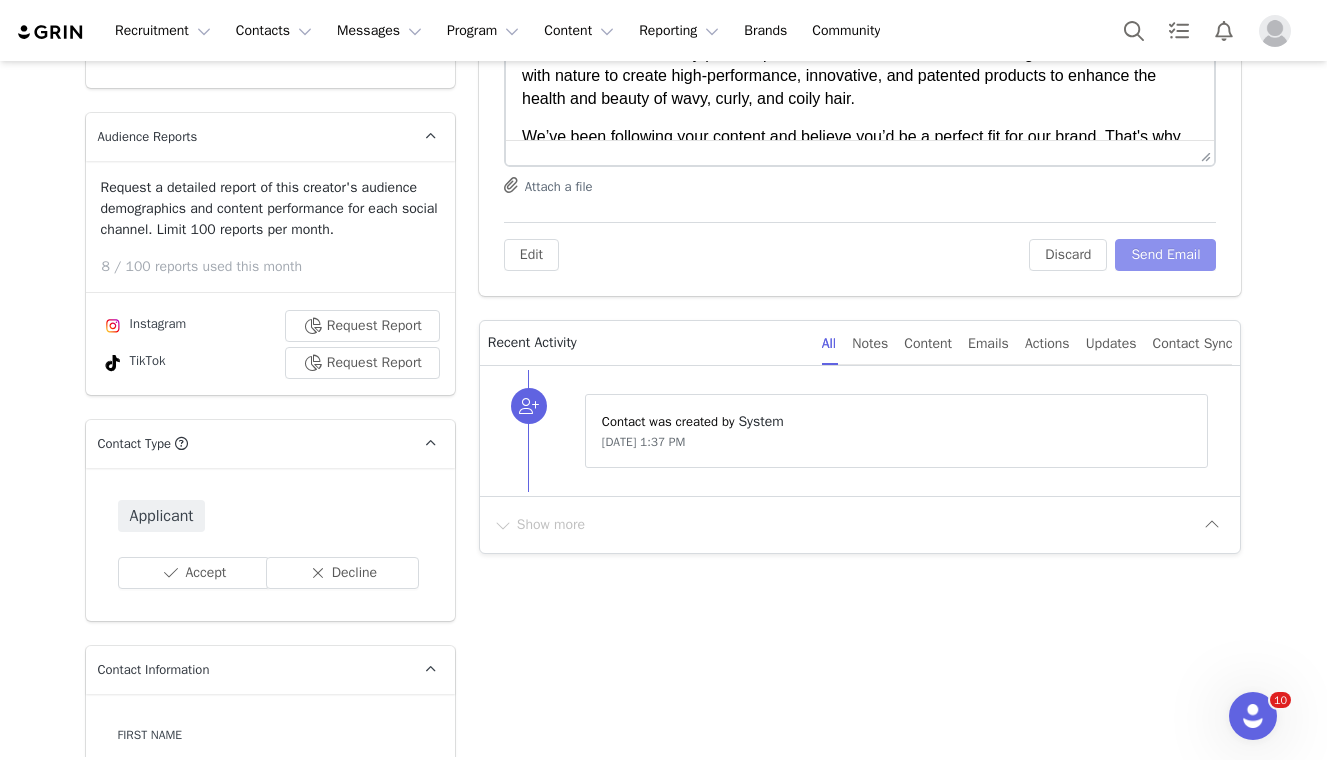 click on "Send Email" at bounding box center [1165, 255] 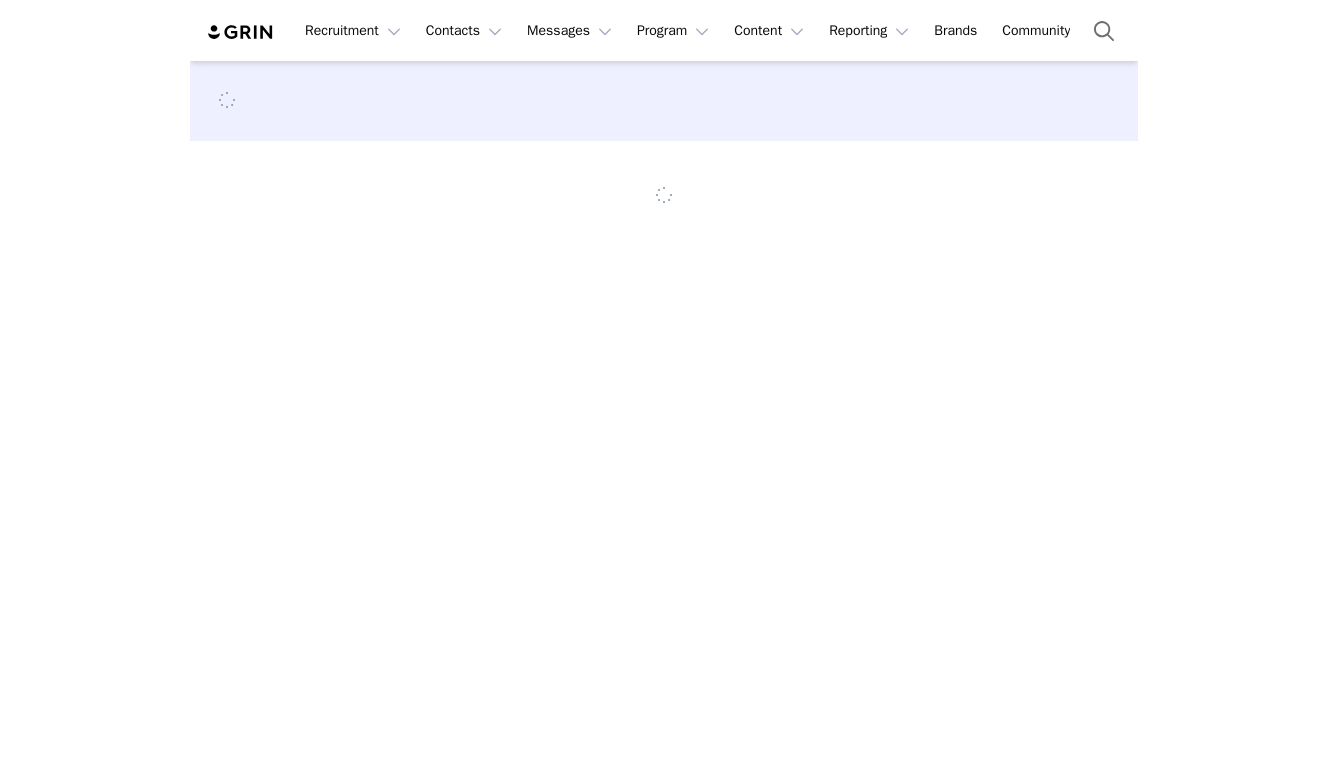 scroll, scrollTop: 0, scrollLeft: 0, axis: both 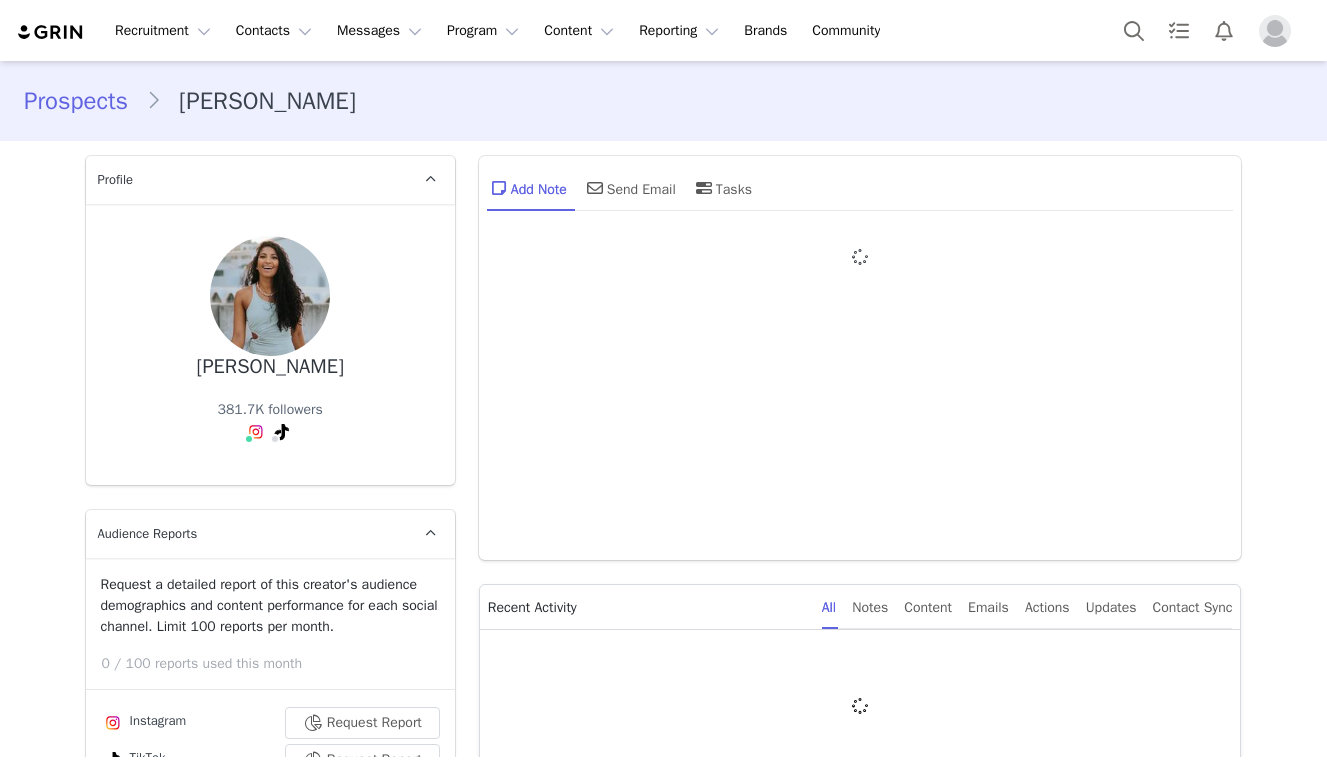 type on "+1 ([GEOGRAPHIC_DATA])" 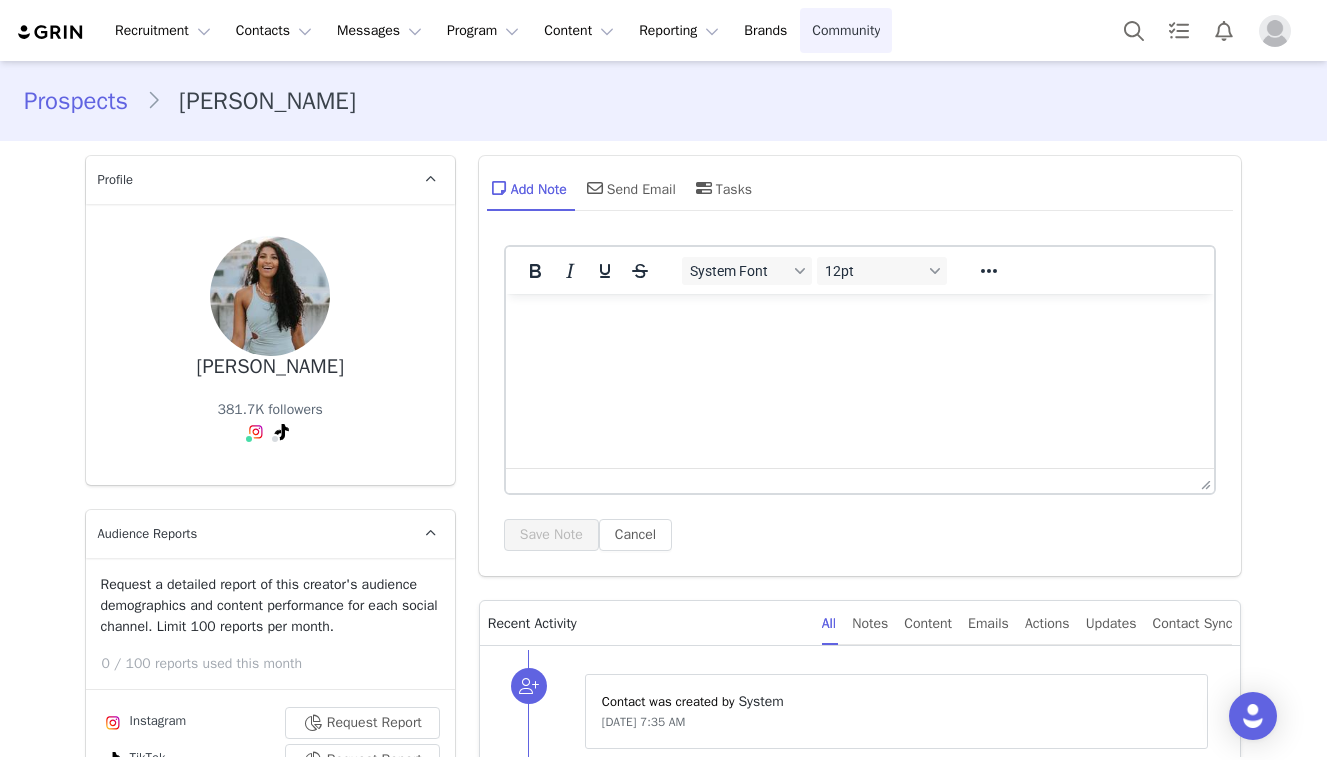 scroll, scrollTop: 0, scrollLeft: 0, axis: both 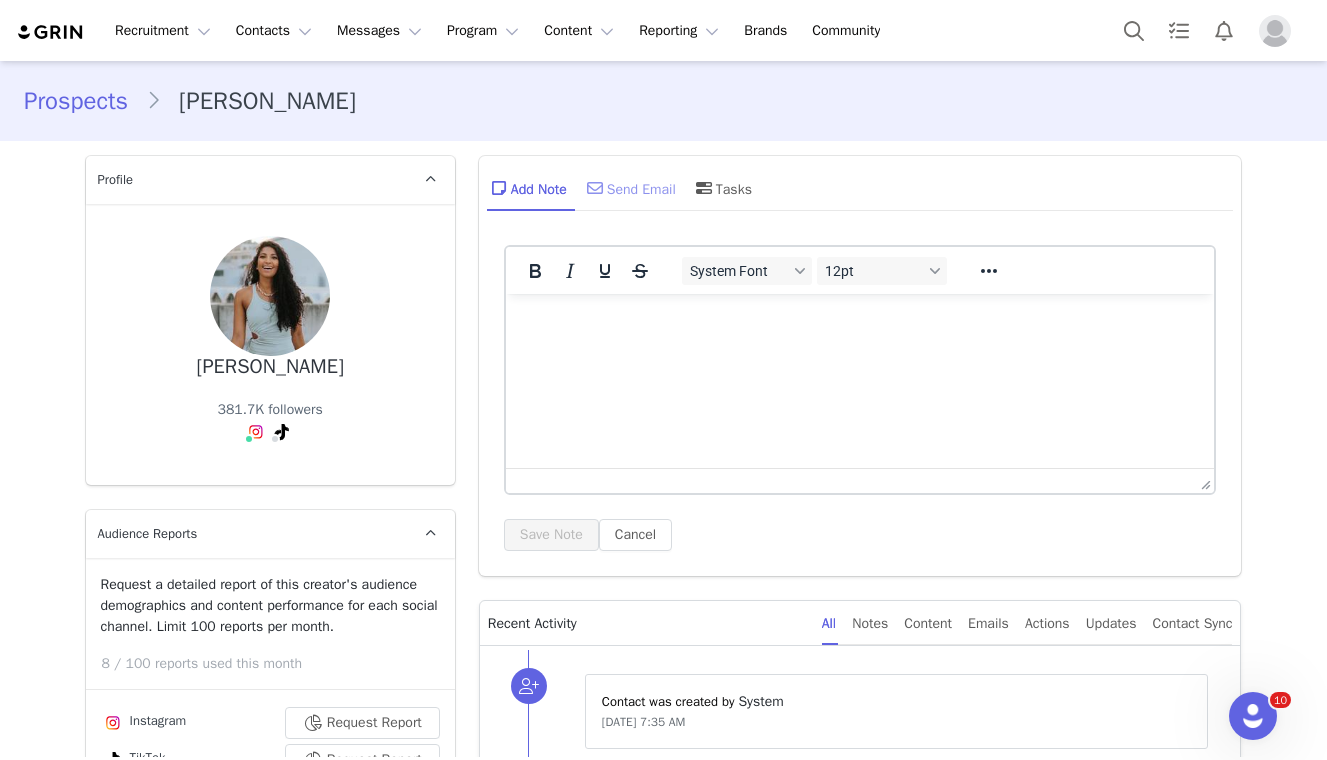 click on "Send Email" at bounding box center [629, 188] 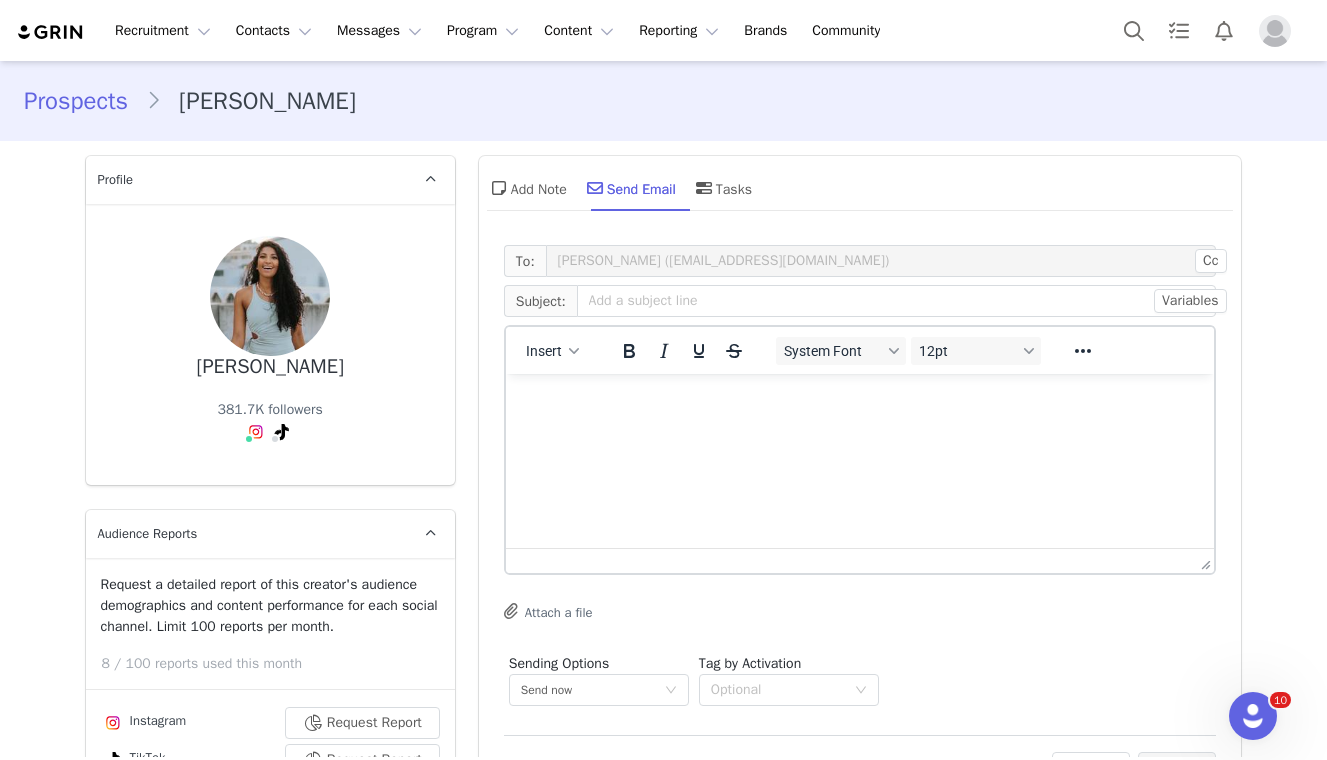 scroll, scrollTop: 0, scrollLeft: 0, axis: both 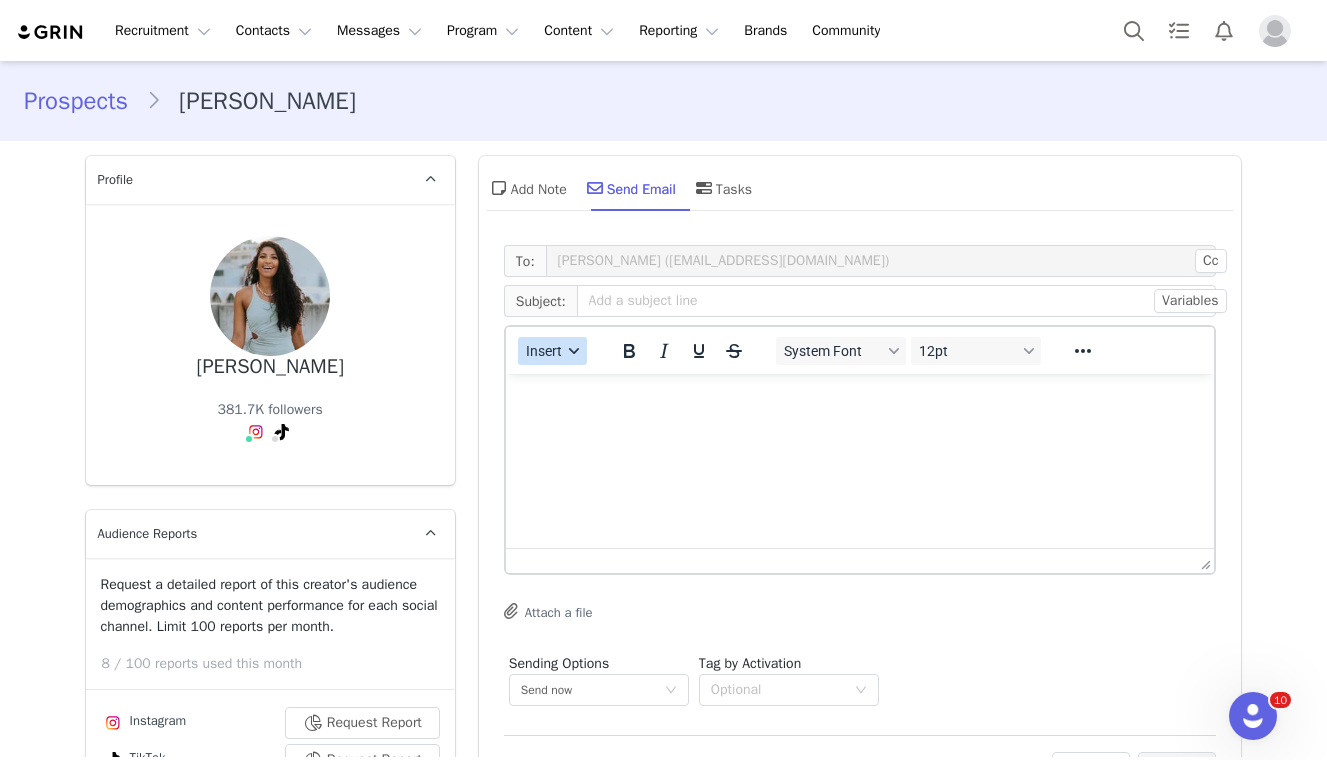 click on "Insert" at bounding box center (552, 351) 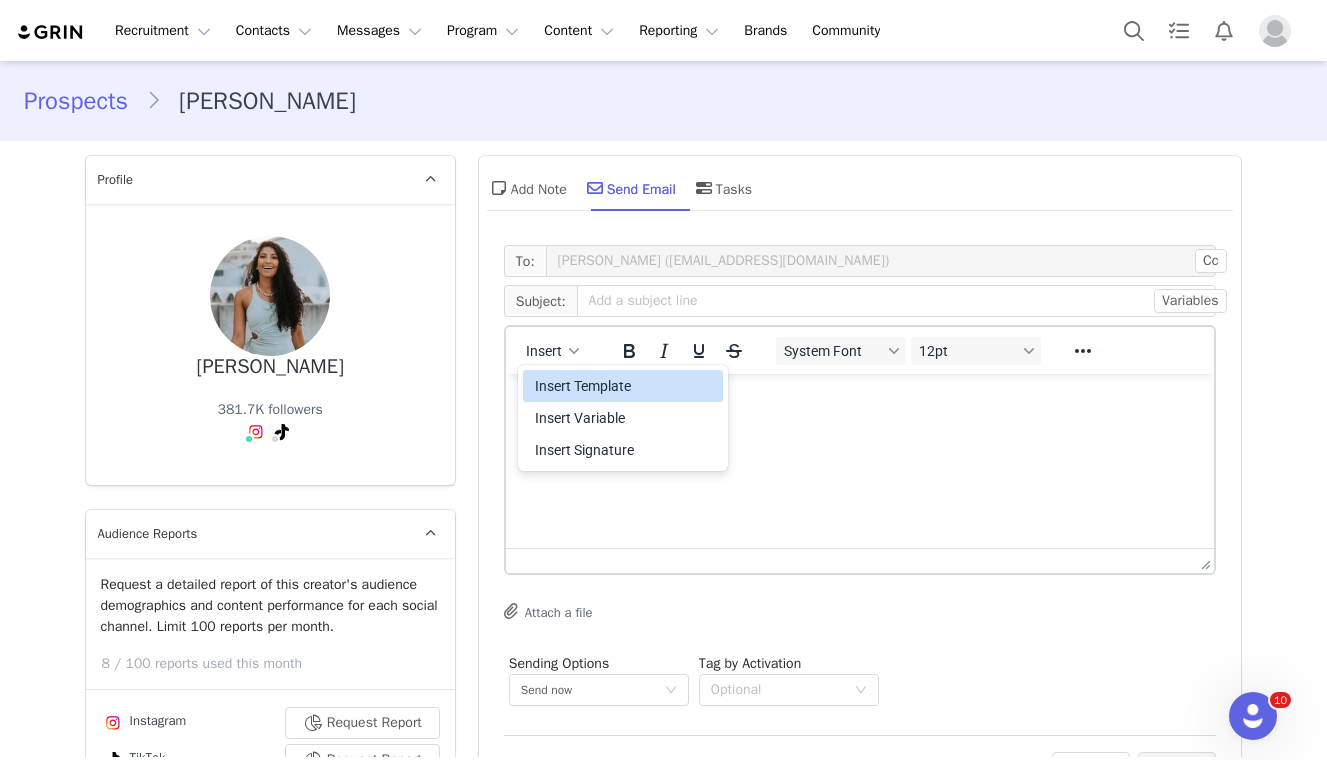 click on "Insert Template" at bounding box center (625, 386) 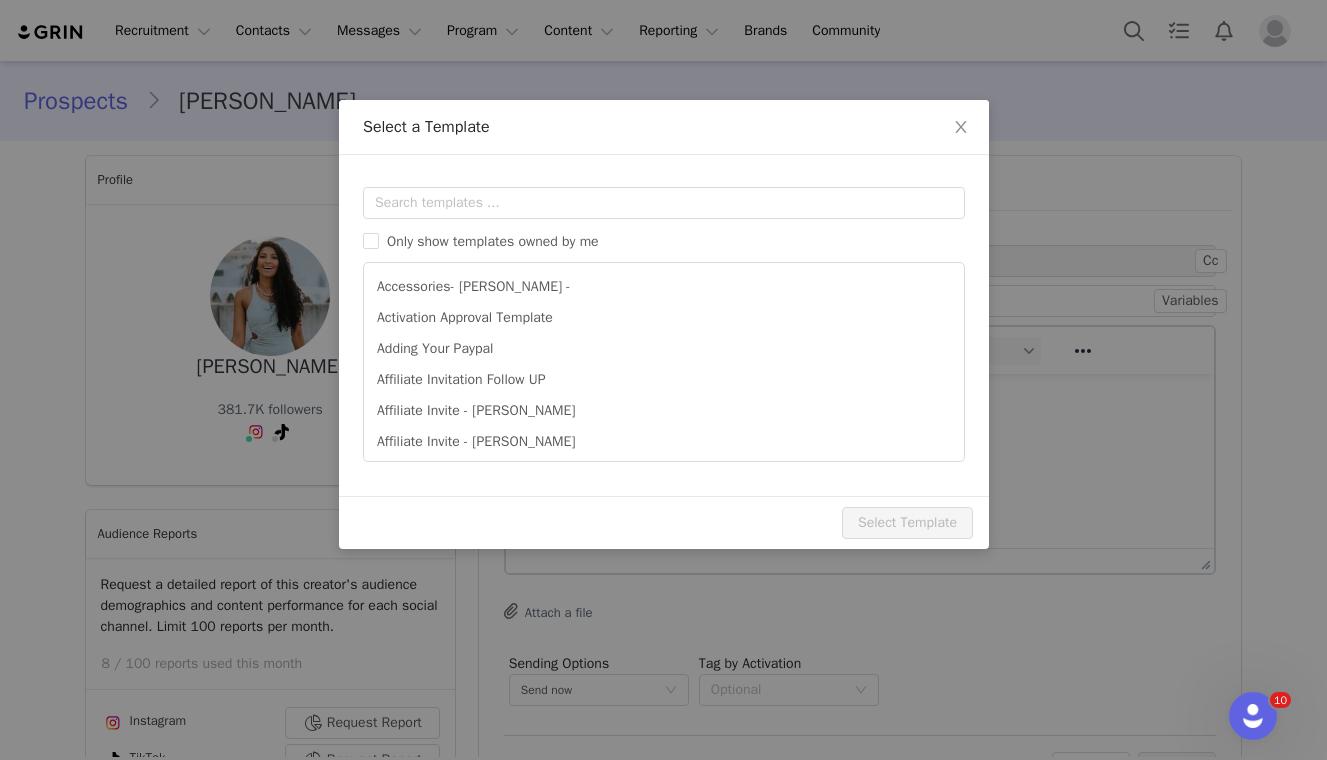 scroll, scrollTop: 0, scrollLeft: 0, axis: both 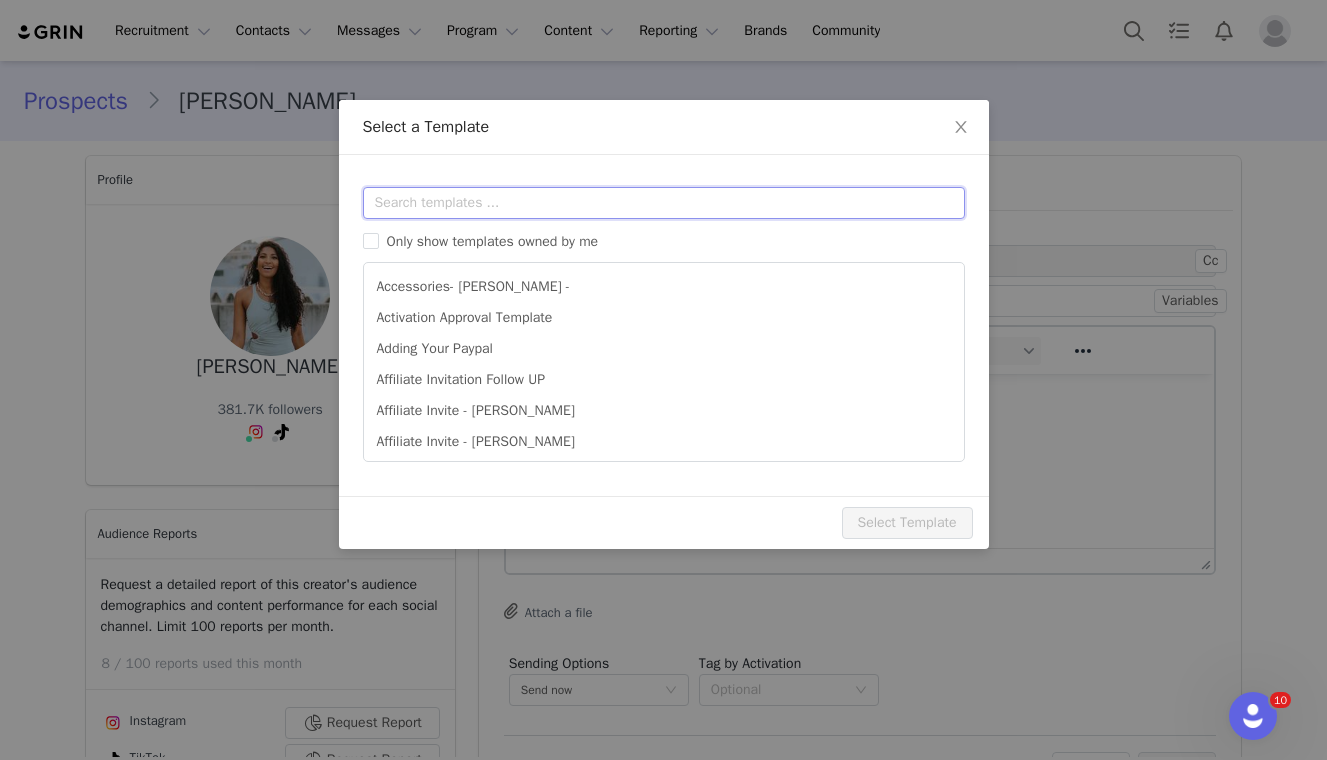 click at bounding box center [664, 203] 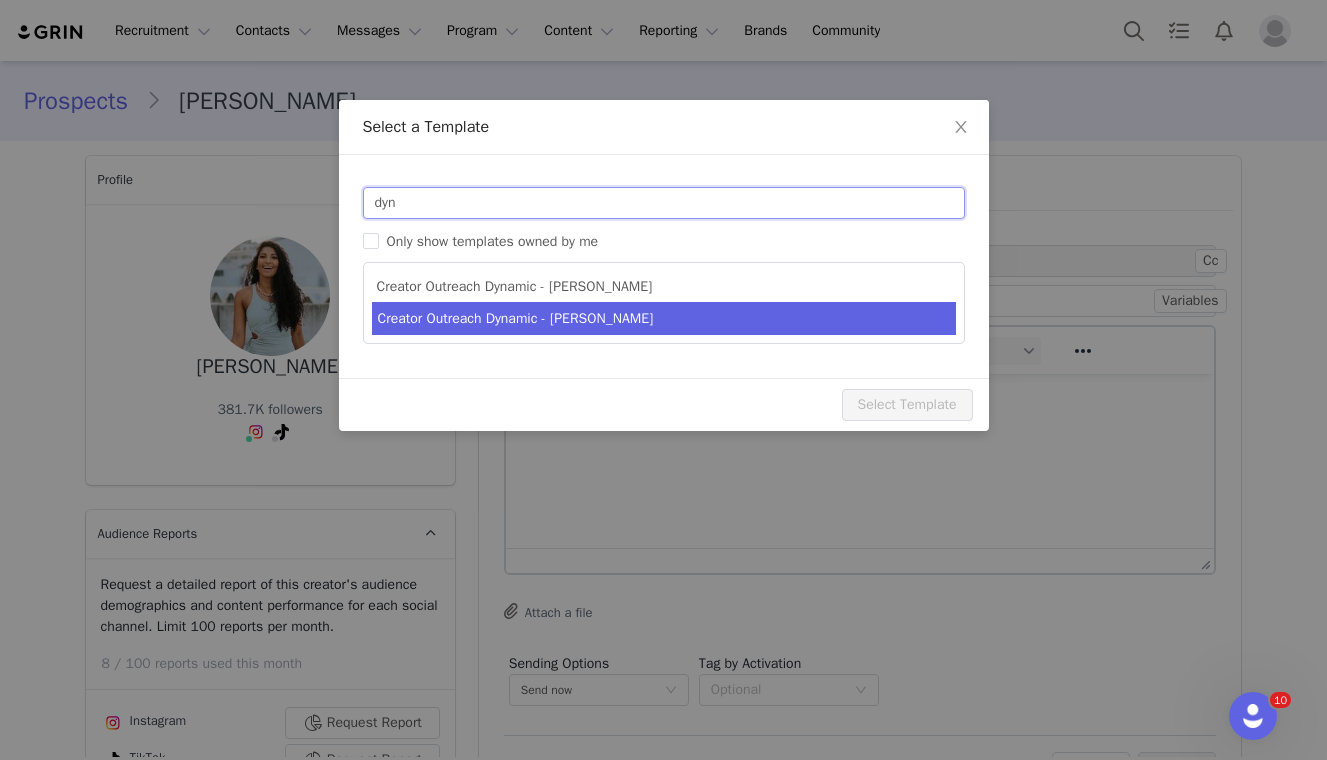 type on "dyn" 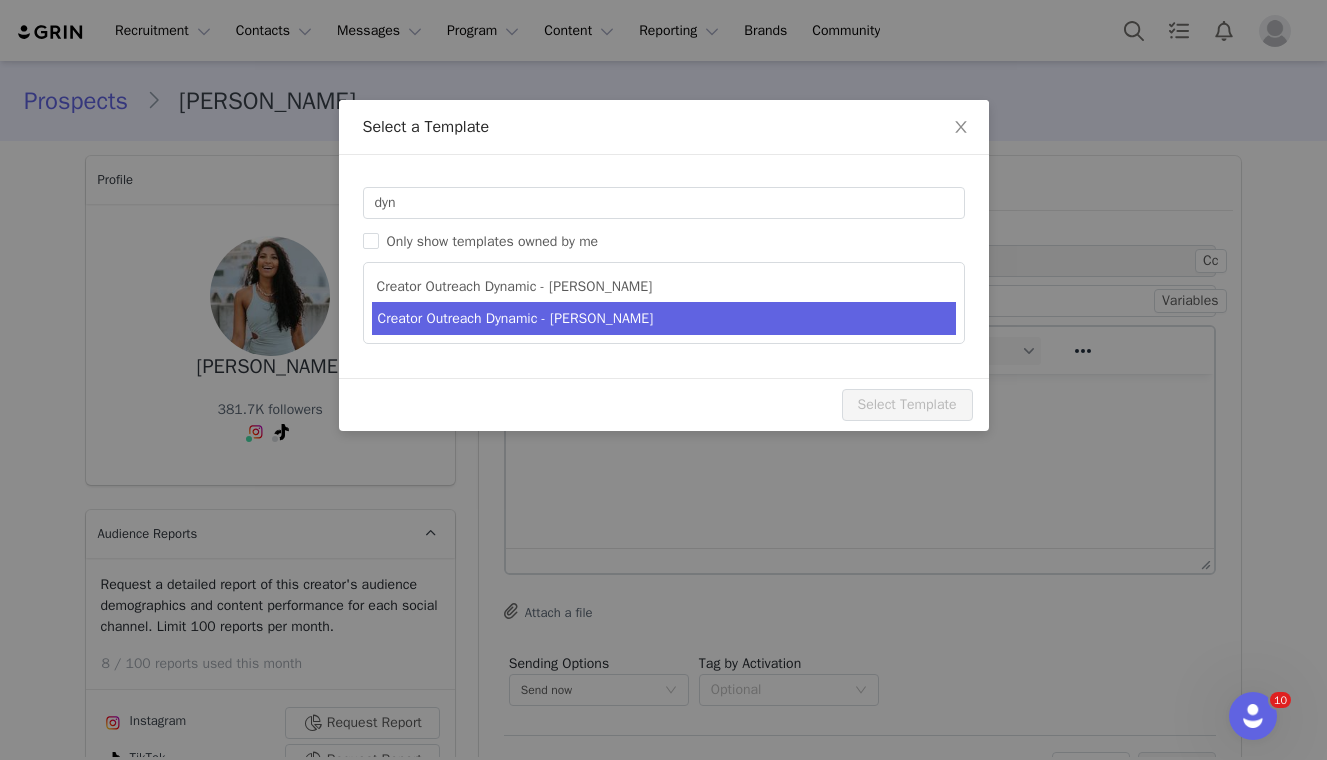 type on "Partnership Opportunity with Bounce Curl" 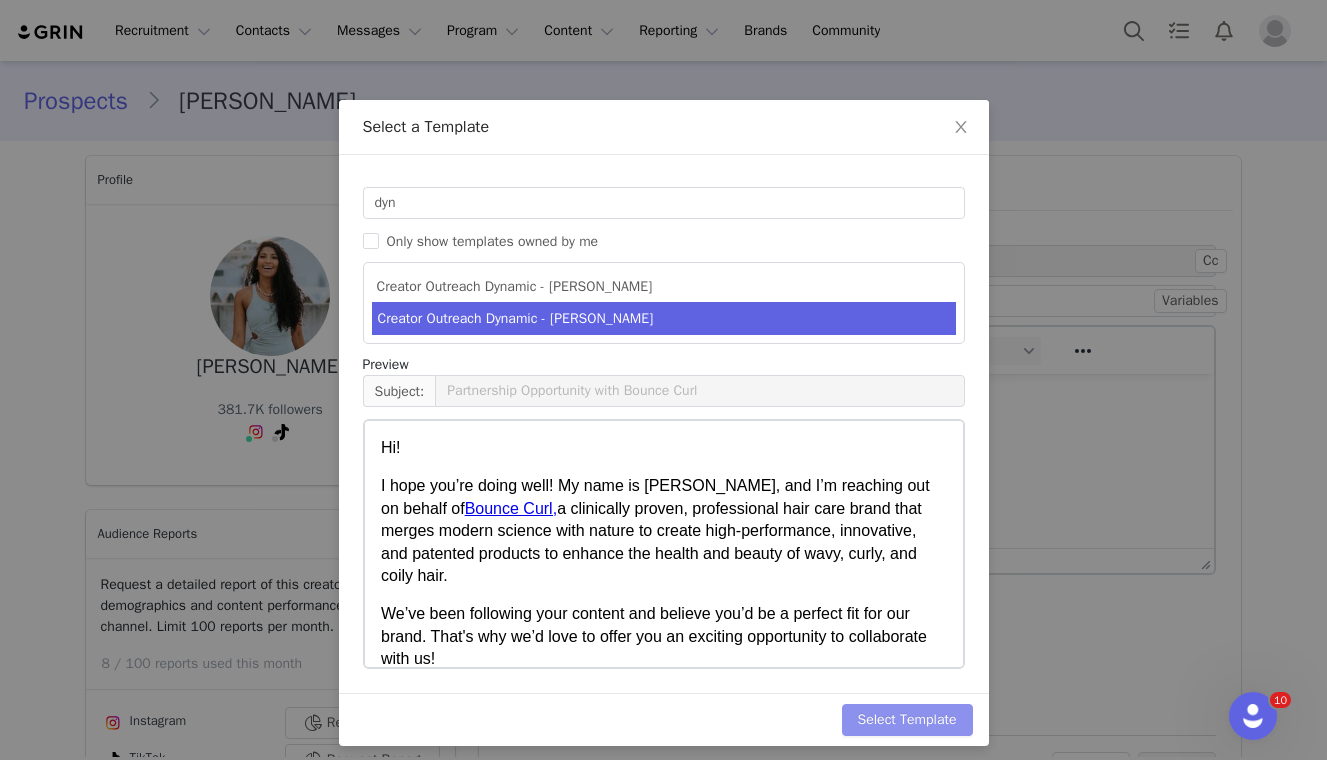 click on "Select Template" at bounding box center [907, 720] 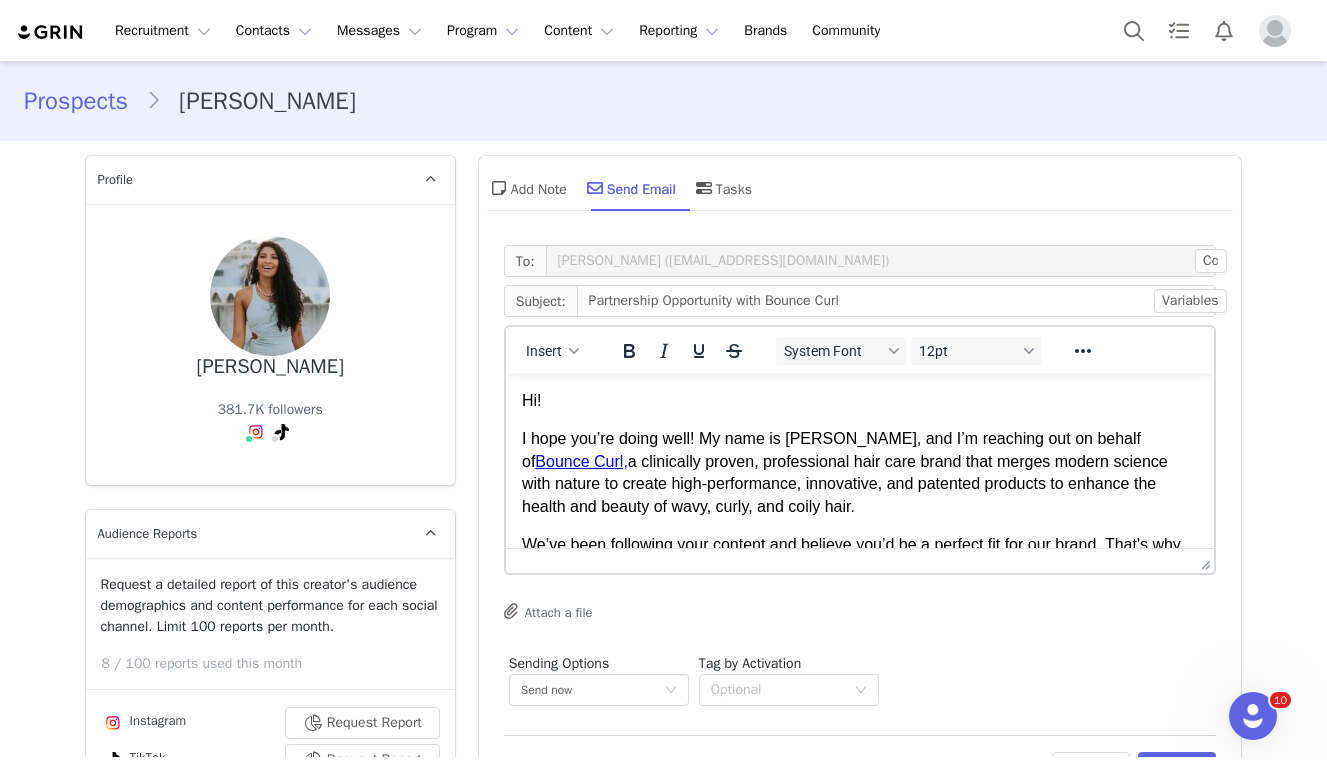 click on "Hi! I hope you’re doing well! My name is [PERSON_NAME], and I’m reaching out on behalf of  Bounce Curl,  a clinically proven, professional hair care brand that merges modern science with nature to create high-performance, innovative, and patented products to enhance the health and beauty of wavy, curly, and coily hair.  We’ve been following your content and believe you’d be a perfect fit for our brand. That's why we’d love to offer you an exciting opportunity to collaborate with us! As part of our collaboration, you'll receive compensation for creating and sharing content featuring our products with your audience. This campaign opportunity focuses on ___. Here are the benefits of your participation: Competitive payment for creating sponsored content. Commission on all sales generated, plus a 10% discount code for your audience. Exclusive product access—be among the first to try our latest product releases! Looking forward to hearing from you soon! [PERSON_NAME]" at bounding box center [859, 711] 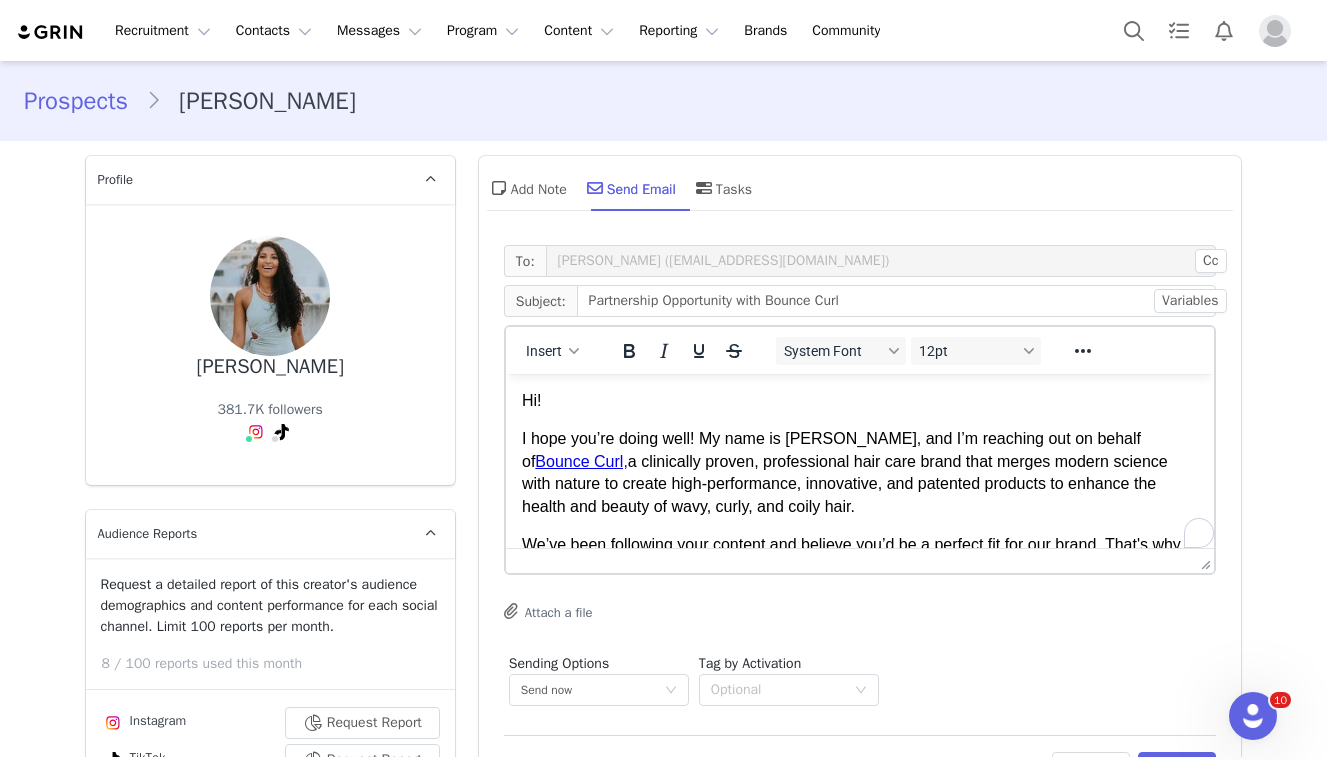 click on "Hi!" at bounding box center (859, 401) 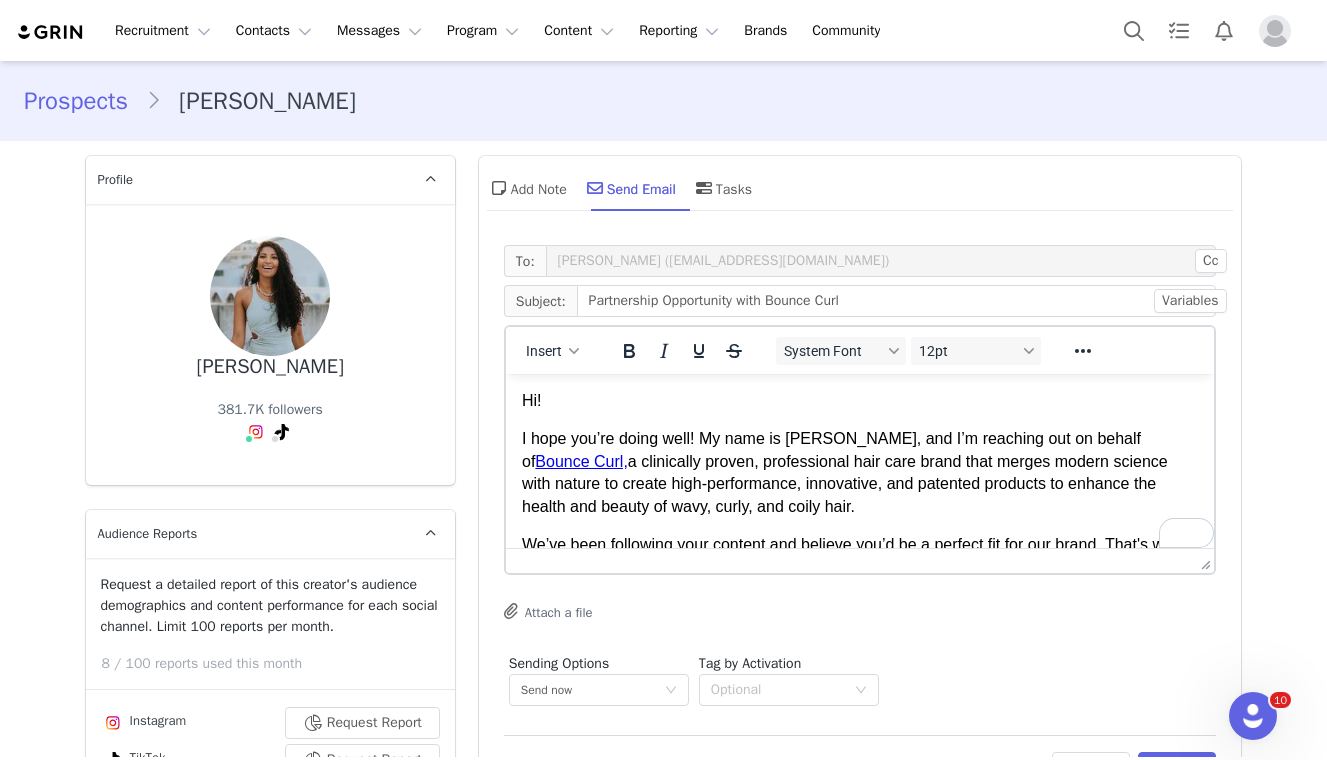 type 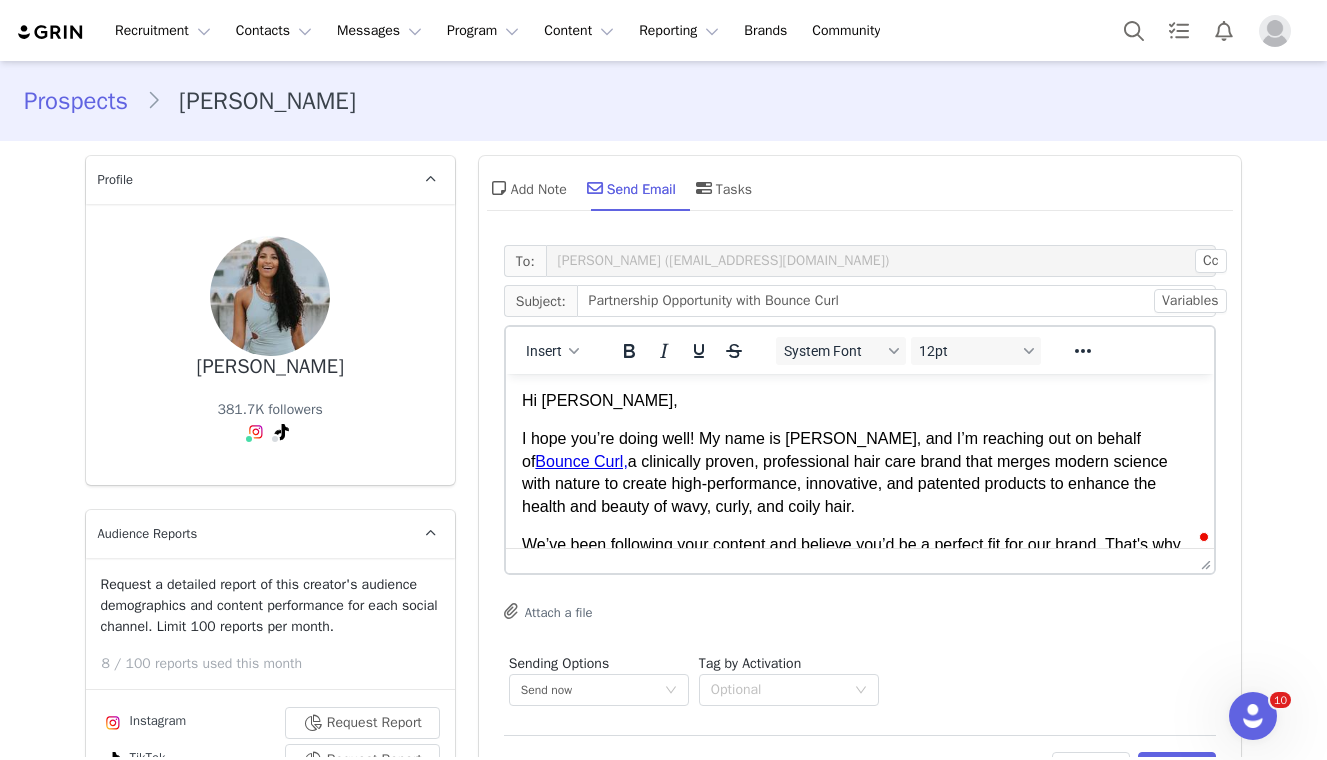 scroll, scrollTop: 87, scrollLeft: 0, axis: vertical 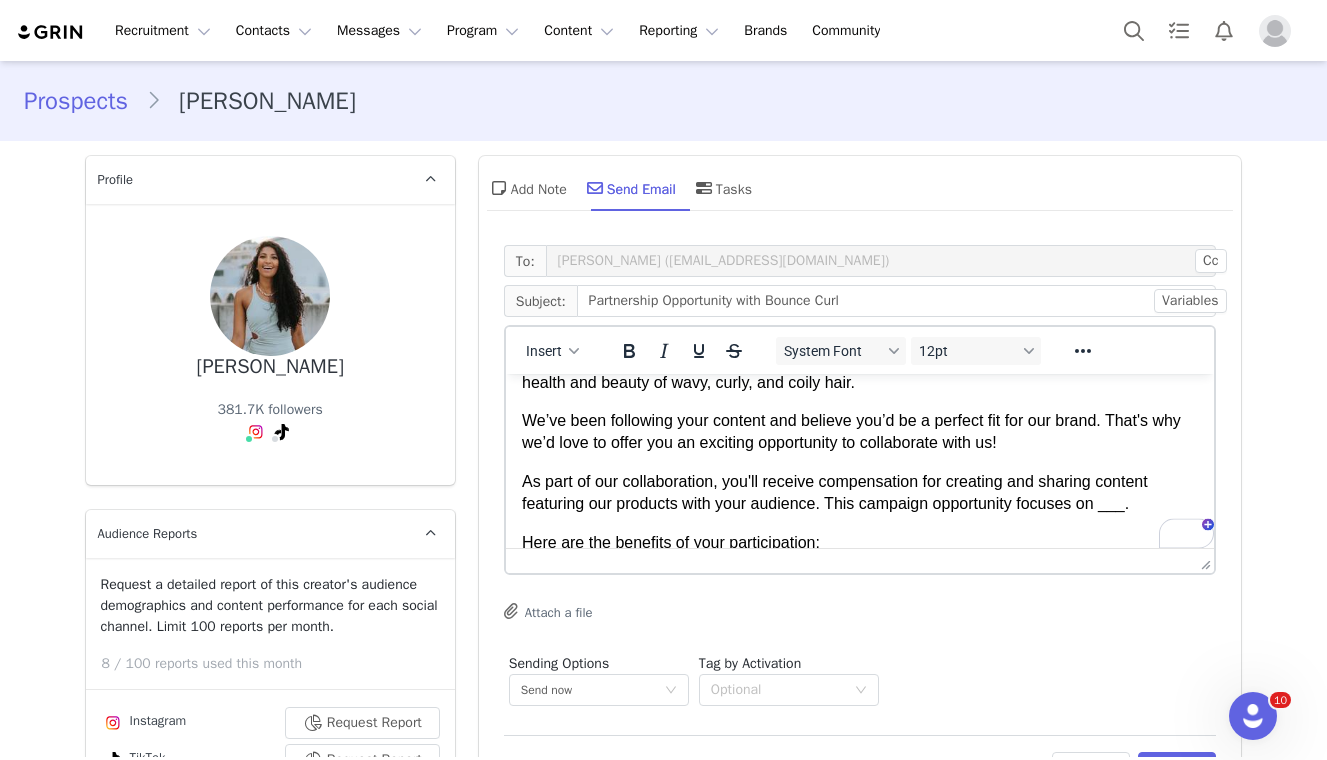 click on "As part of our collaboration, you'll receive compensation for creating and sharing content featuring our products with your audience. This campaign opportunity focuses on ___." at bounding box center [859, 493] 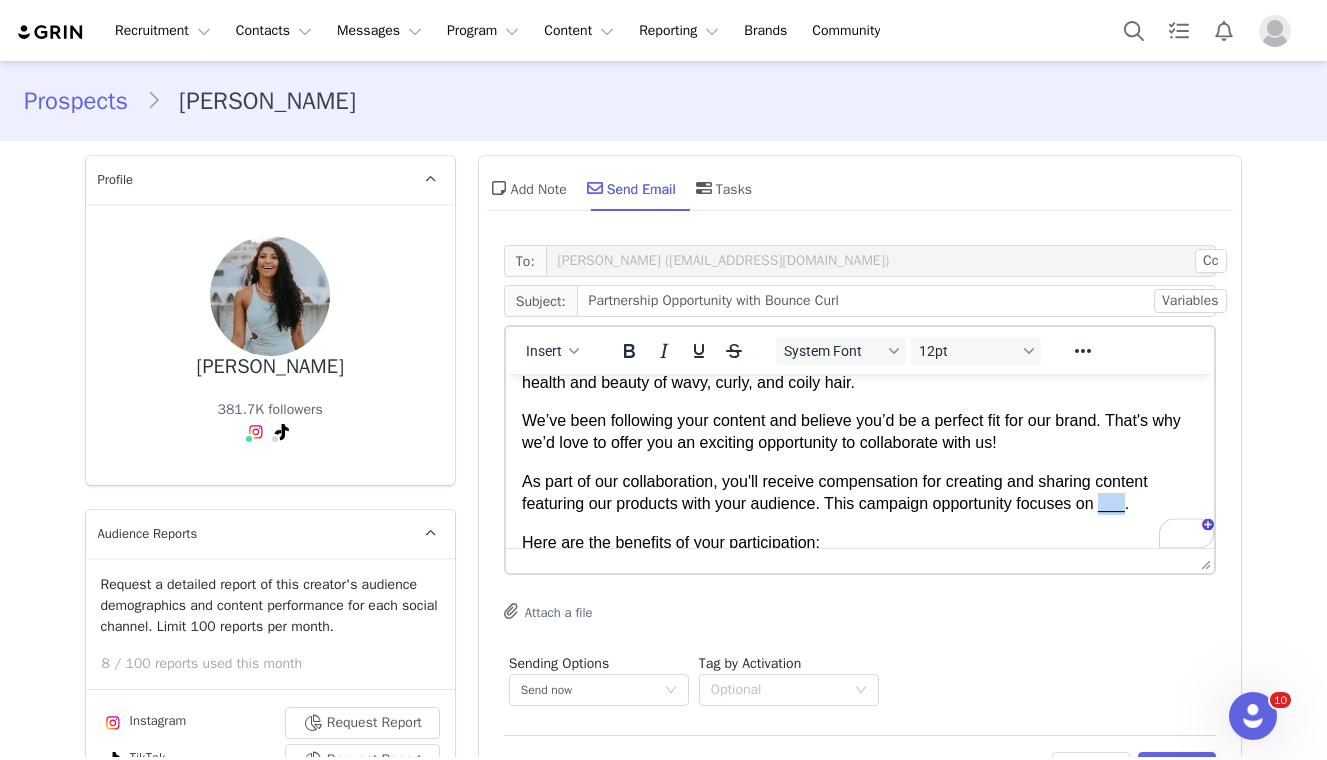 click on "As part of our collaboration, you'll receive compensation for creating and sharing content featuring our products with your audience. This campaign opportunity focuses on ___." at bounding box center (859, 493) 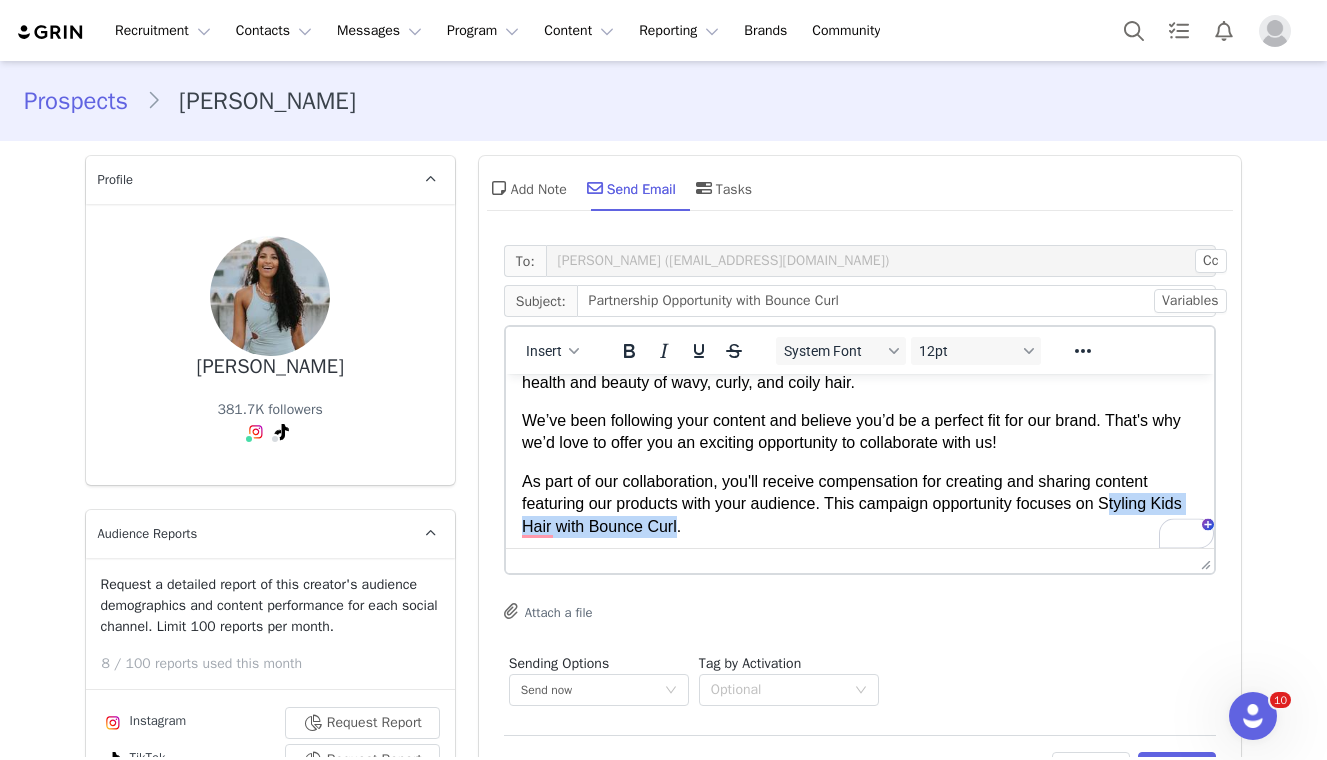click on "As part of our collaboration, you'll receive compensation for creating and sharing content featuring our products with your audience. This campaign opportunity focuses on Styling Kids Hair with Bounce Curl." at bounding box center (859, 504) 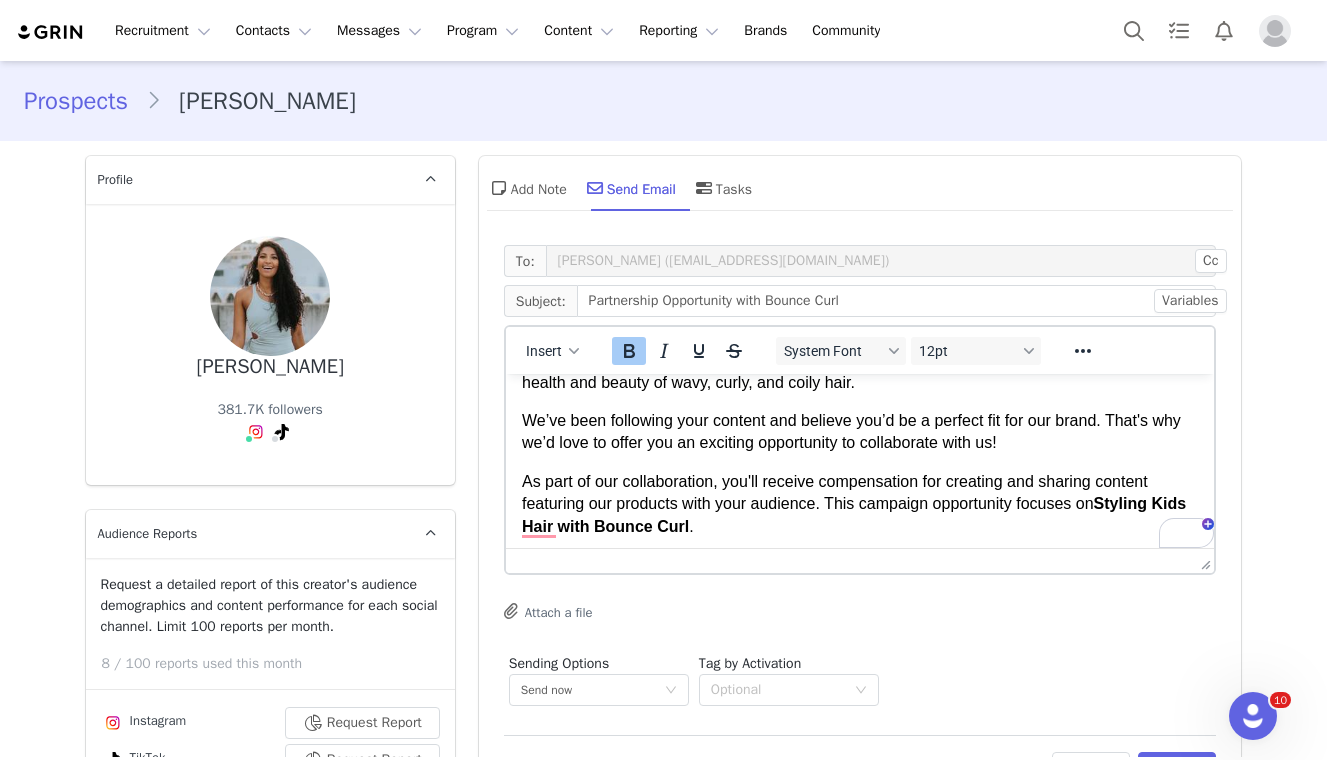 scroll, scrollTop: 255, scrollLeft: 0, axis: vertical 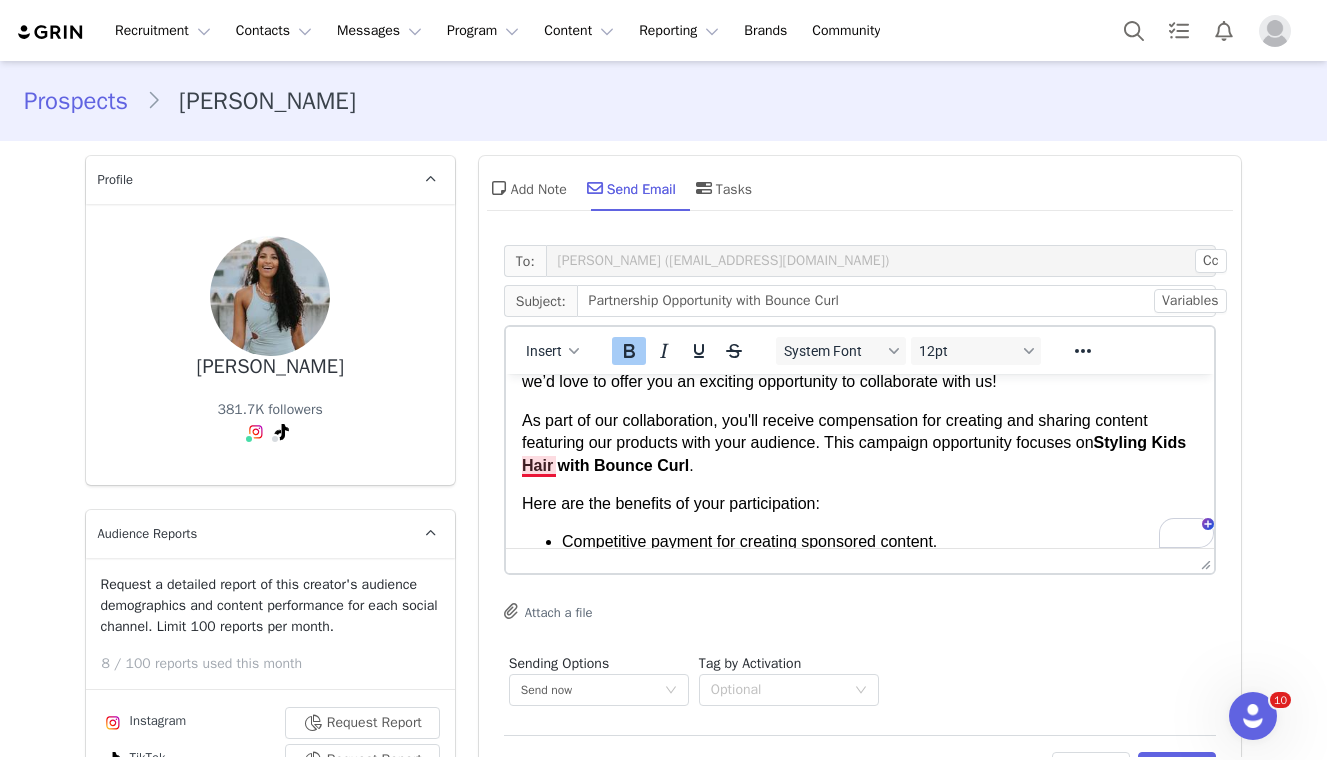 click on "Styling Kids Hair with Bounce Curl" at bounding box center [853, 453] 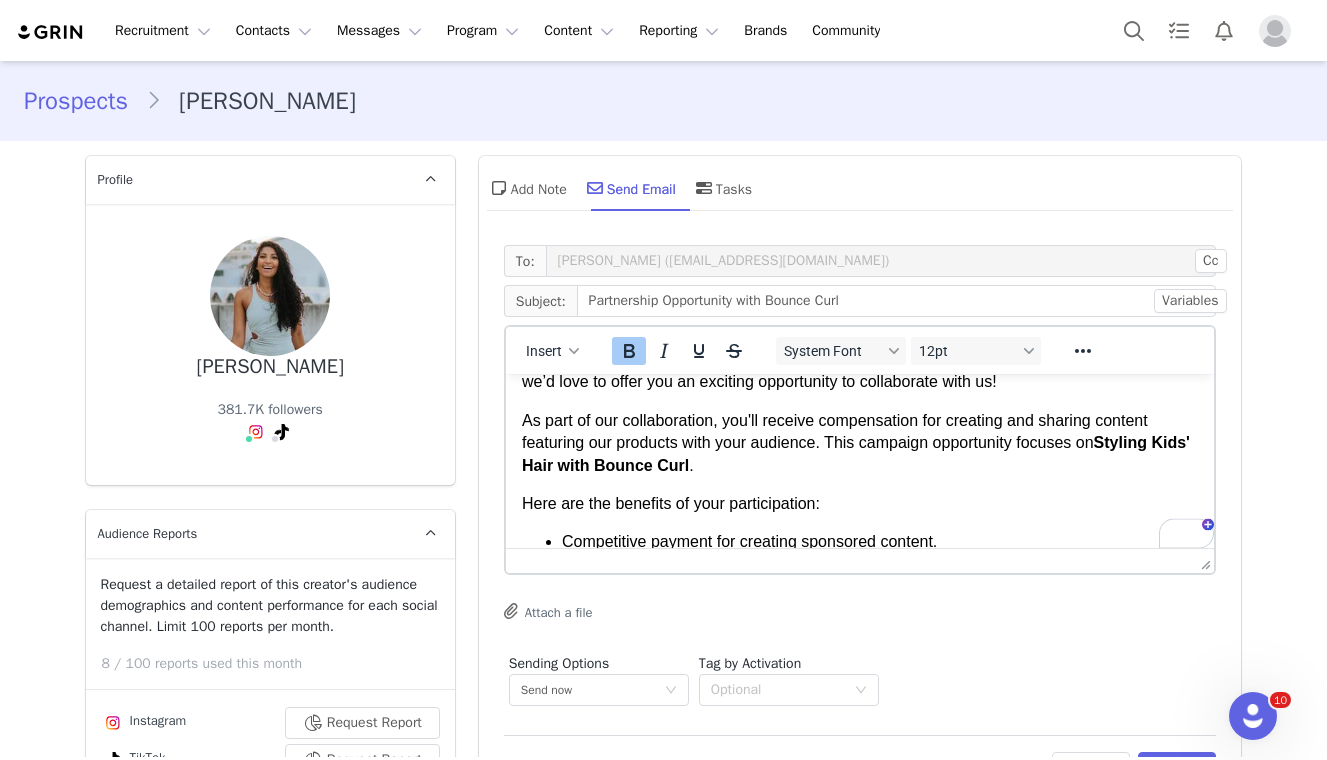 scroll, scrollTop: 441, scrollLeft: 0, axis: vertical 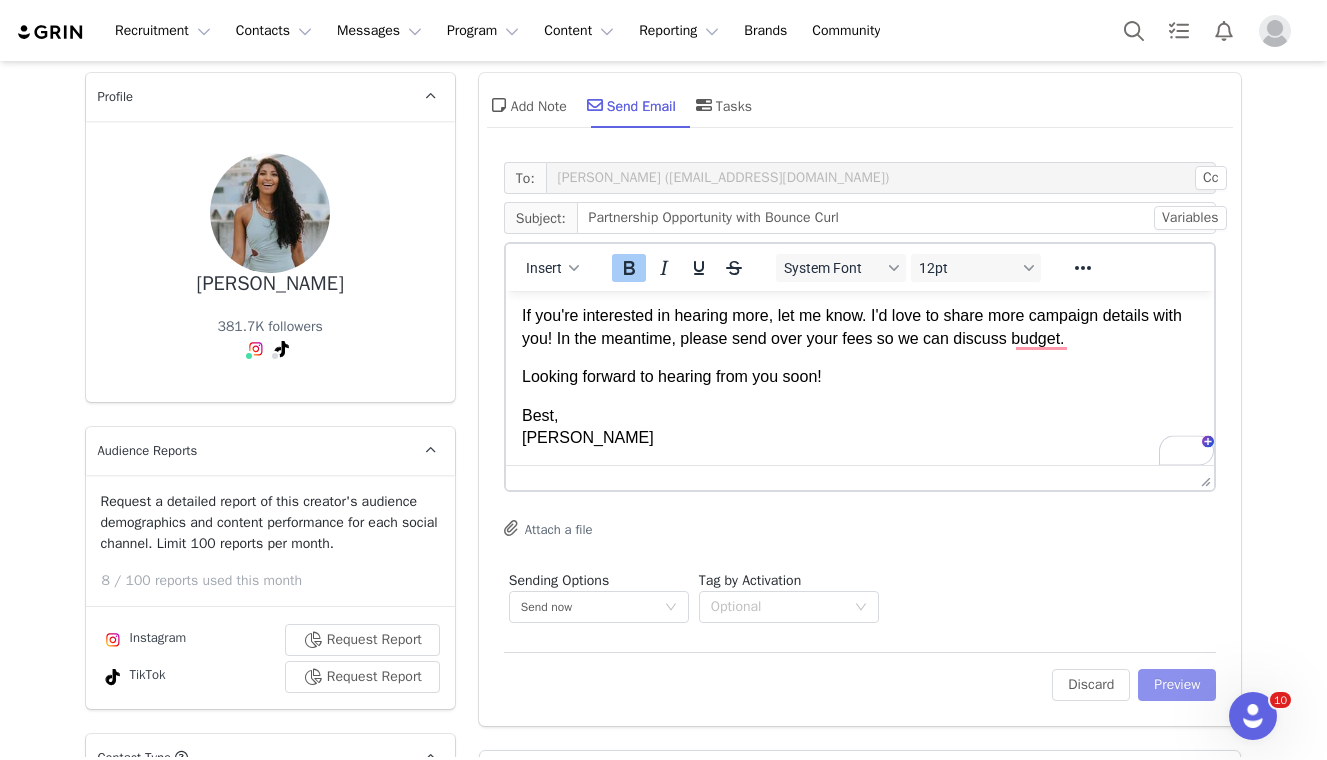click on "Preview" at bounding box center [1177, 685] 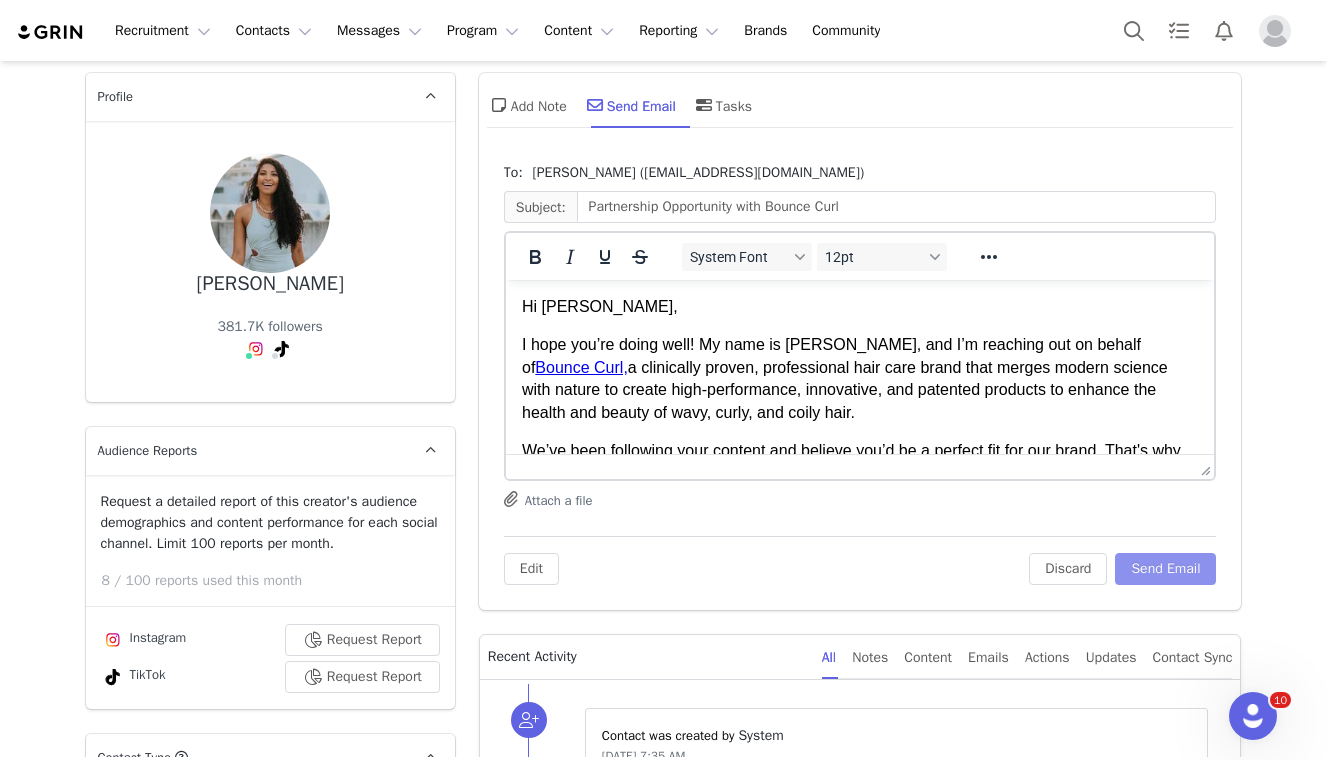 scroll, scrollTop: 0, scrollLeft: 0, axis: both 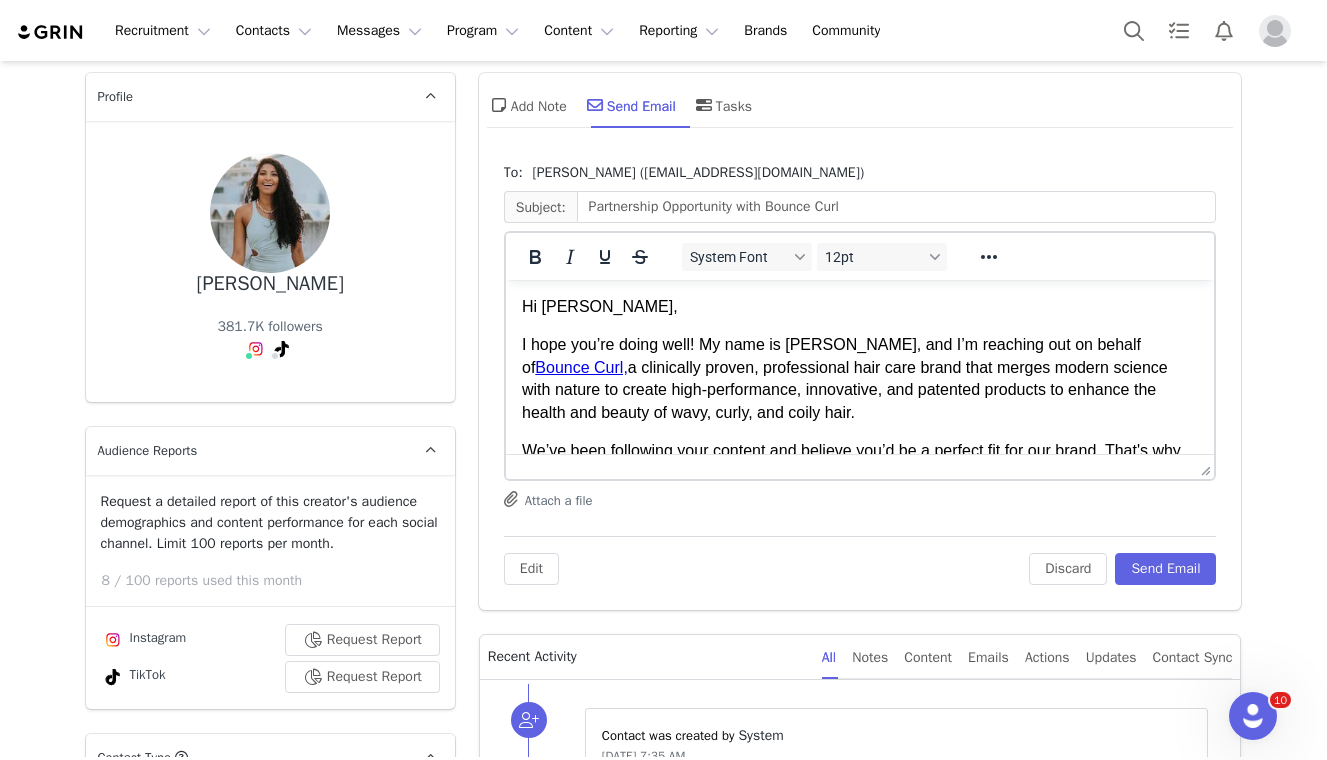 click on "To:  Cass Matthews (Cassandthecity@gmail.com)     Subject: Partnership Opportunity with Bounce Curl     System Font 12pt To open the popup, press Shift+Enter To open the popup, press Shift+Enter To open the popup, press Shift+Enter To open the popup, press Shift+Enter Attach a file Edit     Discard Send Email" at bounding box center [860, 381] 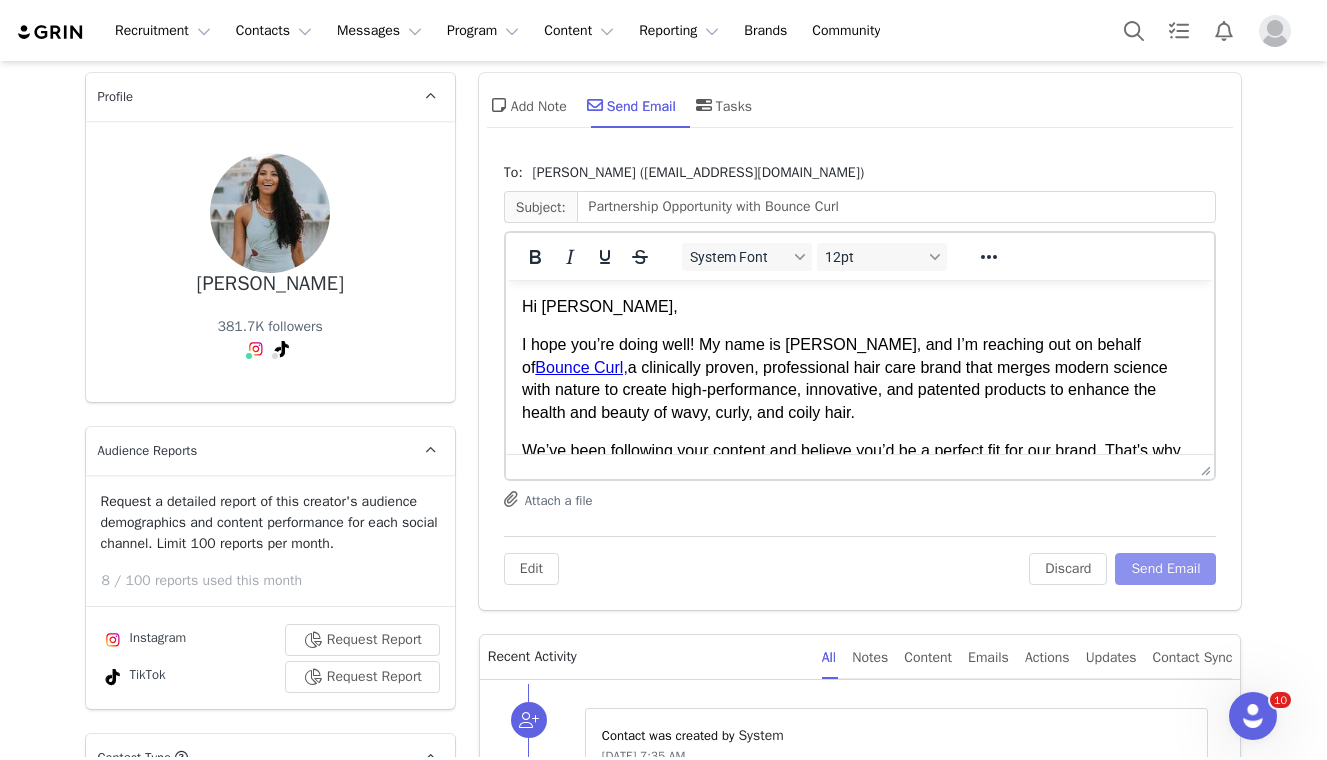 click on "Send Email" at bounding box center [1165, 569] 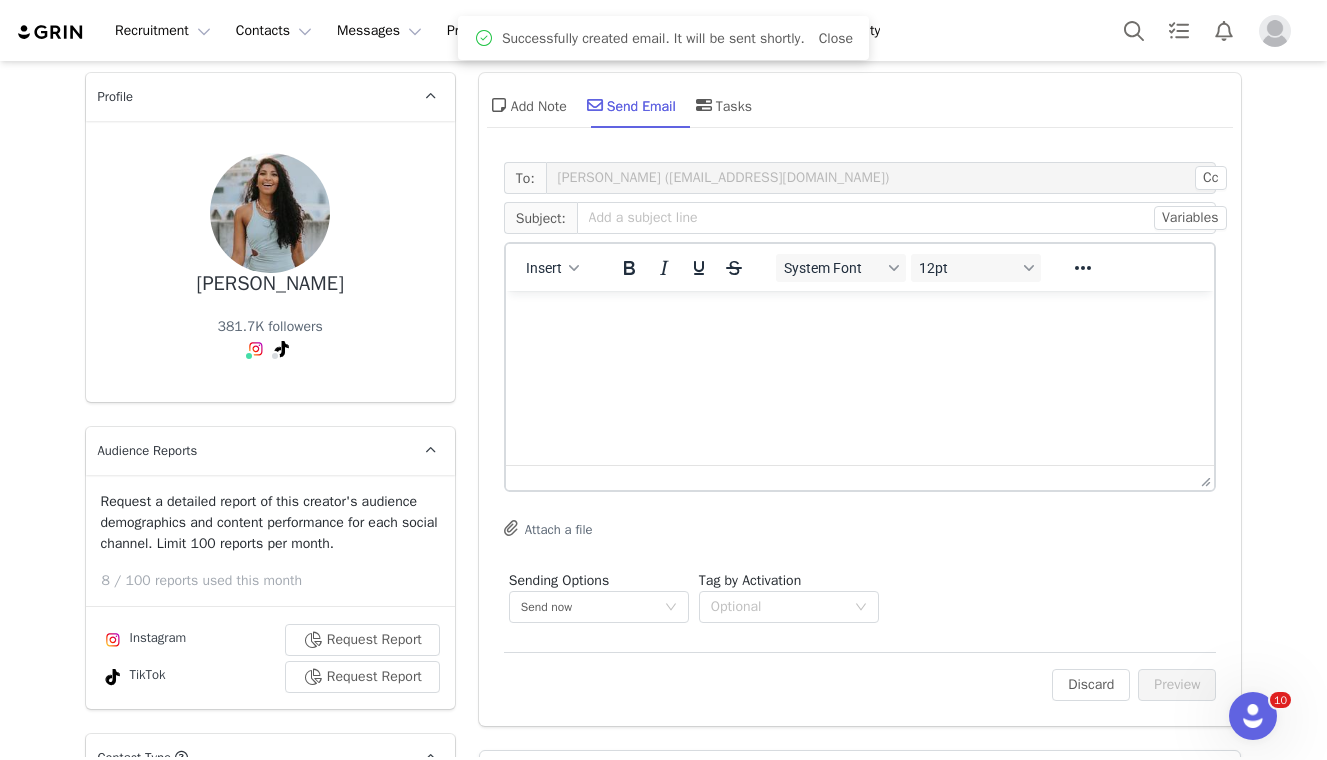 scroll 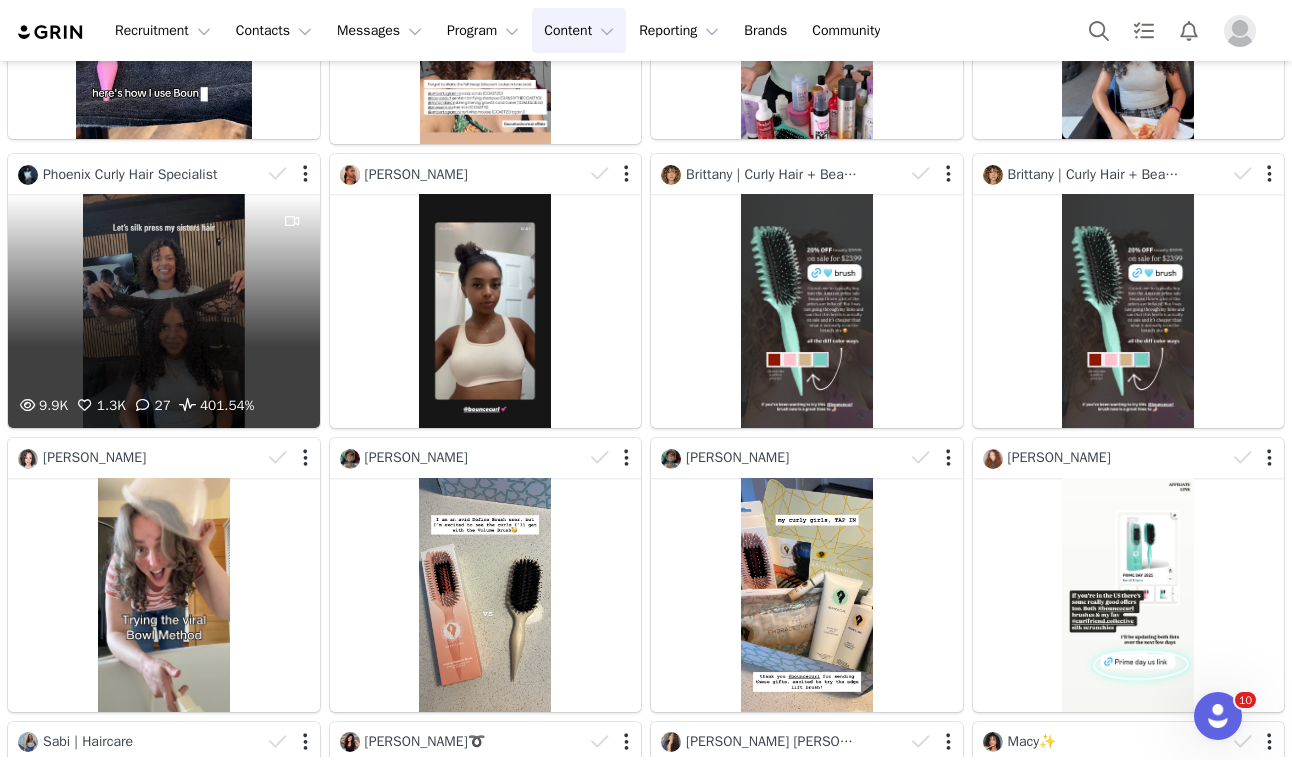 click on "9.9K  1.3K  27  401.54%" at bounding box center [164, 311] 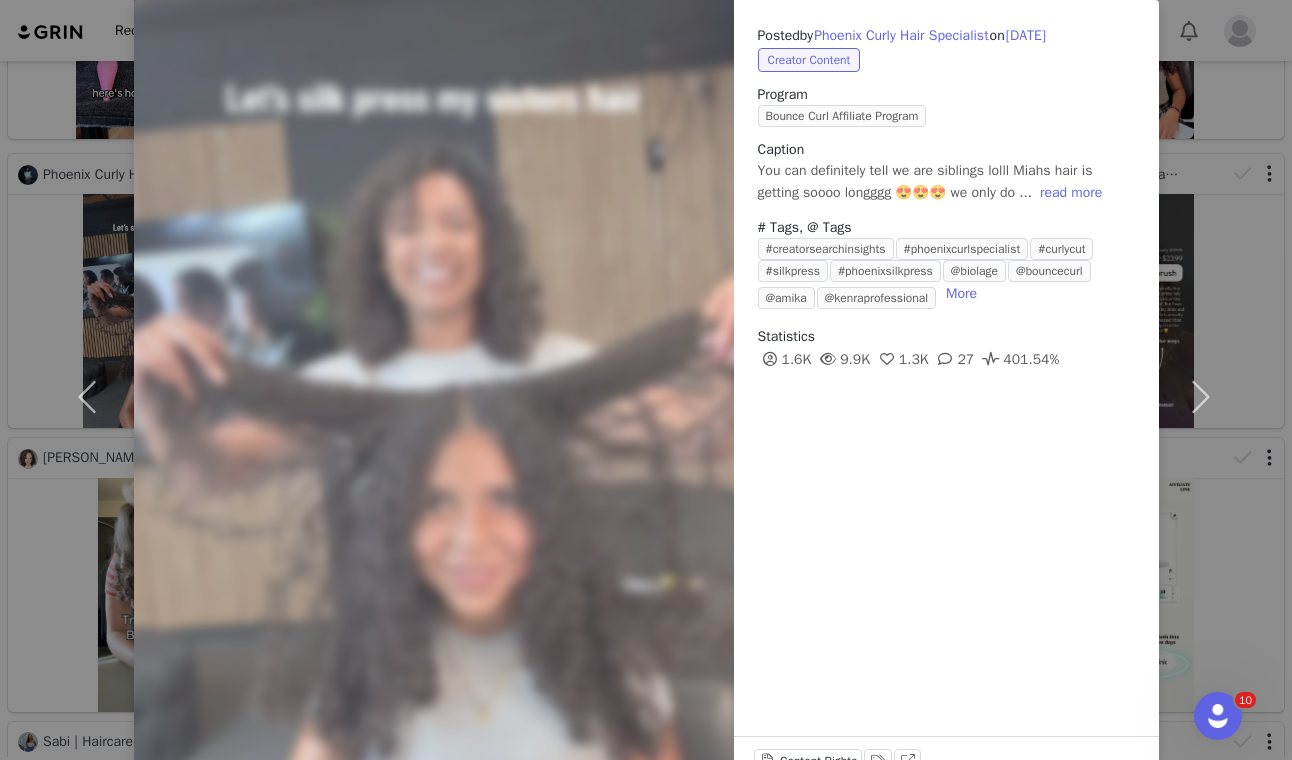 scroll, scrollTop: 157, scrollLeft: 0, axis: vertical 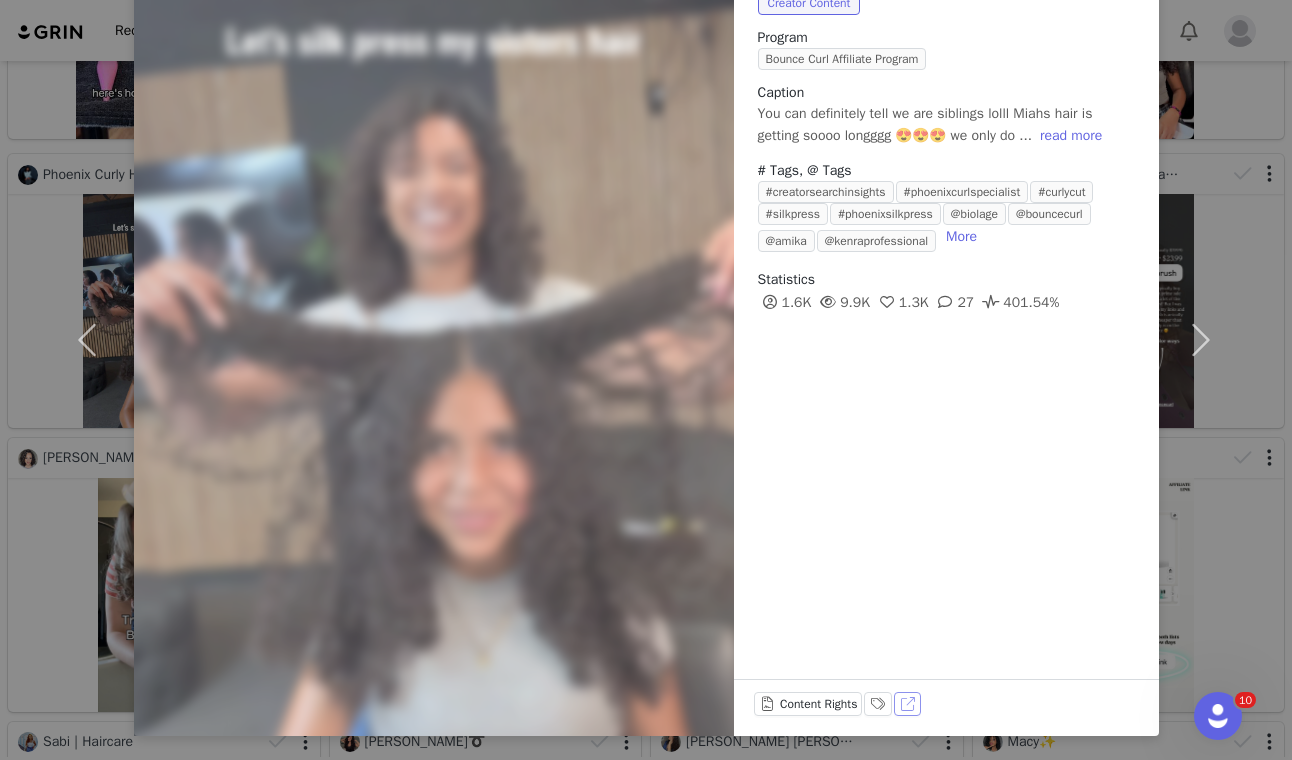 click on "View on TikTok" at bounding box center (908, 704) 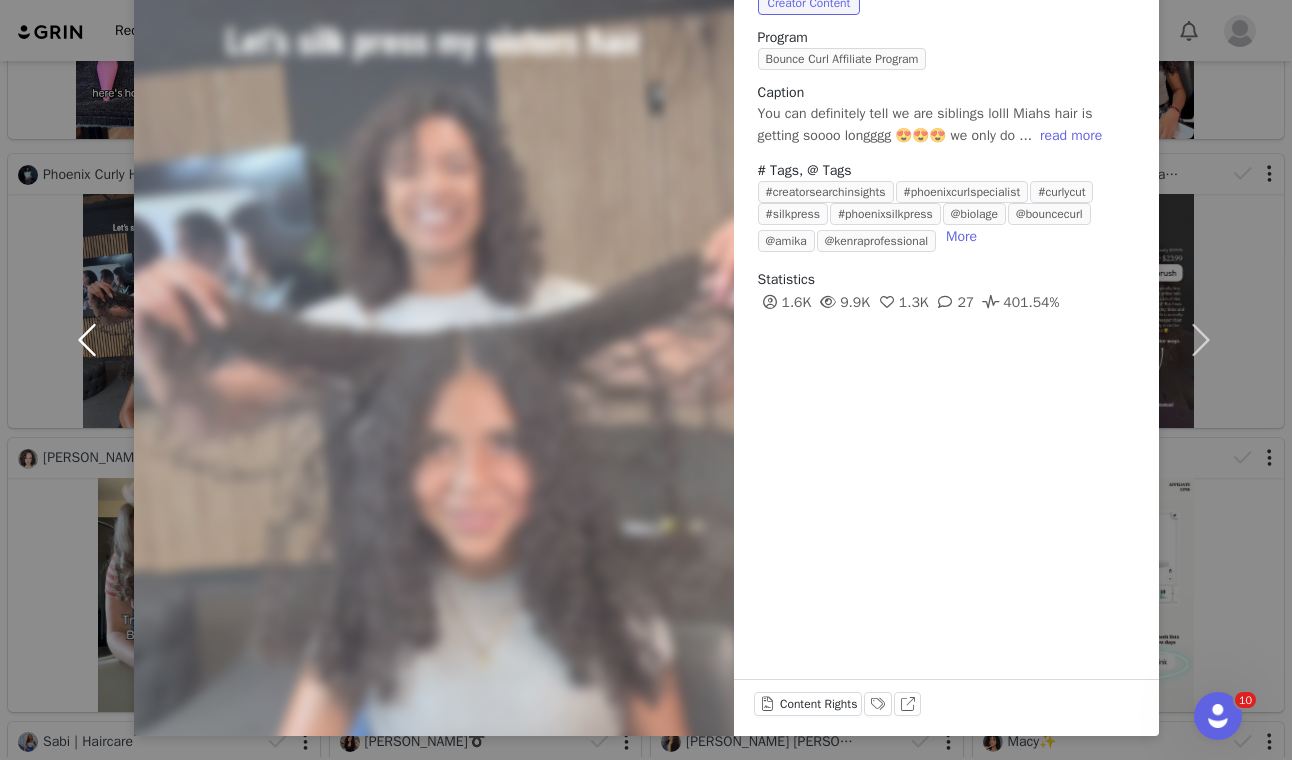 click at bounding box center (92, 339) 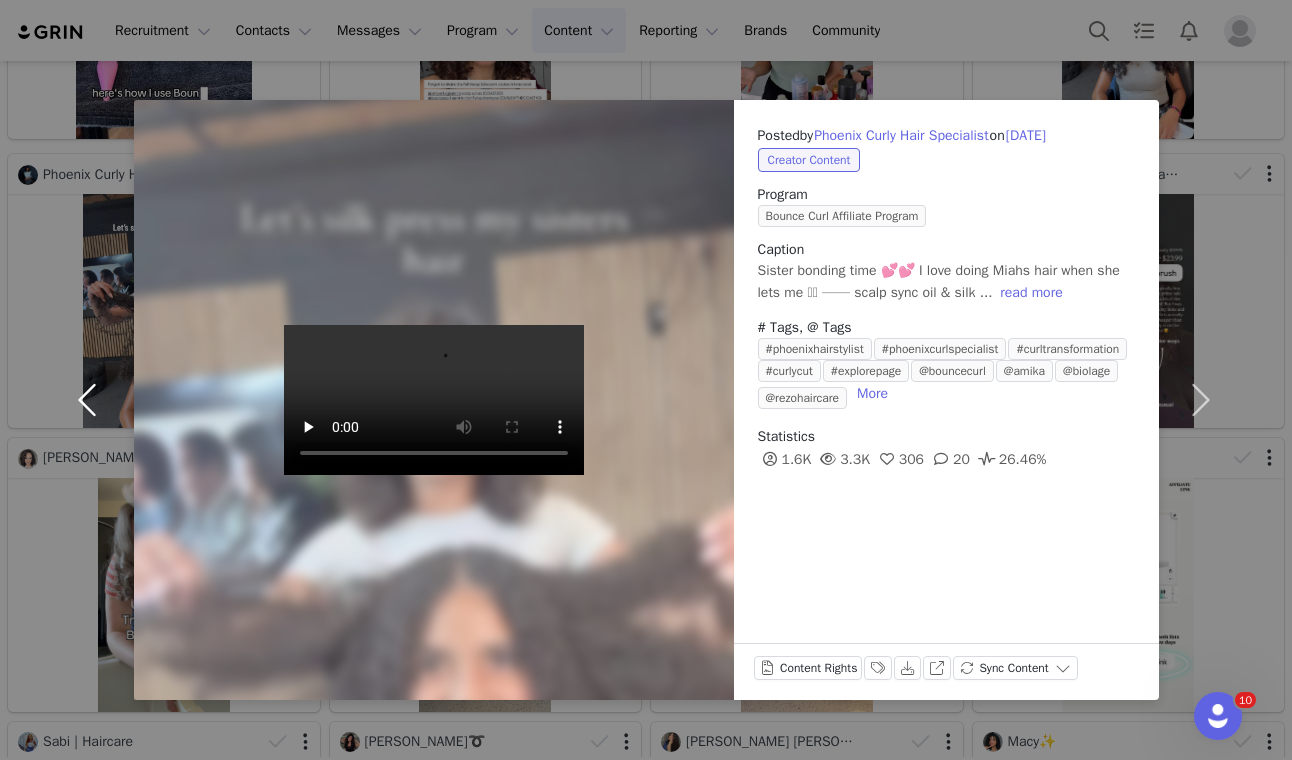 scroll, scrollTop: 0, scrollLeft: 0, axis: both 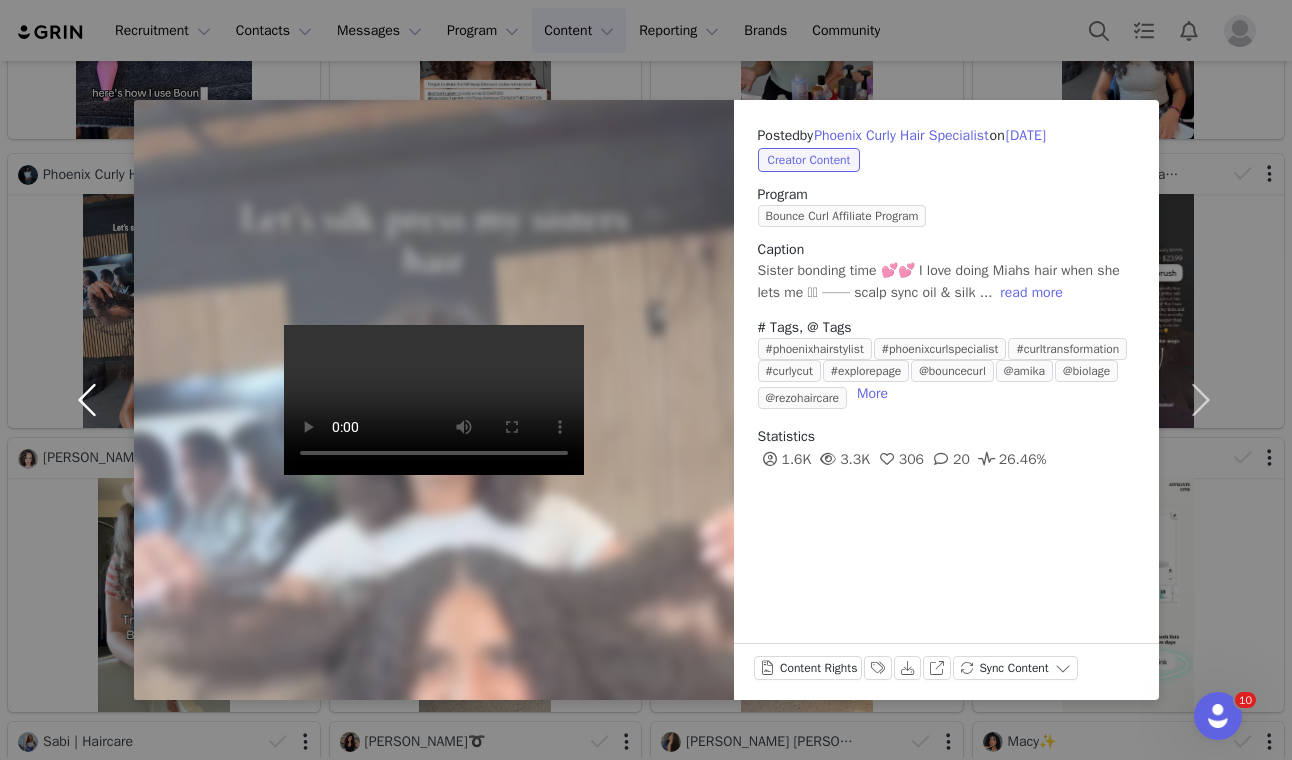 click at bounding box center [92, 400] 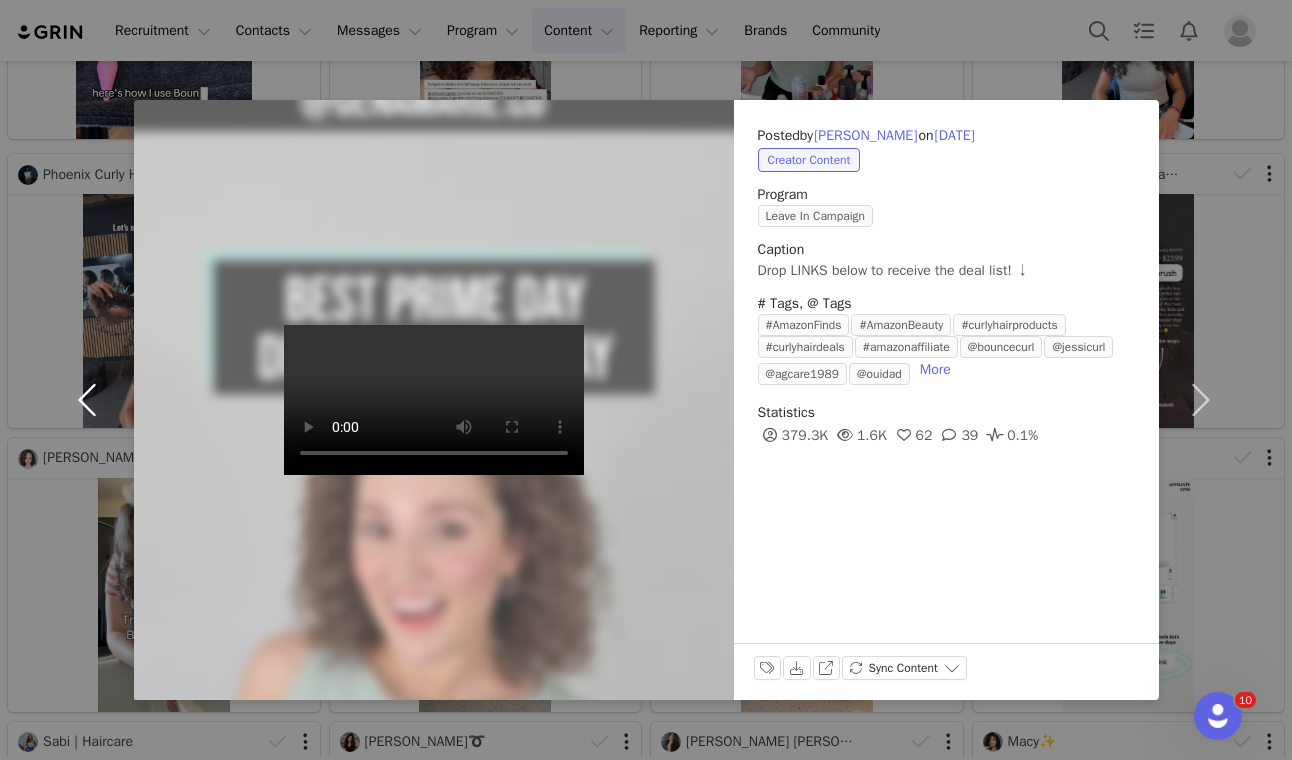 click at bounding box center [92, 400] 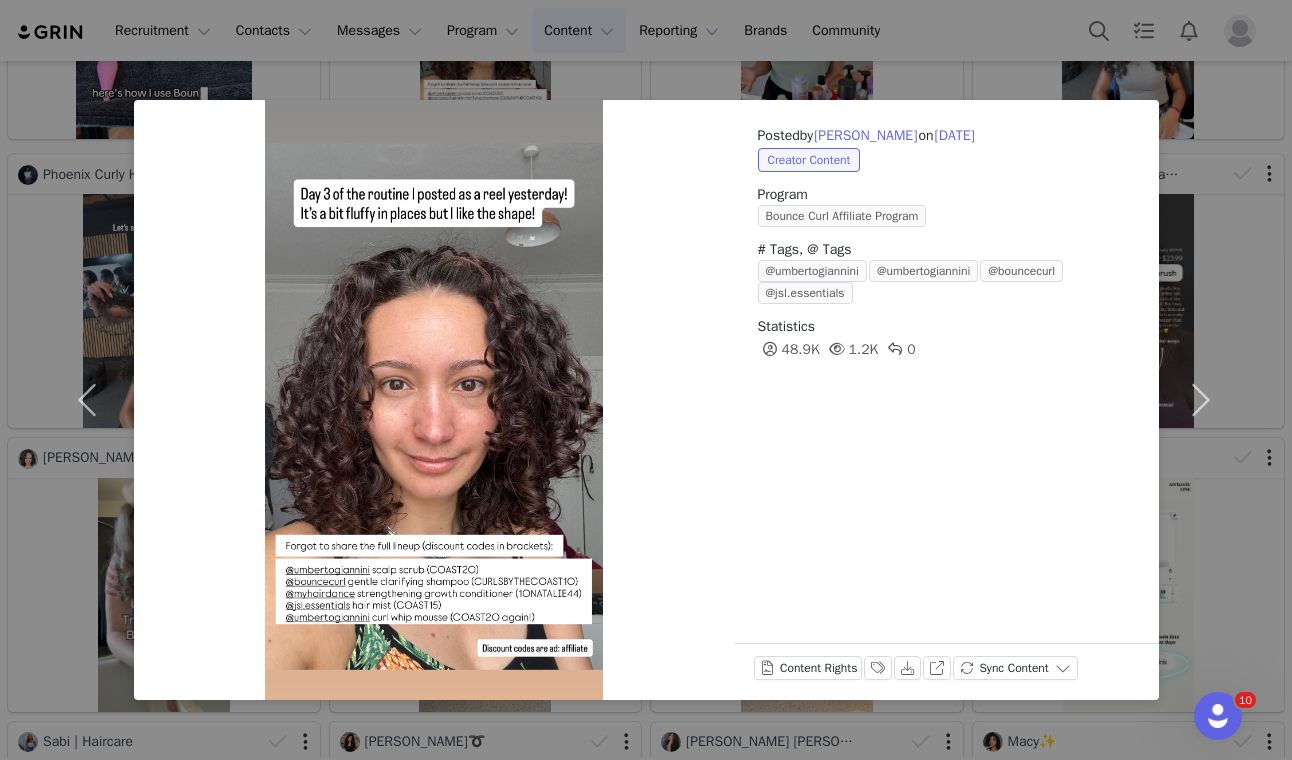 click on "Posted  by  Natalie Soper  on  Jul 9, 2025  Creator Content  Program Bounce Curl Affiliate Program # Tags, @ Tags  @umbertogiannini   @umbertogiannini   @bouncecurl   @jsl.essentials      Statistics 48.9K  1.2K  0  Content Rights Labels & Tags Download View on Instagram Sync Content" at bounding box center [646, 380] 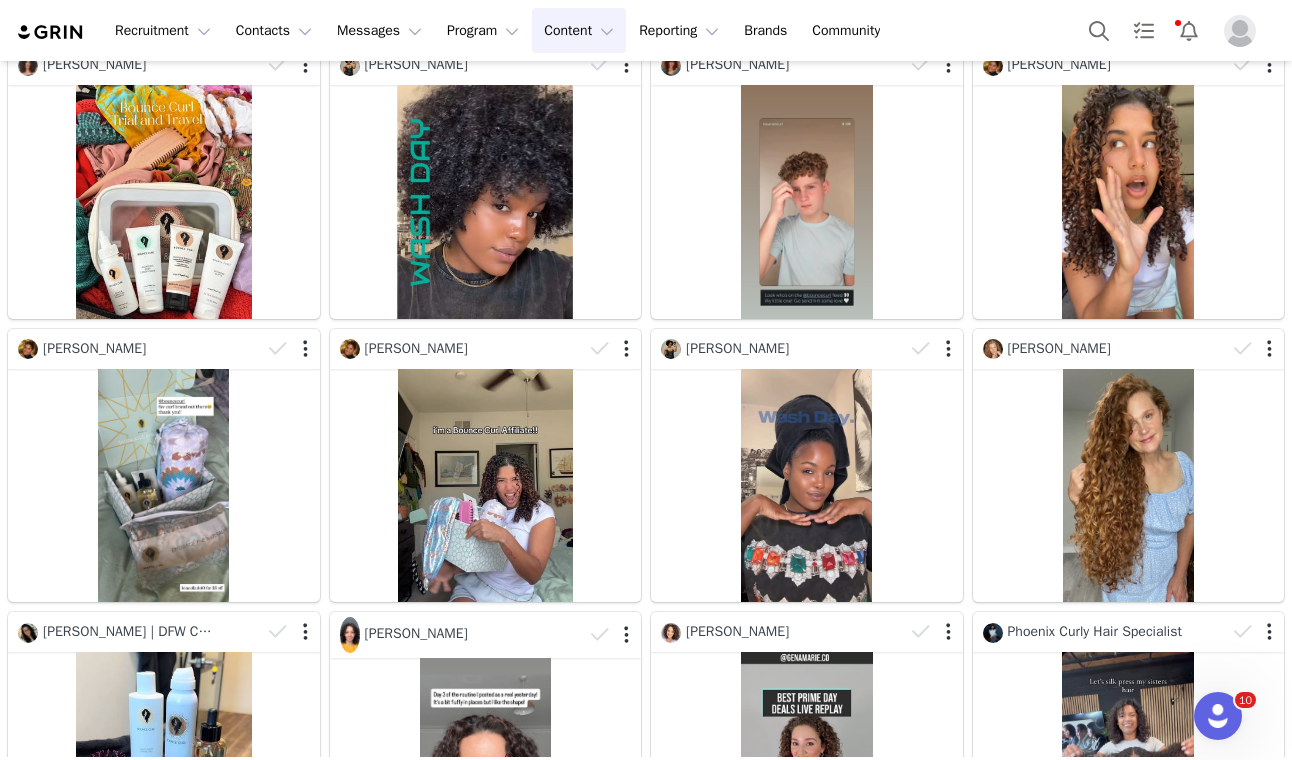 scroll, scrollTop: 0, scrollLeft: 0, axis: both 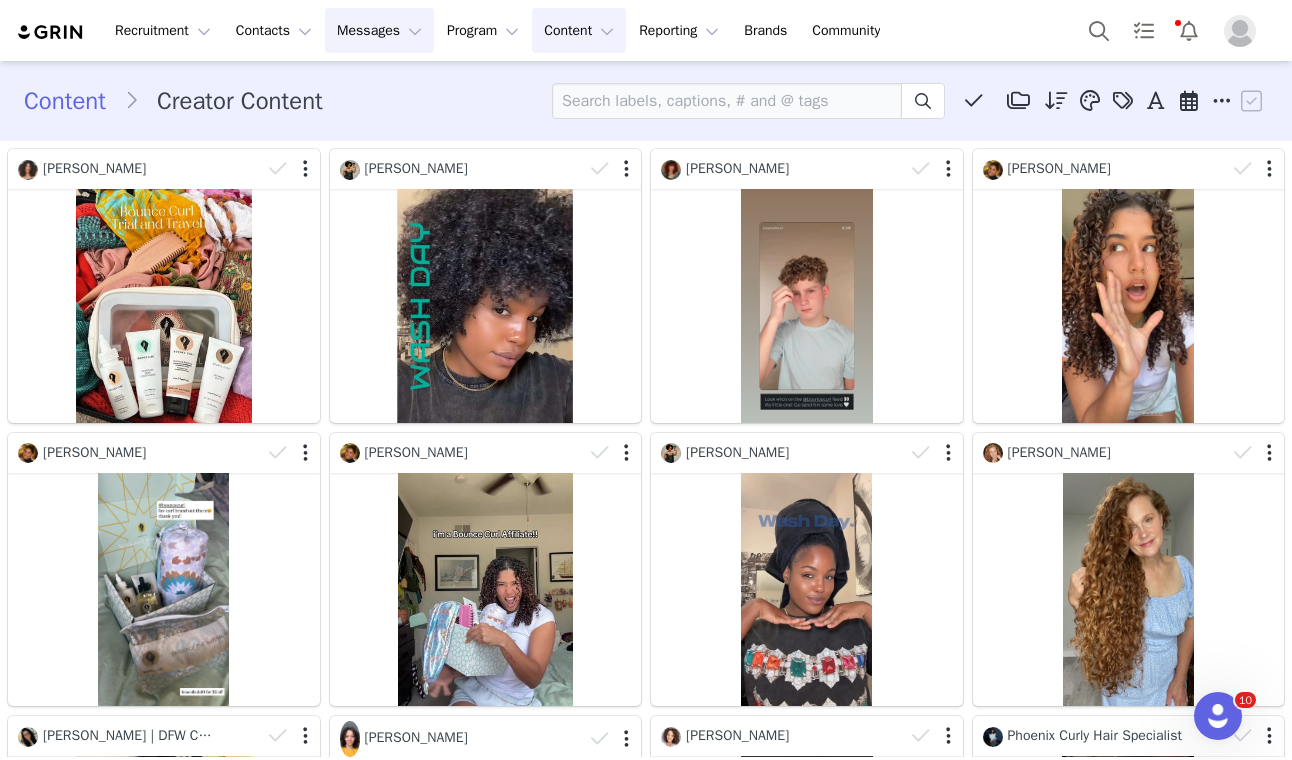 click on "Messages Messages" at bounding box center (379, 30) 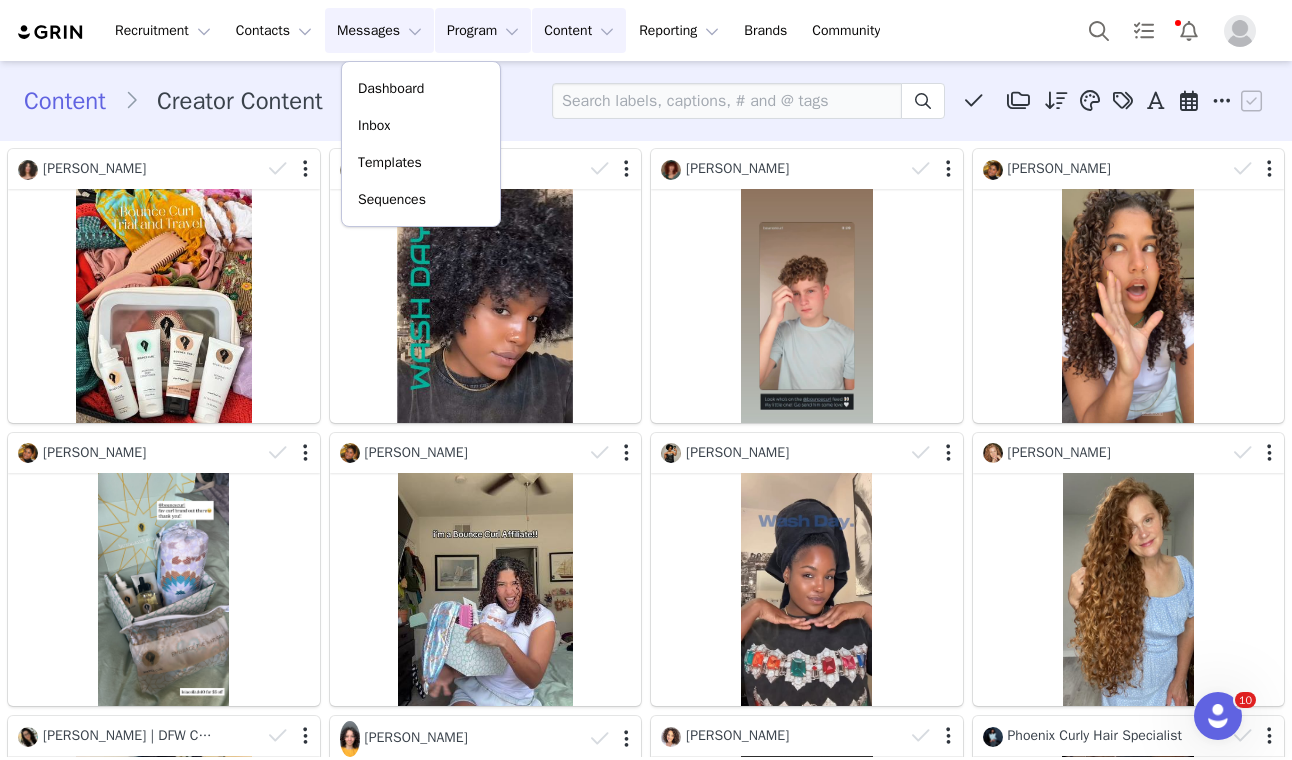 click on "Program Program" at bounding box center (483, 30) 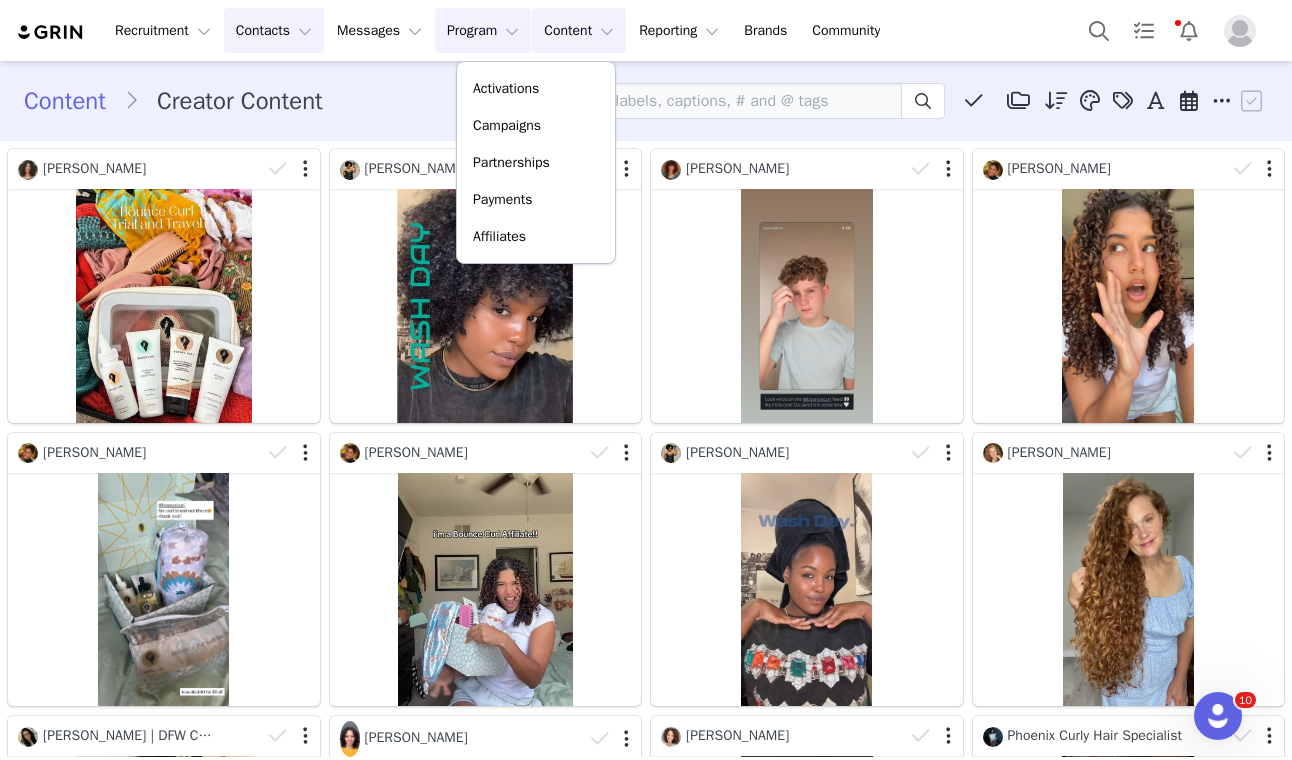 click on "Contacts Contacts" at bounding box center [274, 30] 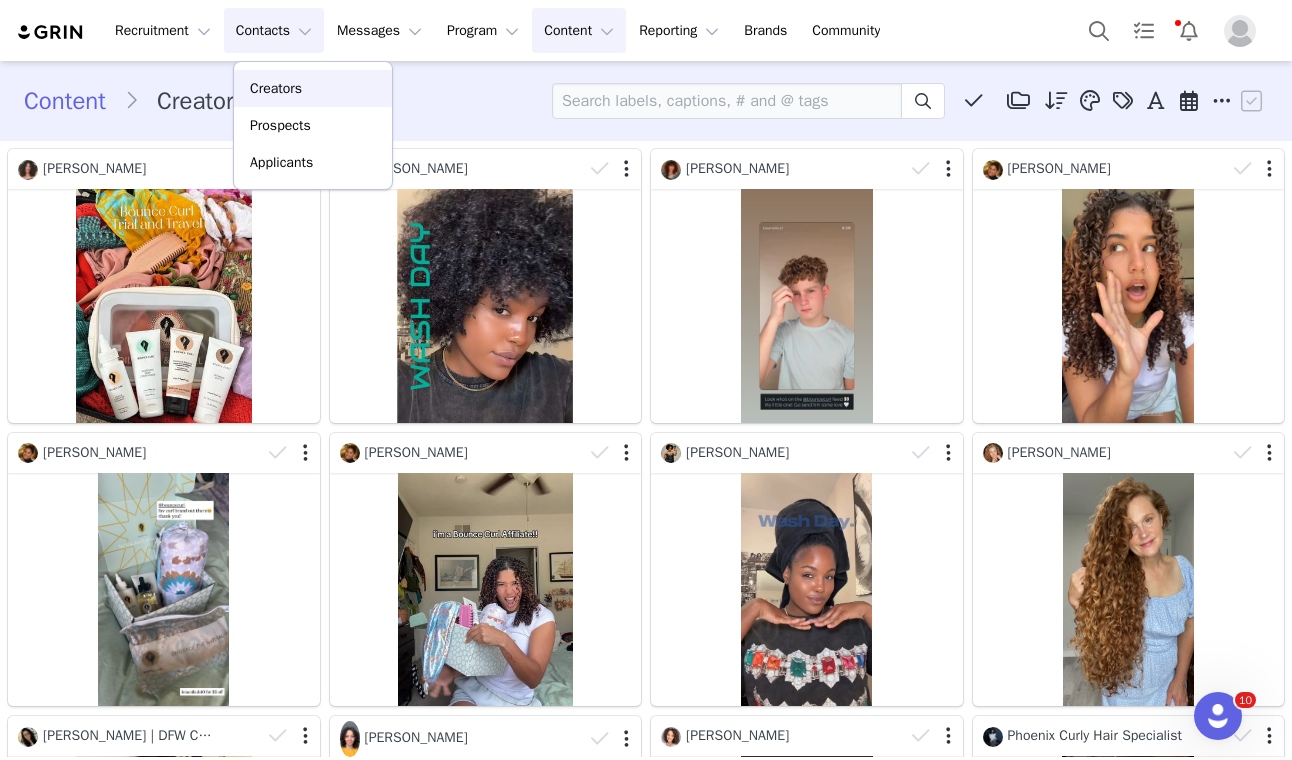 click on "Creators" at bounding box center [276, 88] 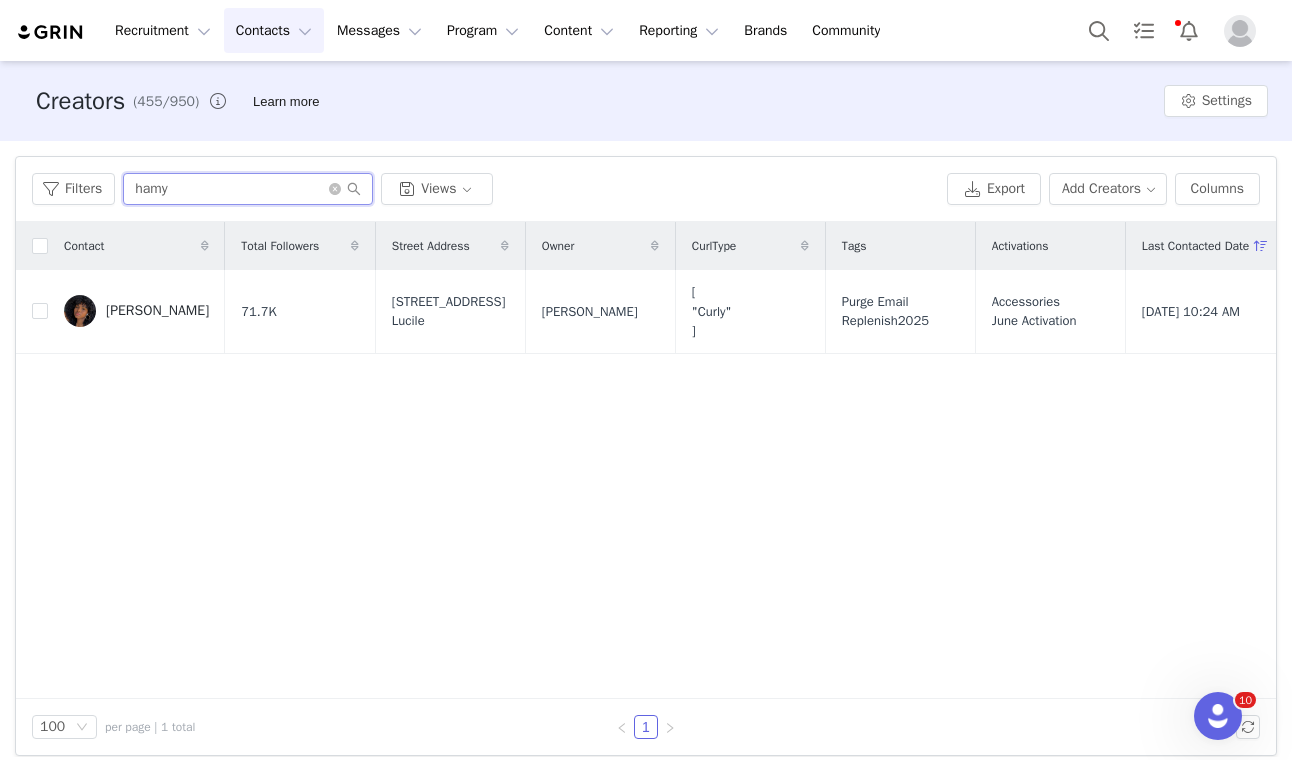 click on "hamy" at bounding box center [248, 189] 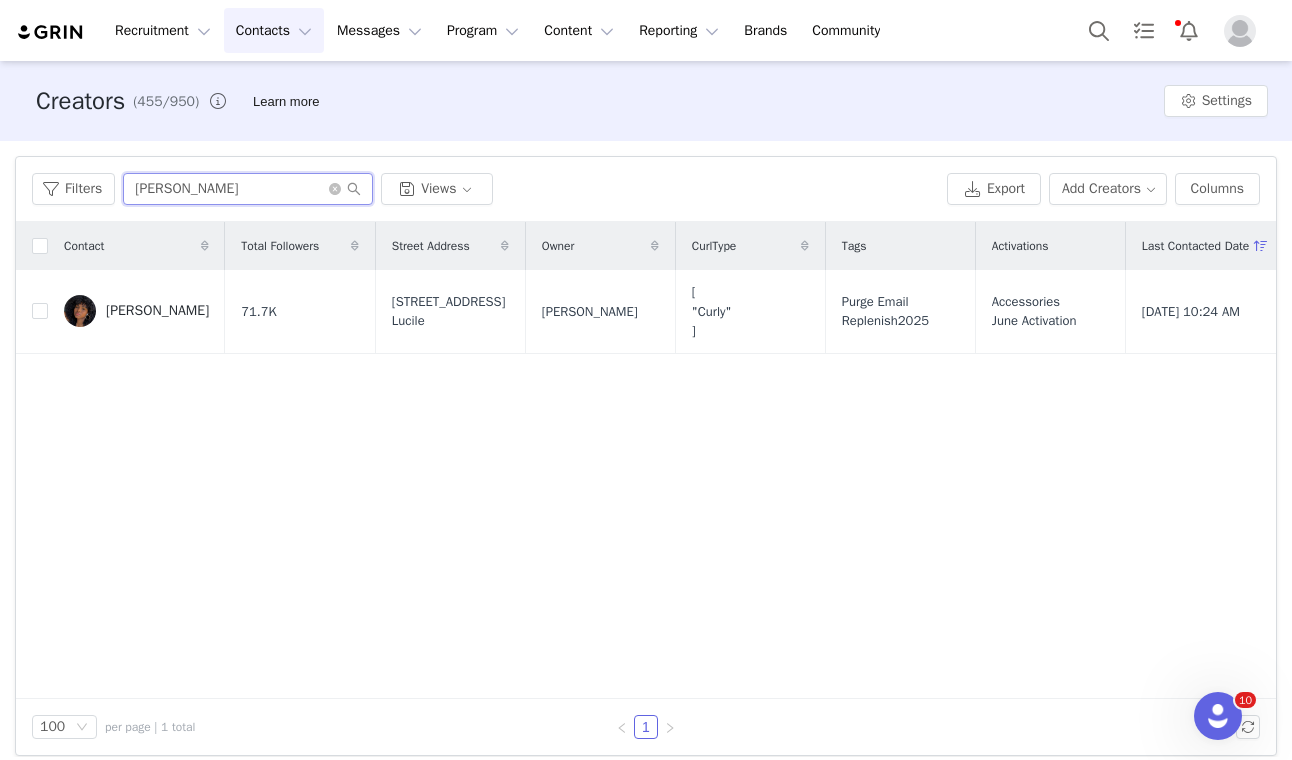 type on "reema" 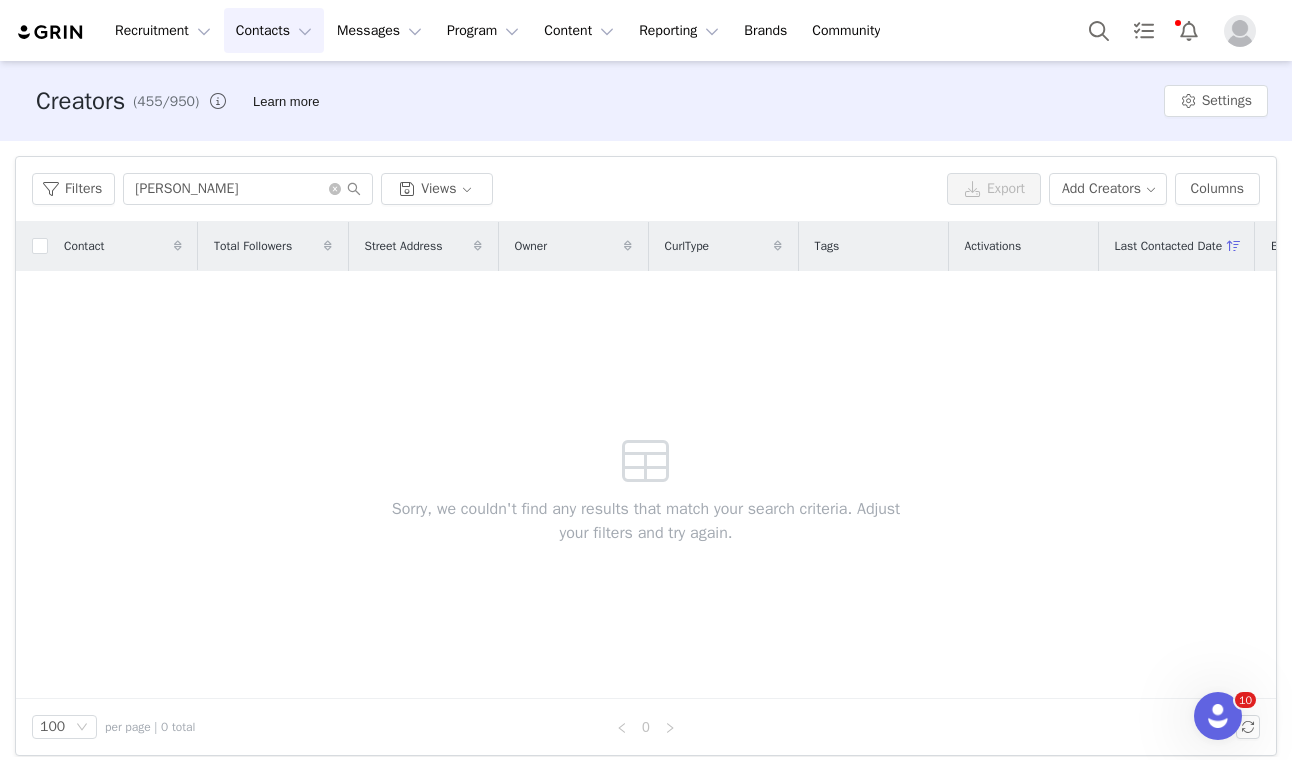 click on "Contacts Contacts" at bounding box center (274, 30) 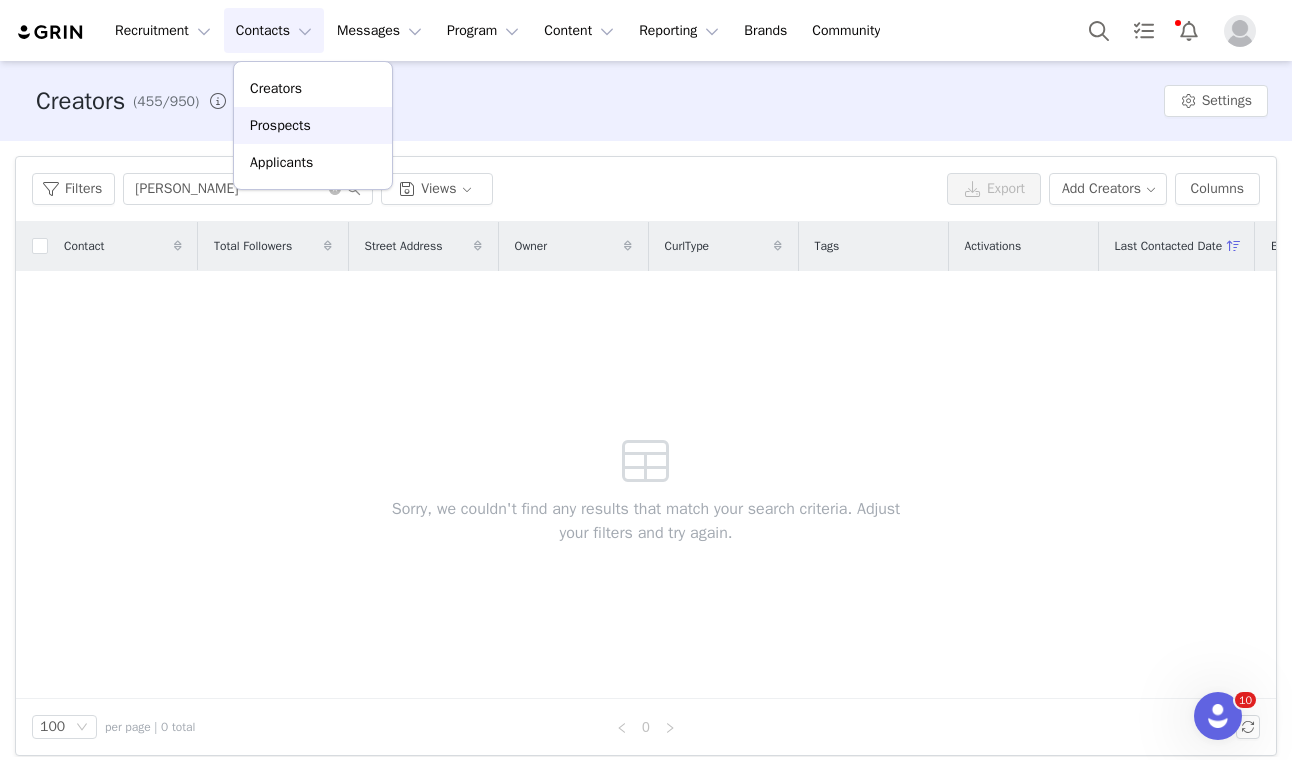 click on "Prospects" at bounding box center (313, 125) 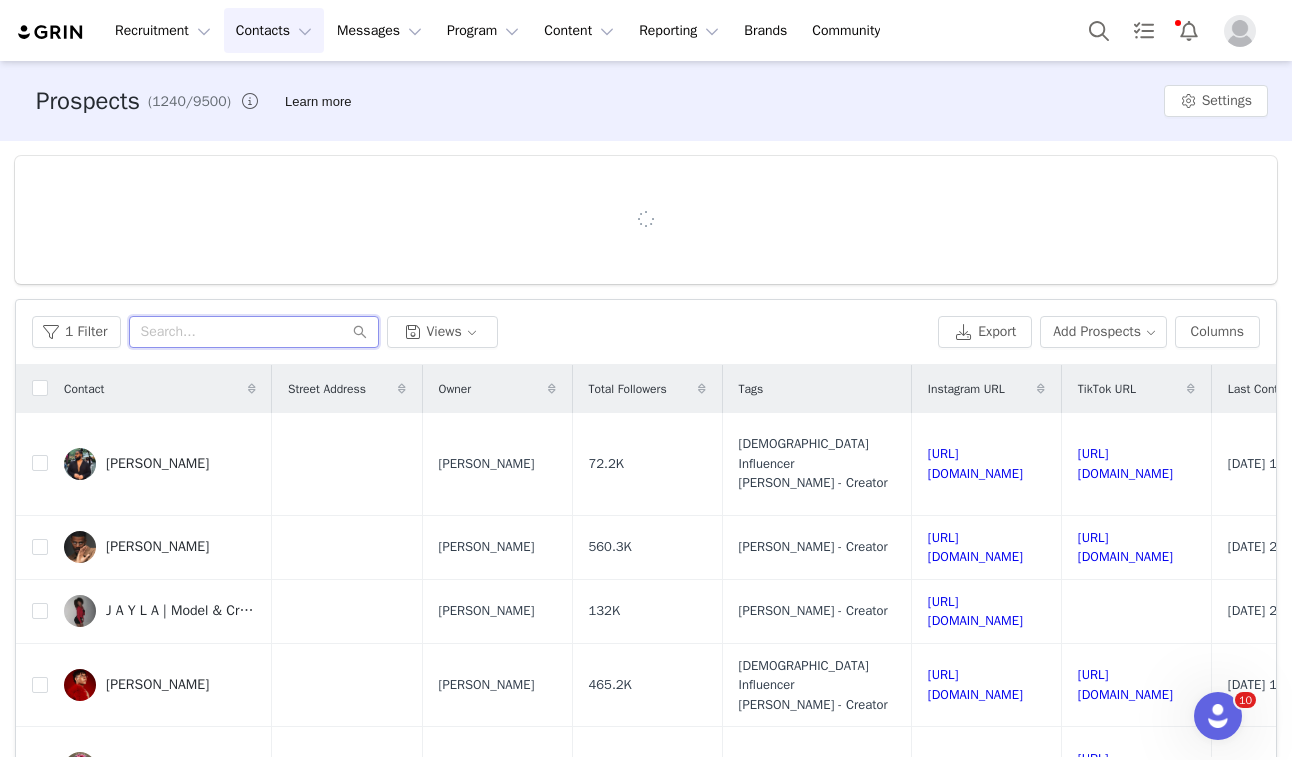click at bounding box center (254, 332) 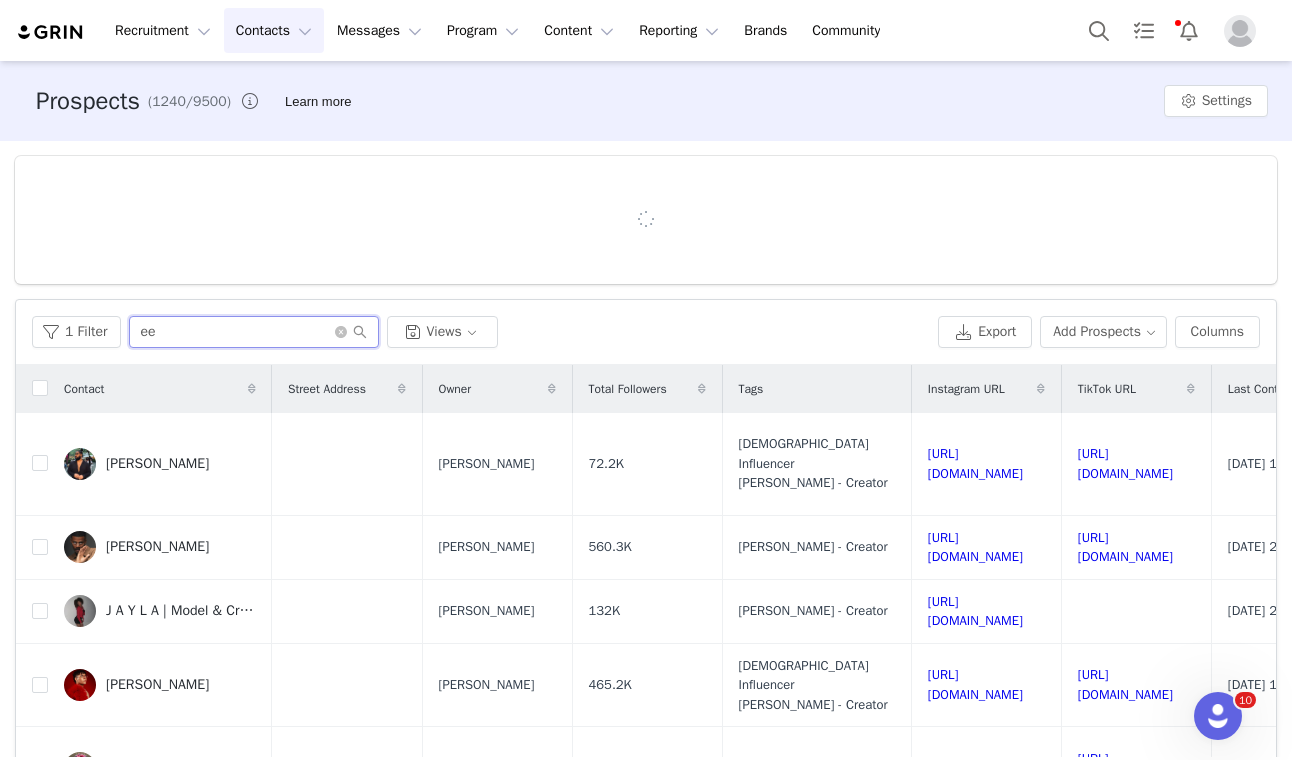 type on "e" 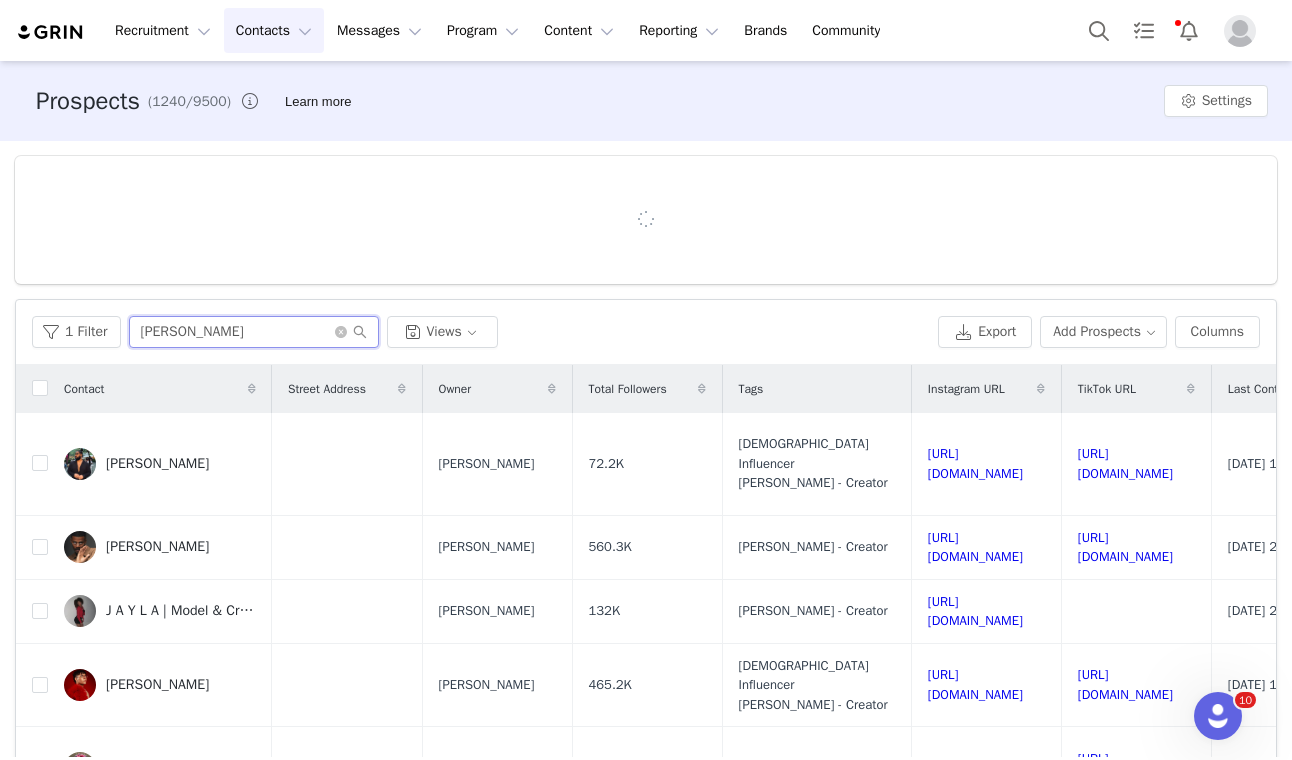 type on "reema" 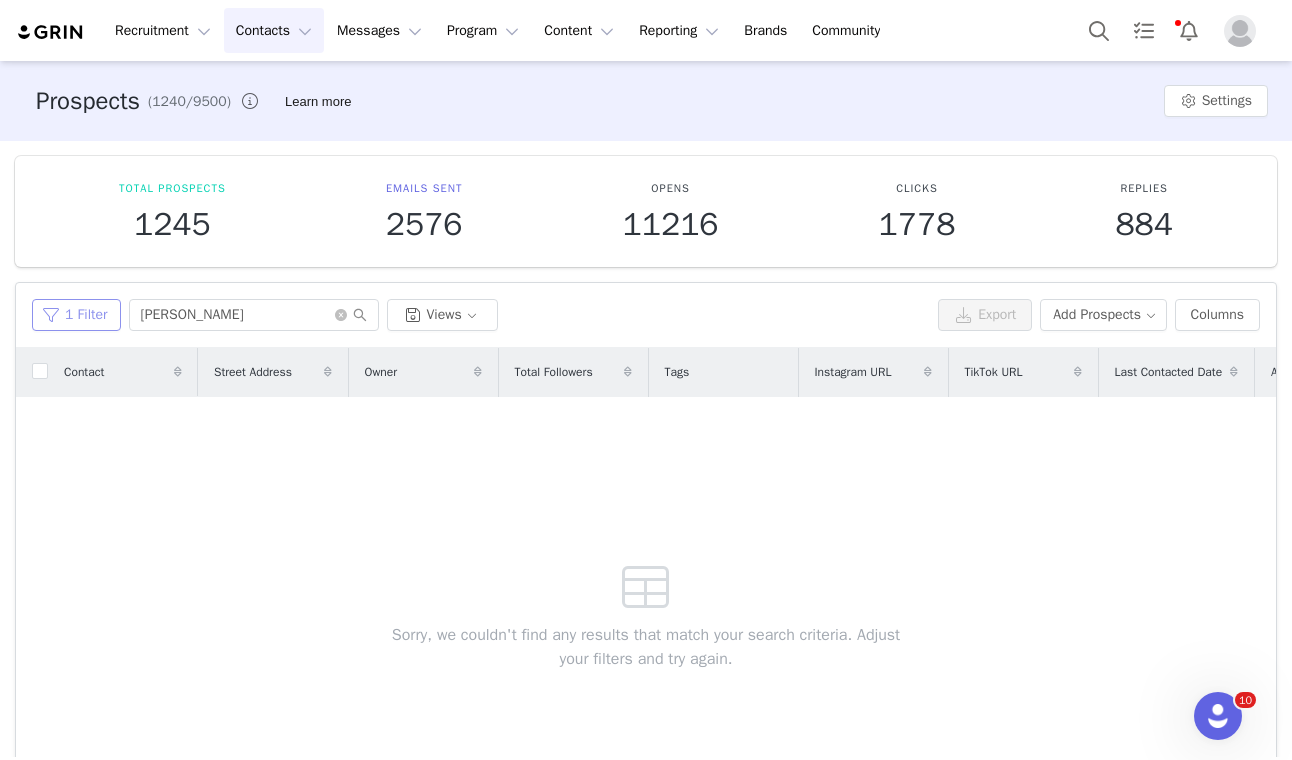 click on "1 Filter" at bounding box center (76, 315) 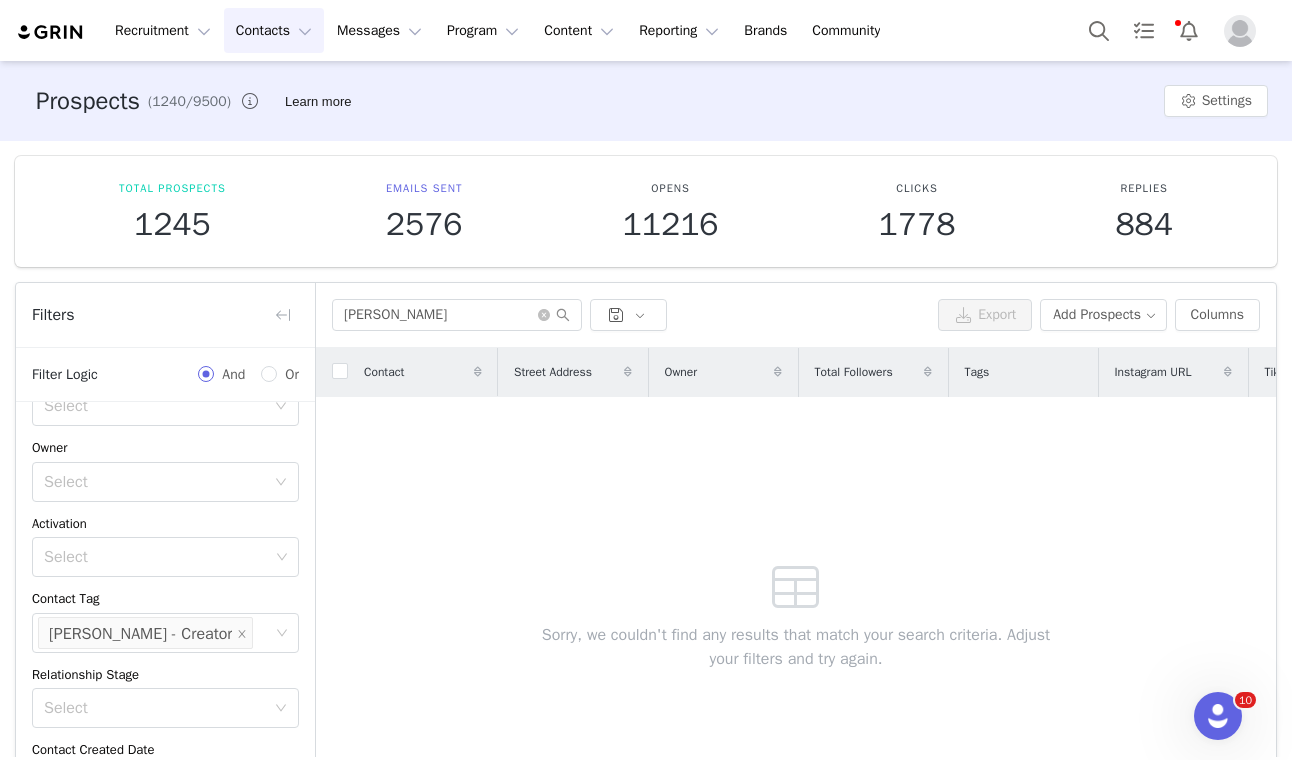 scroll, scrollTop: 62, scrollLeft: 0, axis: vertical 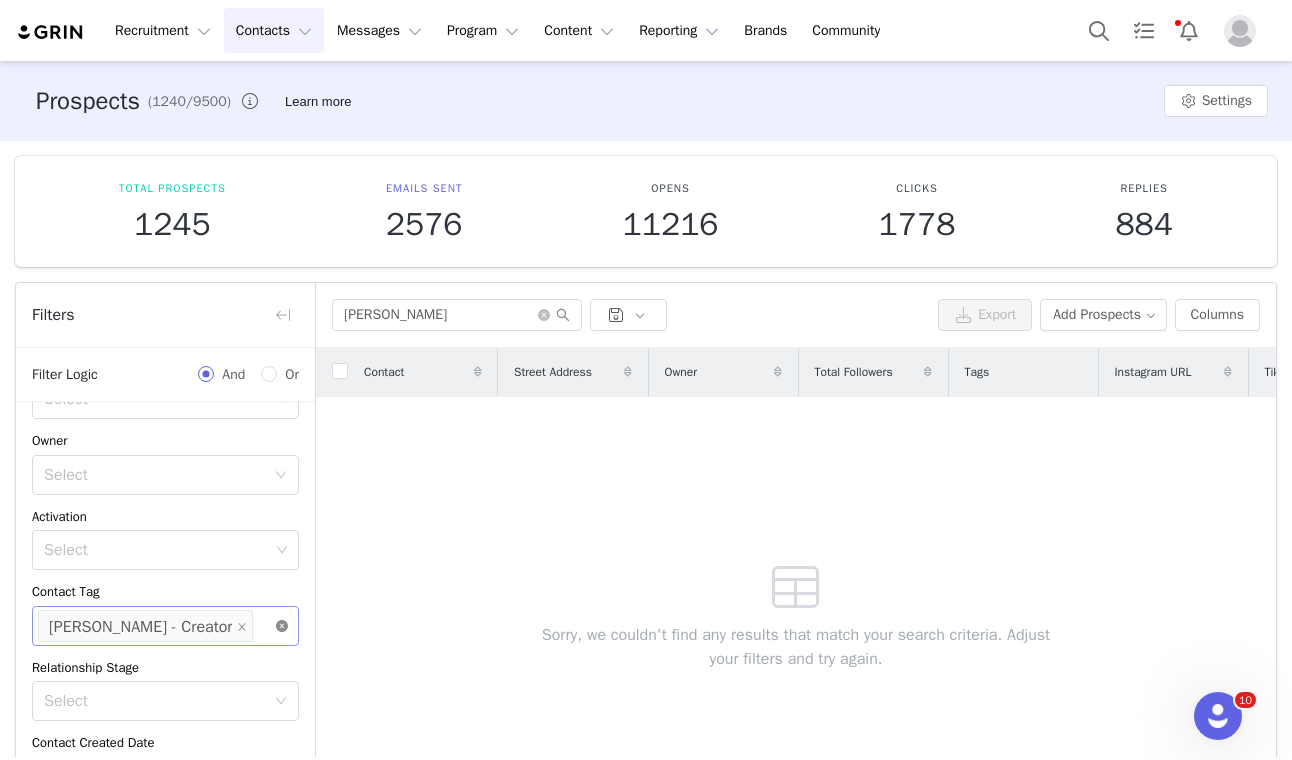 click 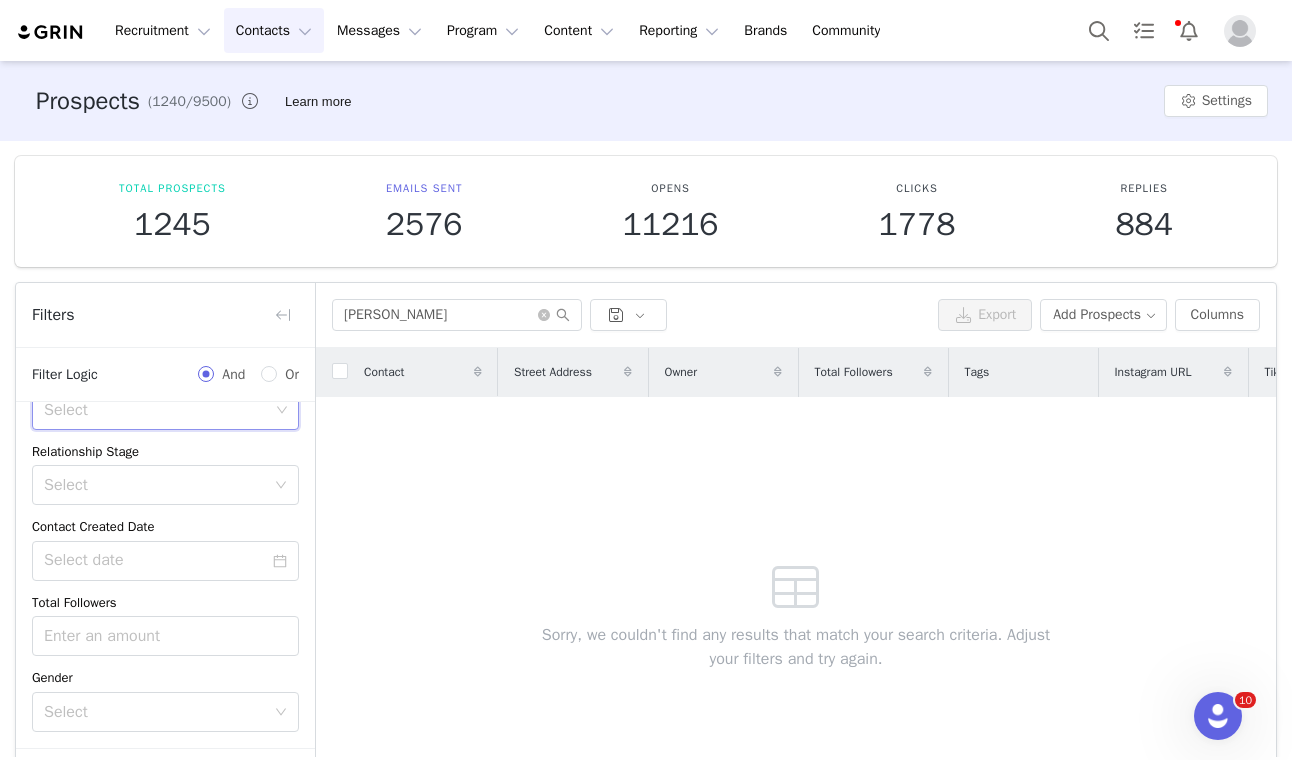 scroll, scrollTop: 283, scrollLeft: 0, axis: vertical 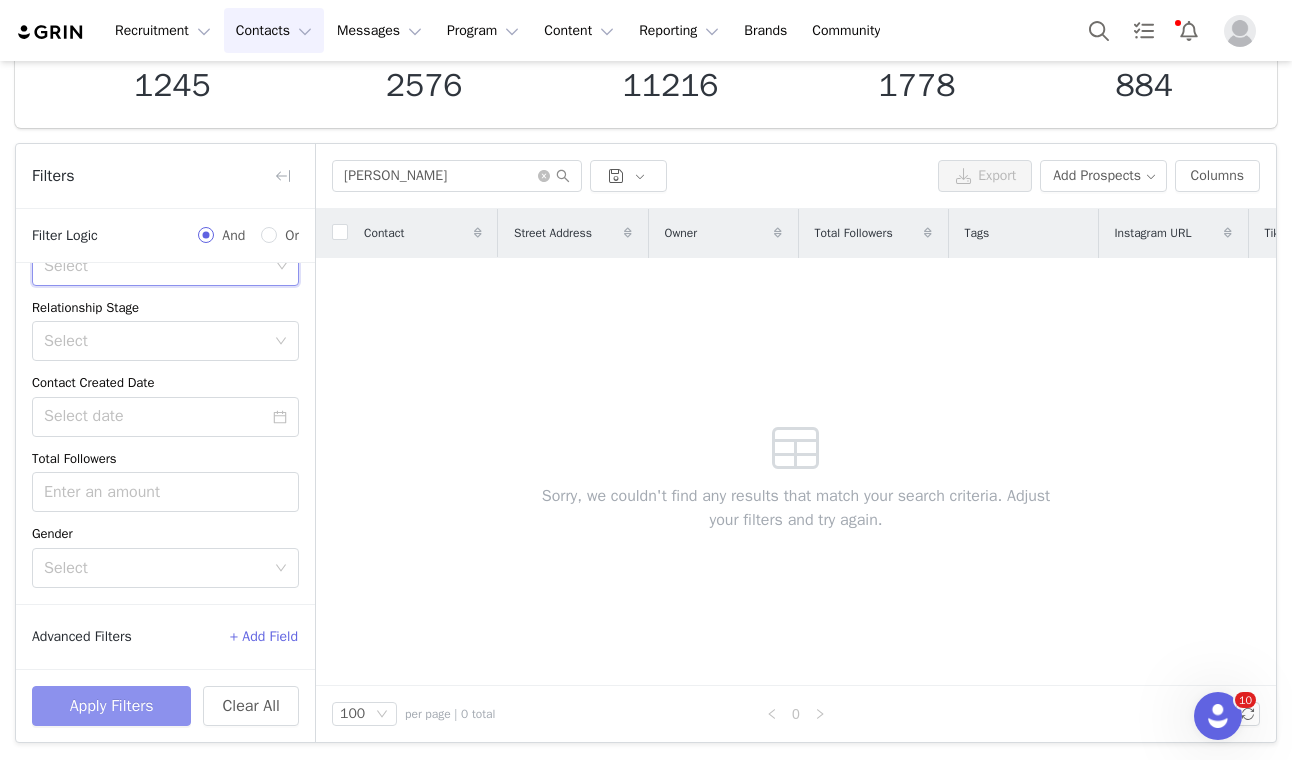 click on "Apply Filters" at bounding box center (111, 706) 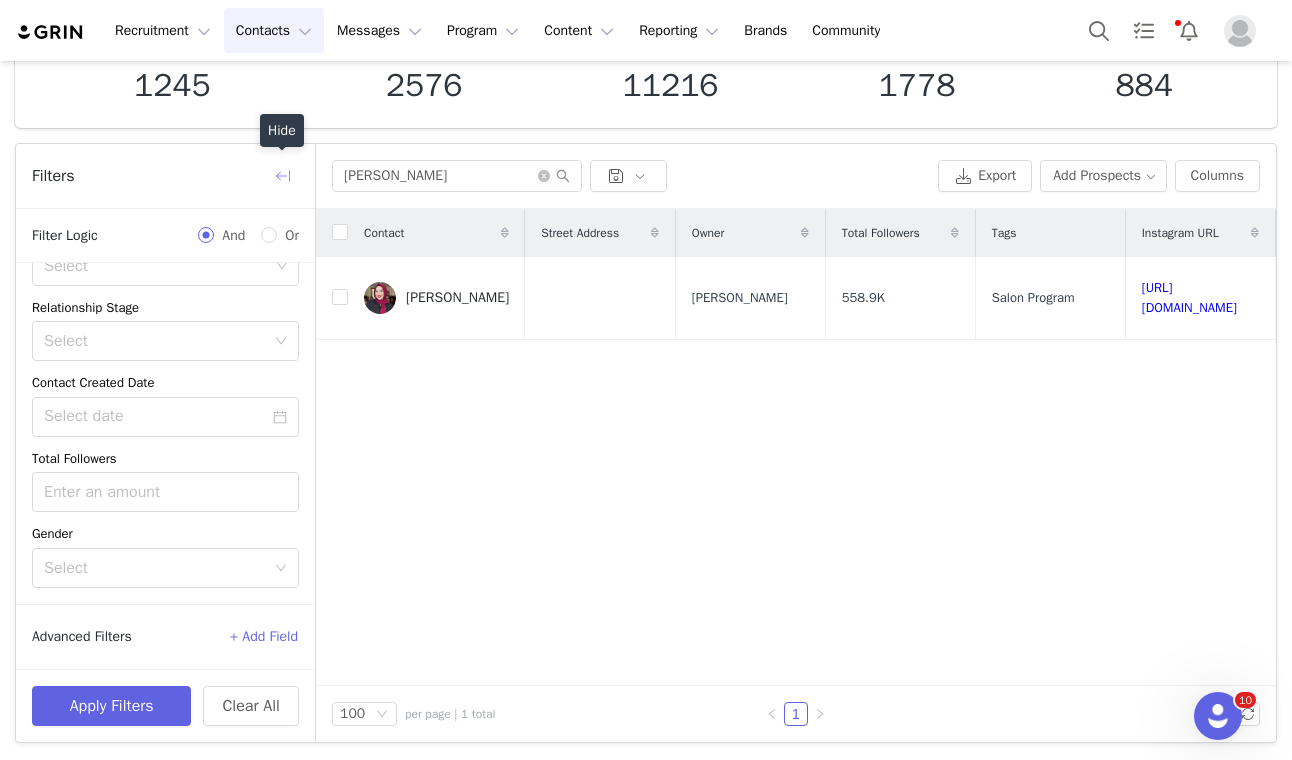 click at bounding box center [283, 176] 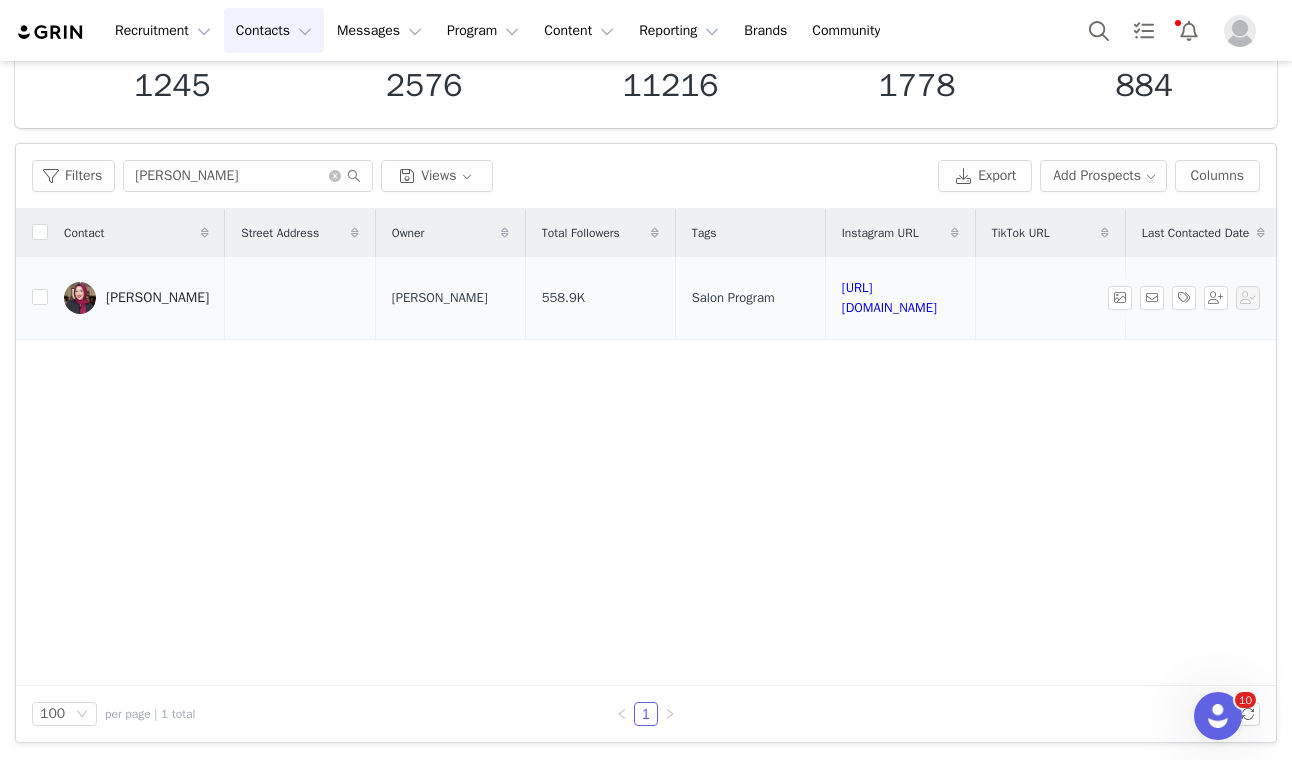 click at bounding box center [80, 298] 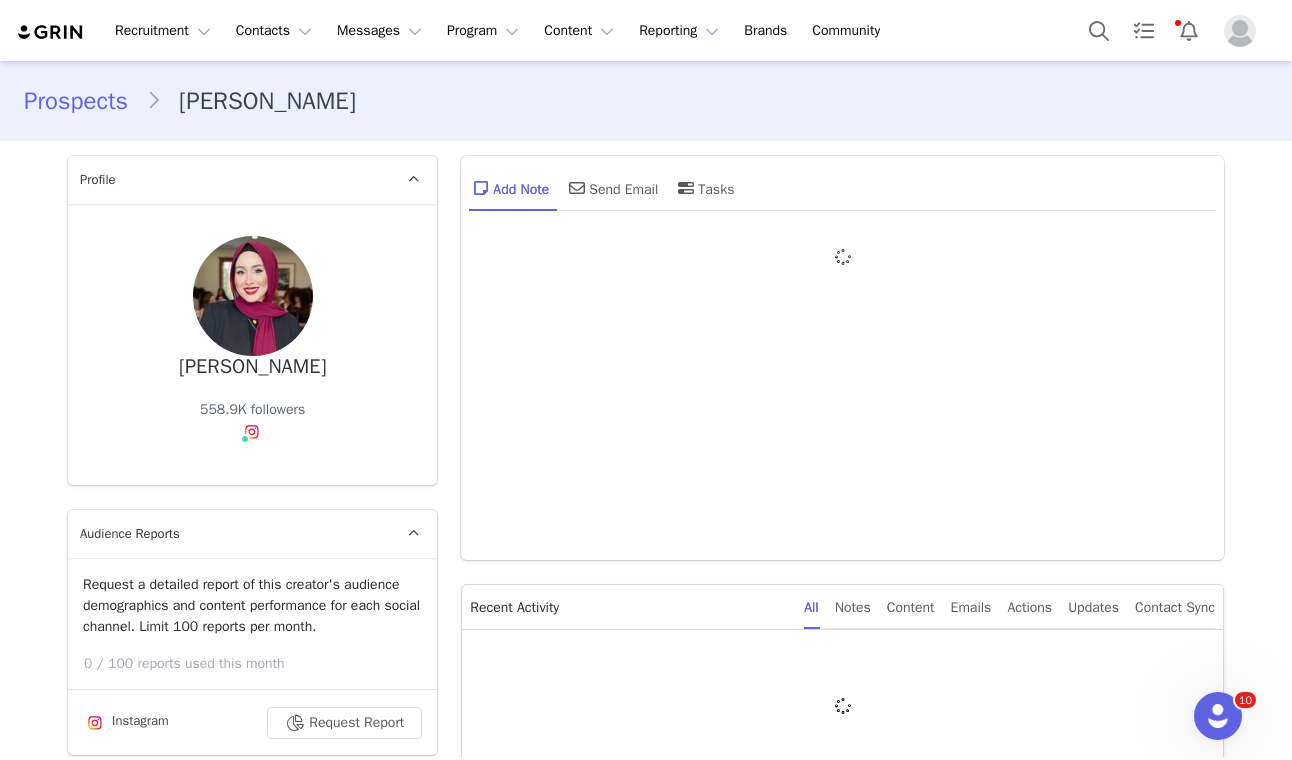 type on "+1 (United States)" 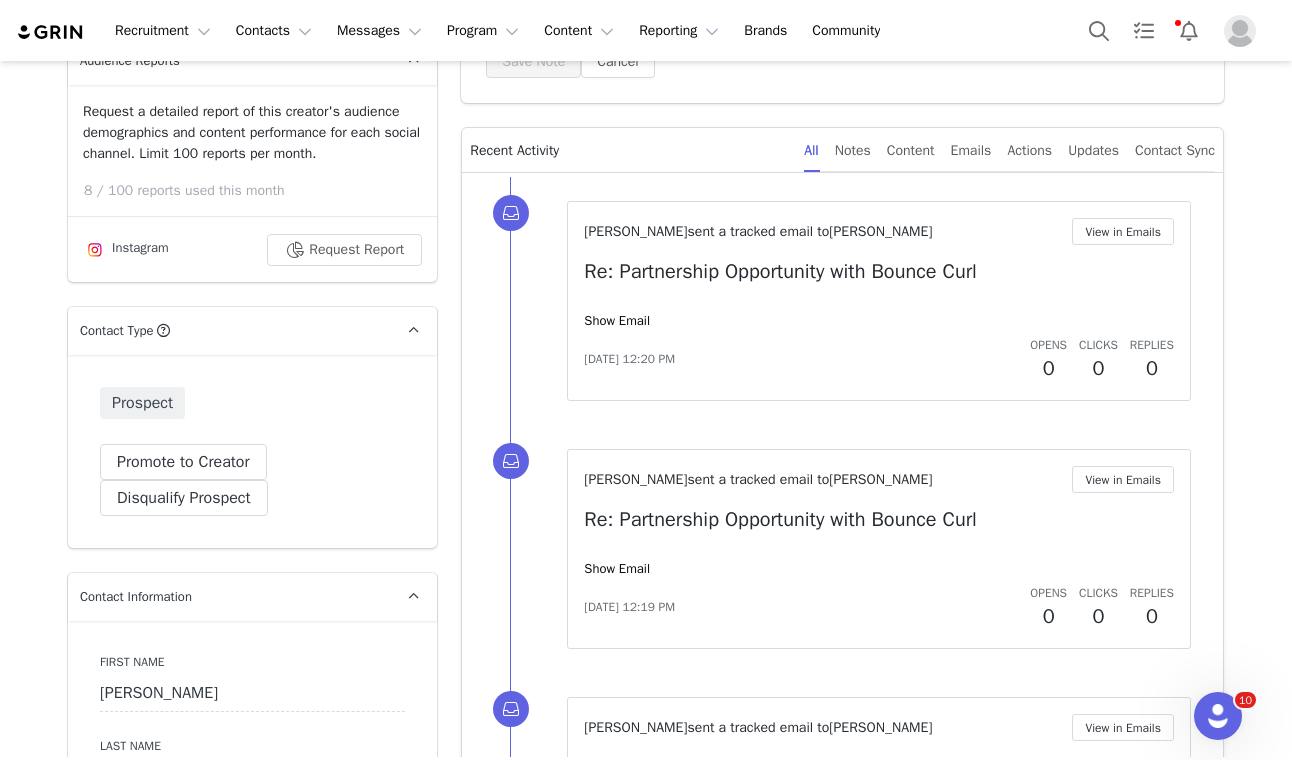 scroll, scrollTop: 0, scrollLeft: 0, axis: both 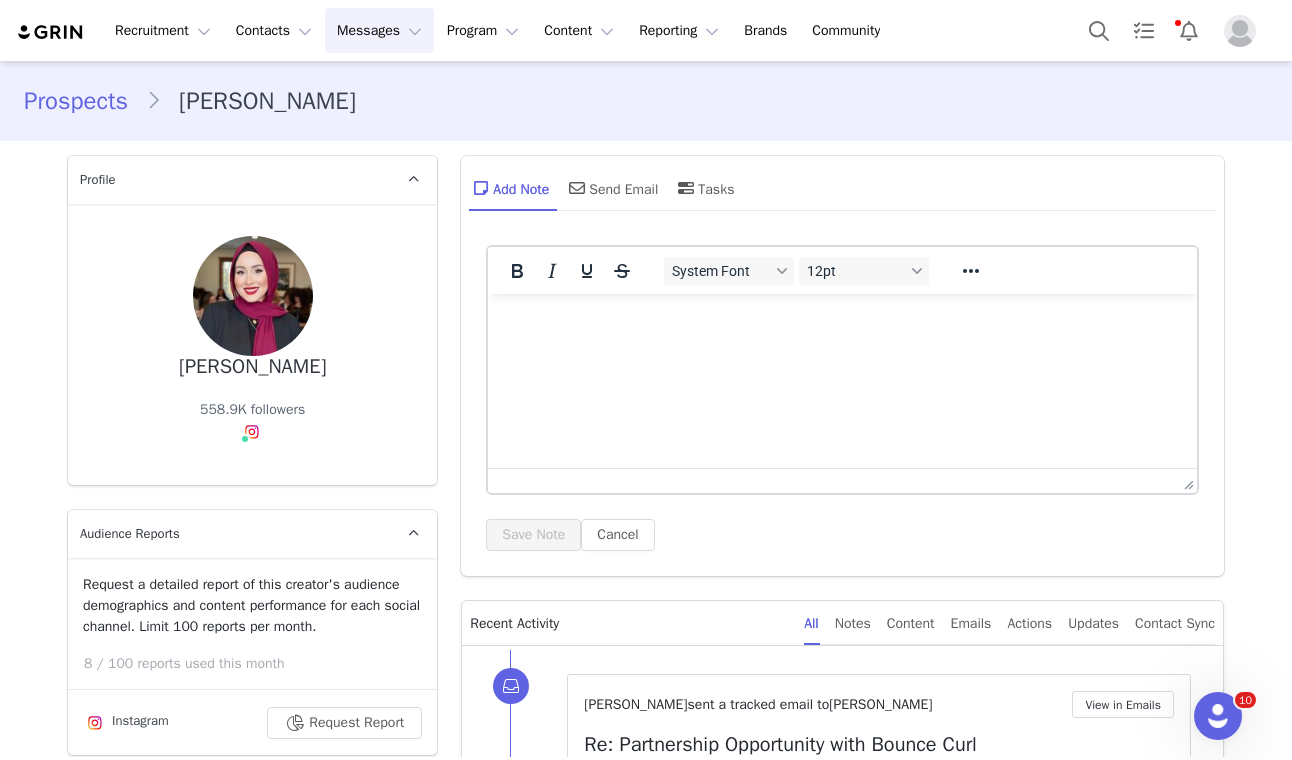 click on "Messages Messages" at bounding box center [379, 30] 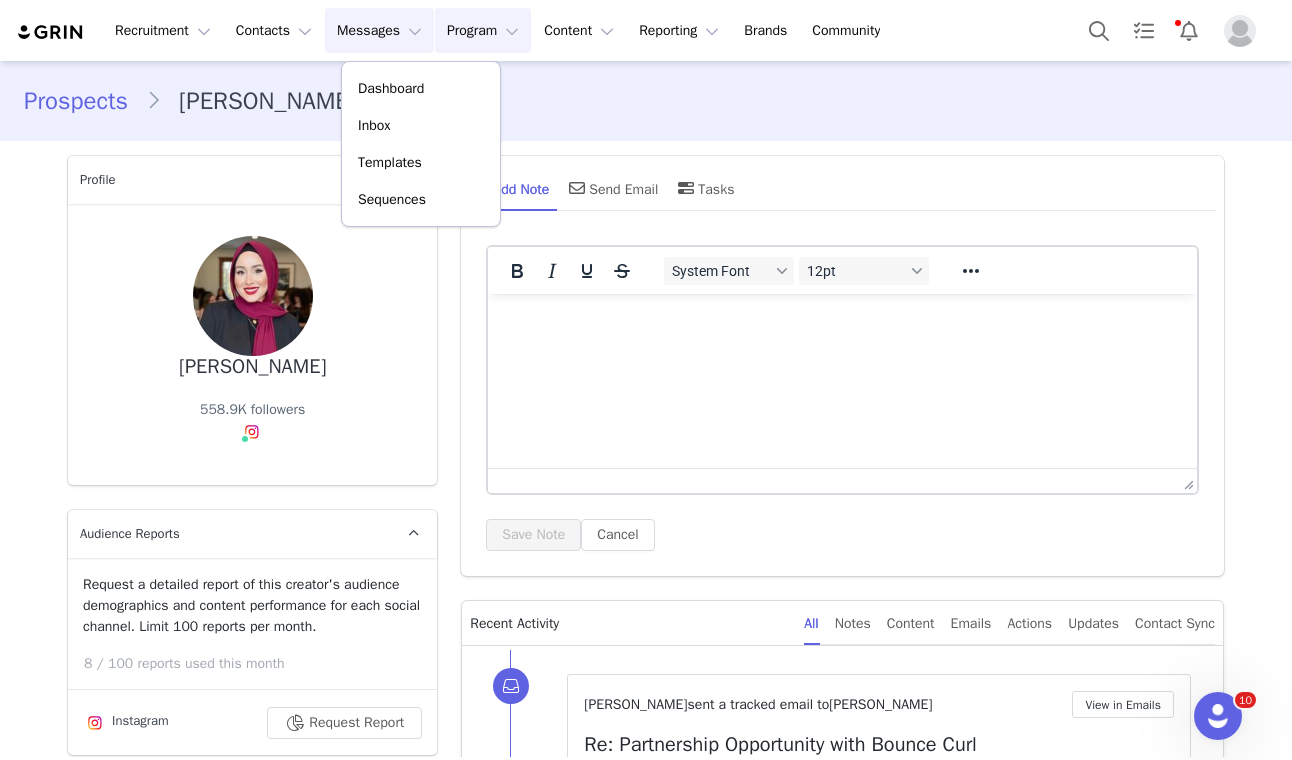 click on "Program Program" at bounding box center [483, 30] 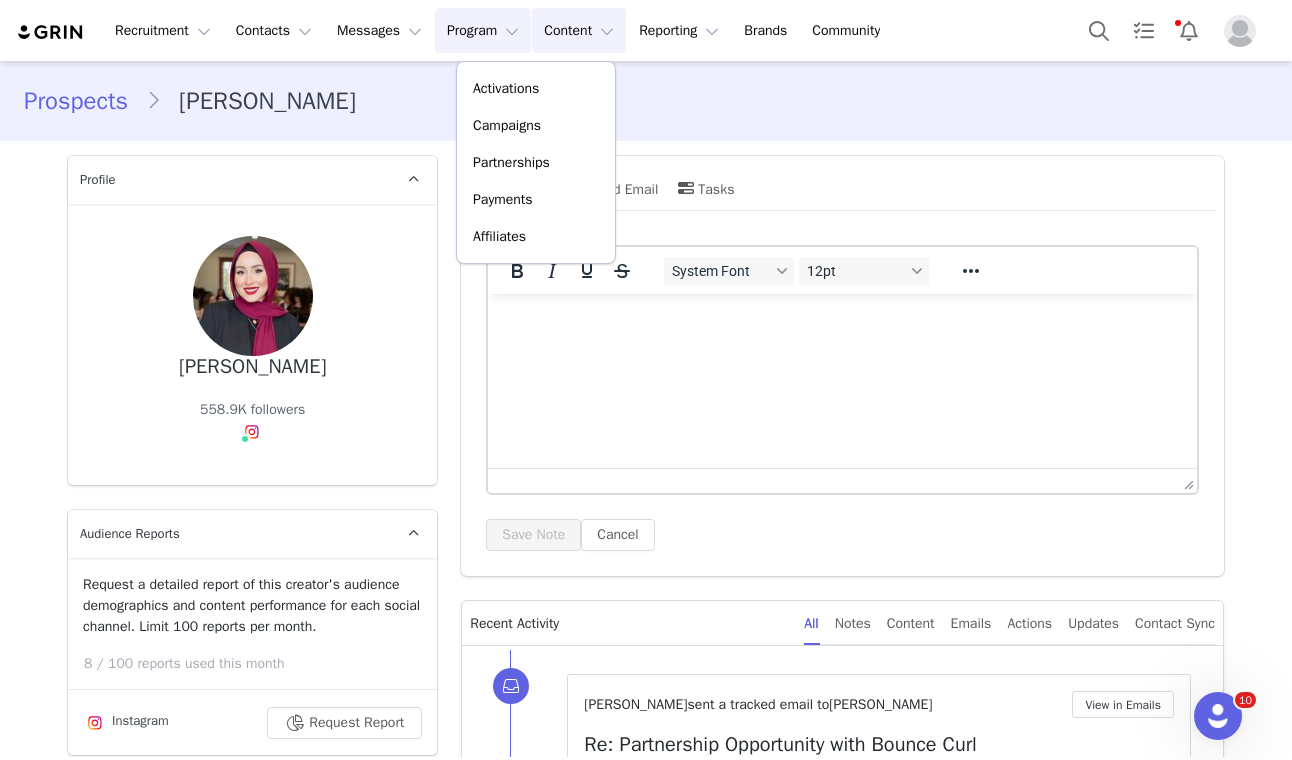 click on "Content Content" at bounding box center [579, 30] 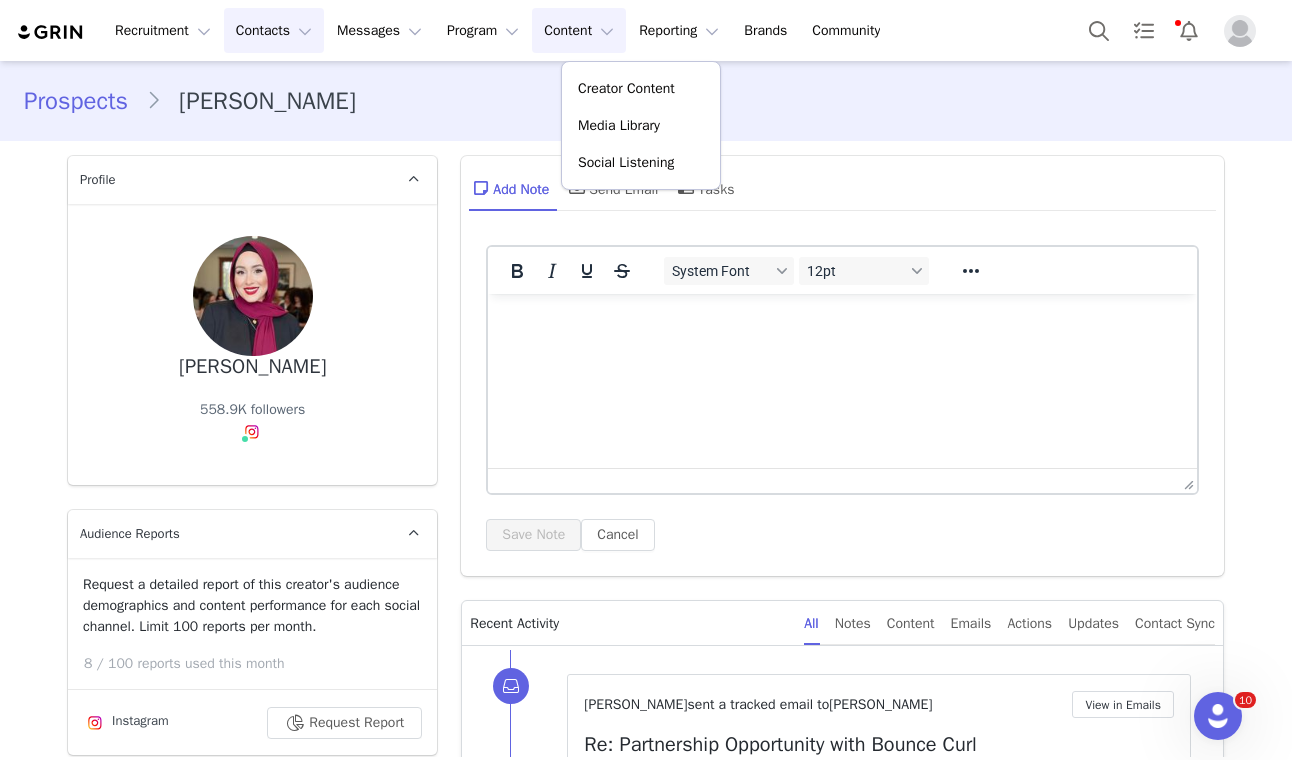 click on "Contacts Contacts" at bounding box center [274, 30] 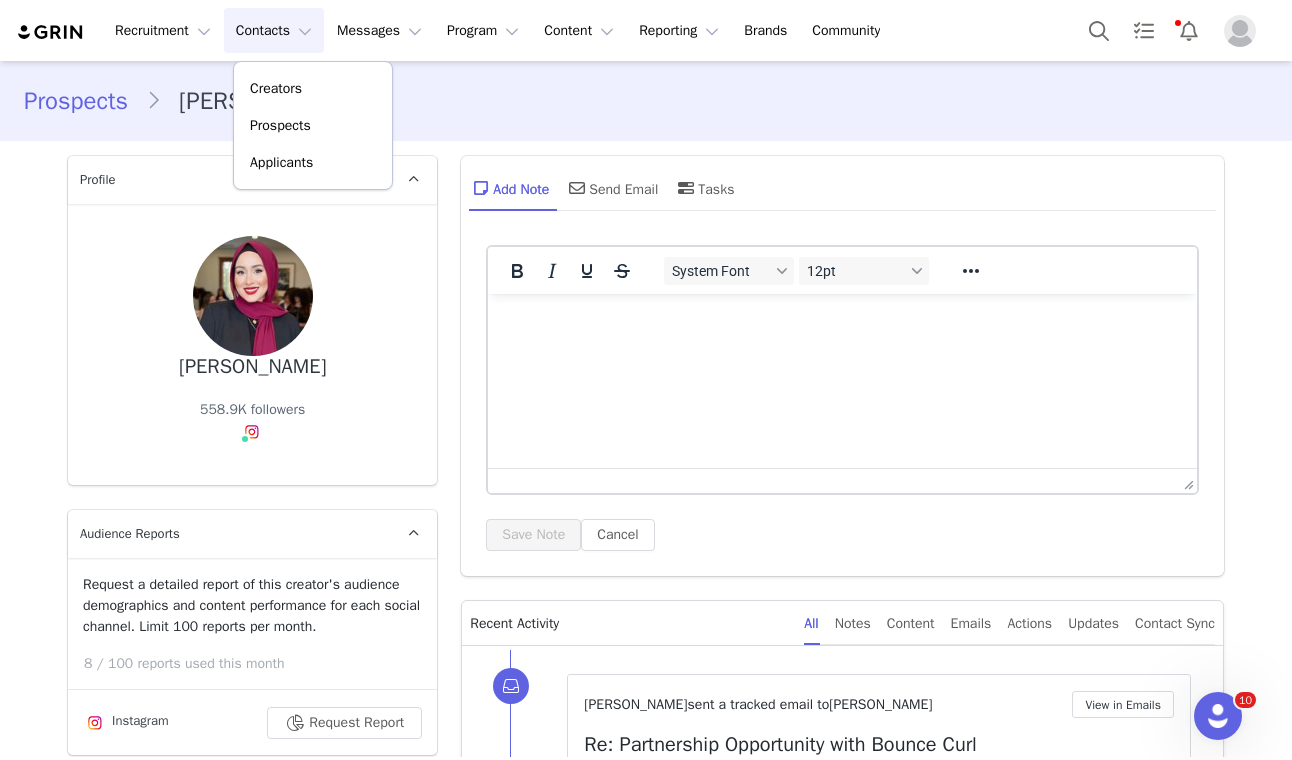 click on "Prospects Reema Jaber" at bounding box center (646, 101) 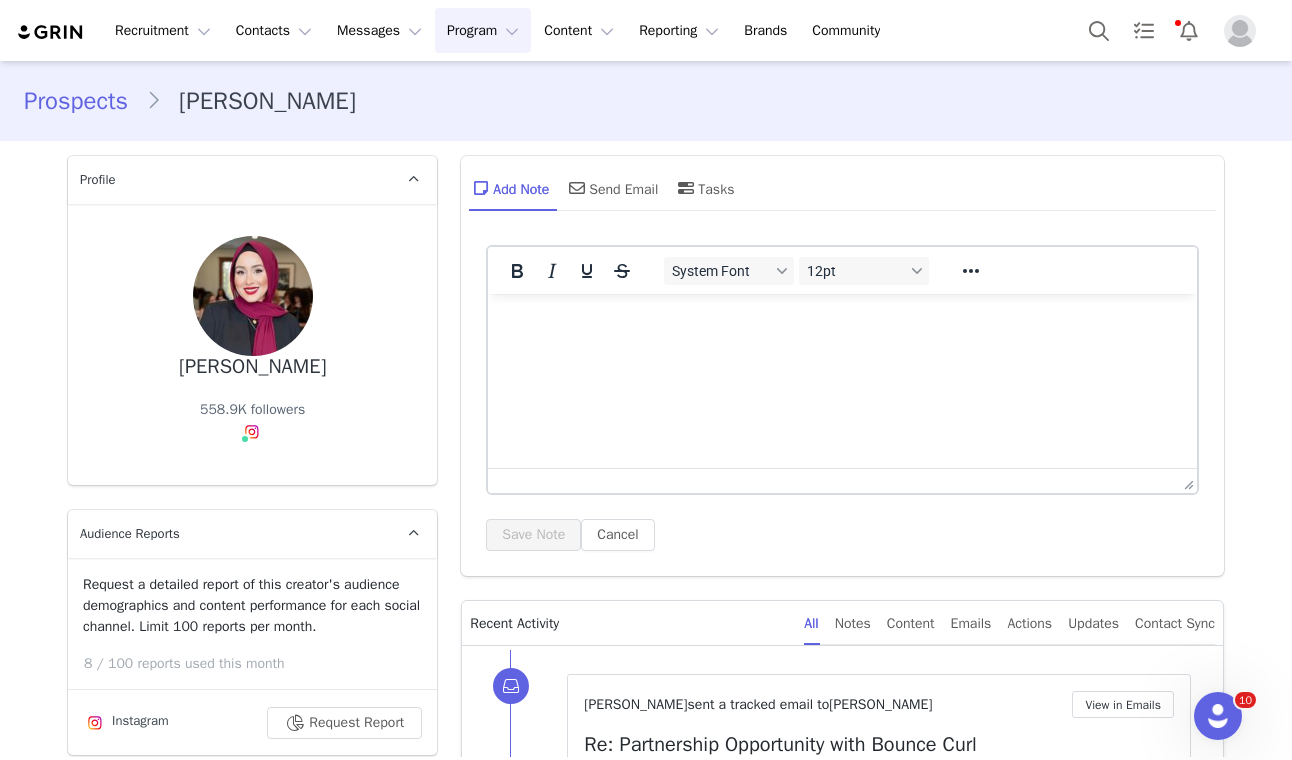 click on "Program Program" at bounding box center (483, 30) 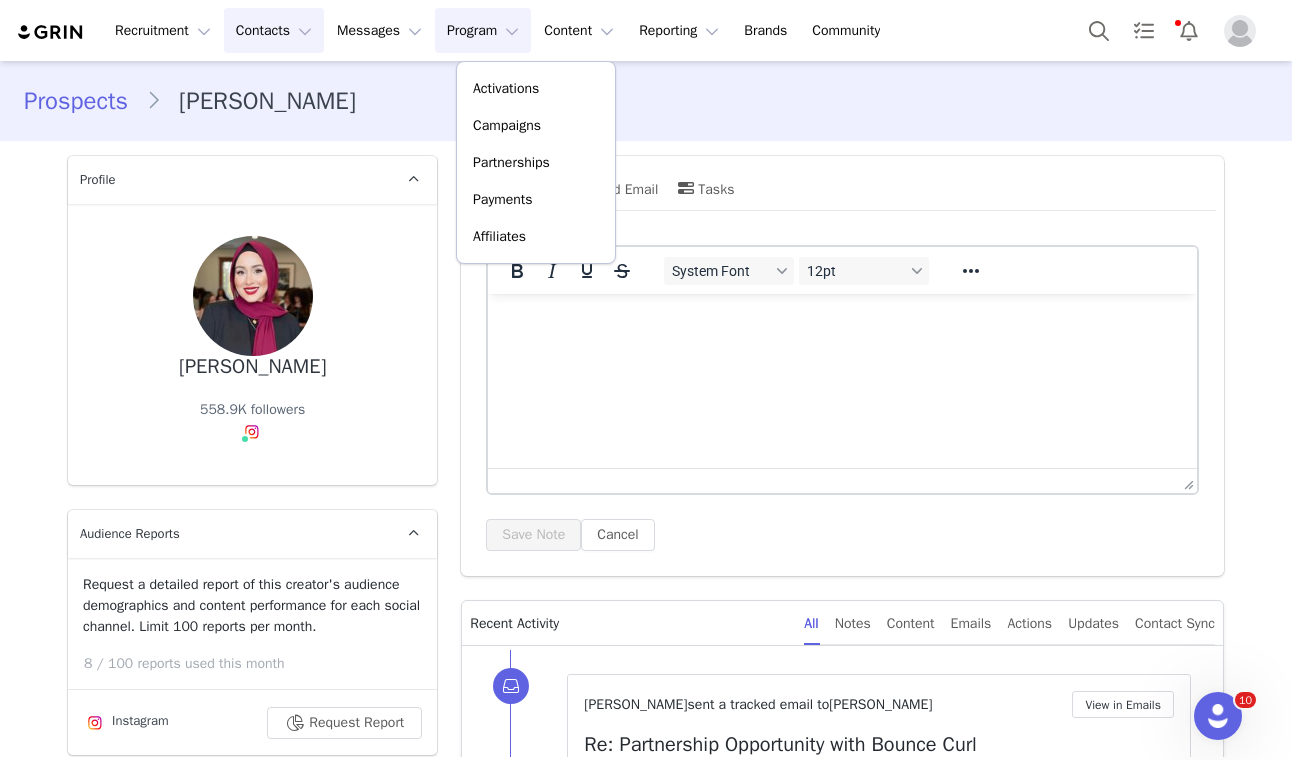 click on "Contacts Contacts" at bounding box center (274, 30) 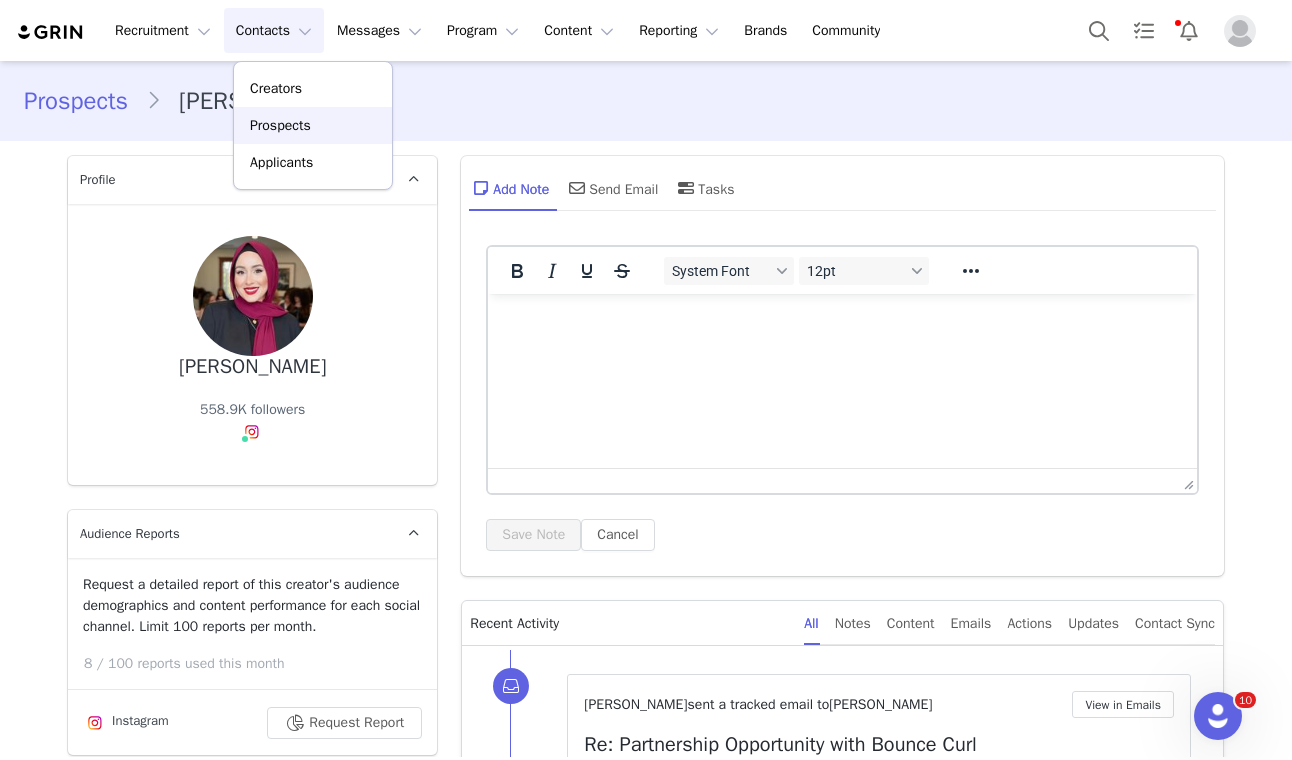 click on "Prospects" at bounding box center (313, 125) 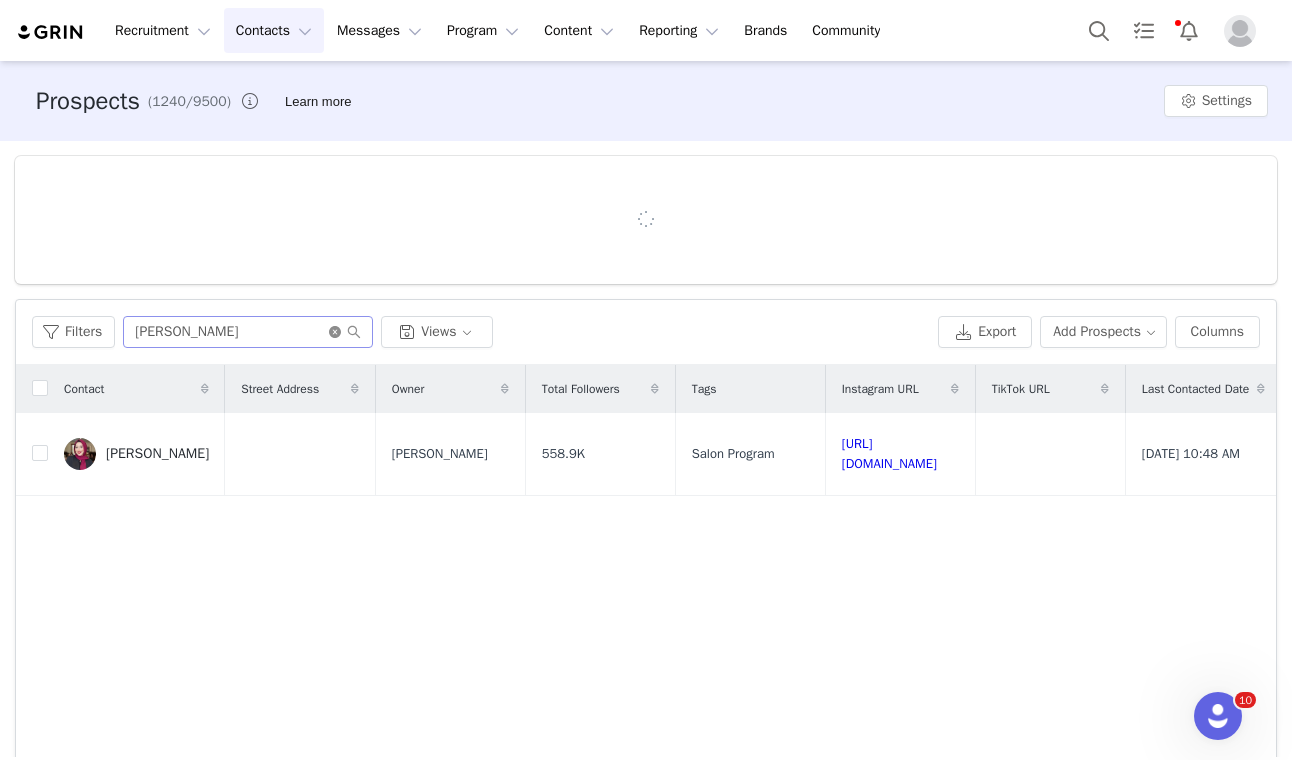 click 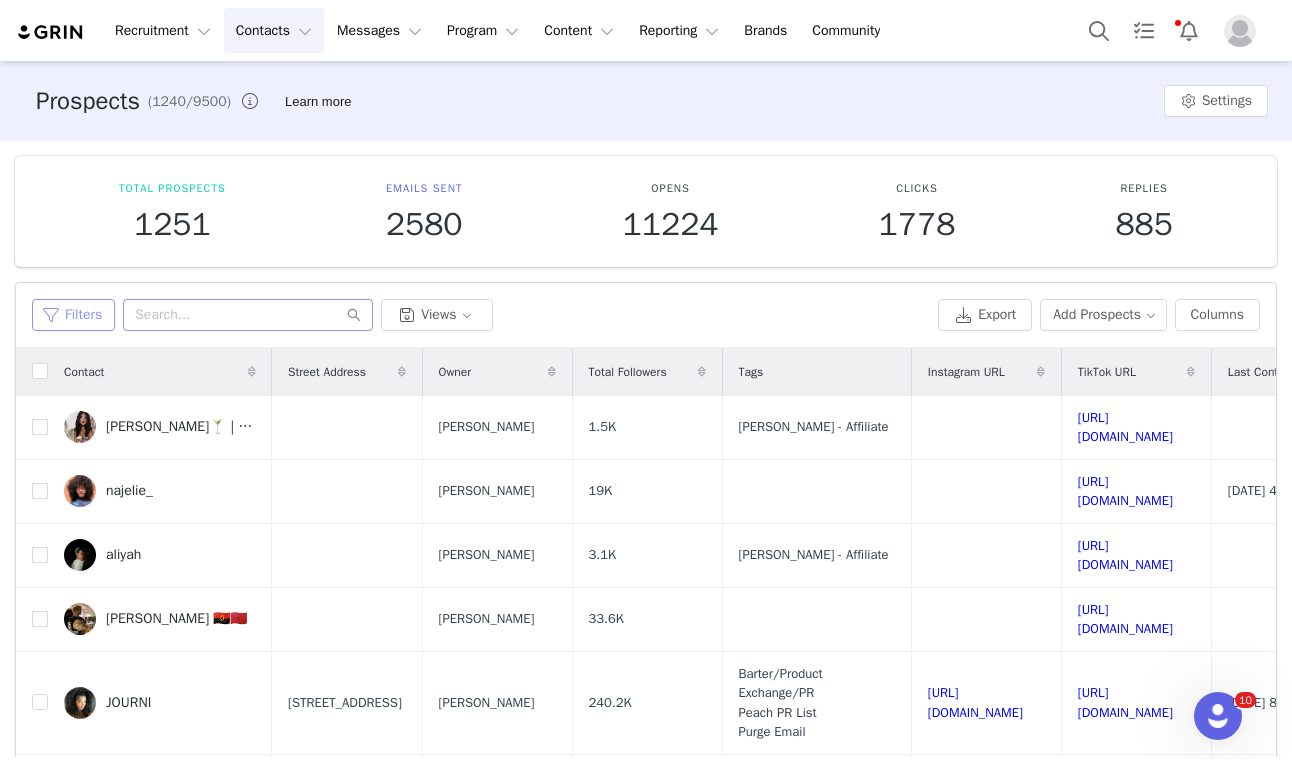 click on "Filters Views     Export  Add Prospects      Columns" at bounding box center [646, 315] 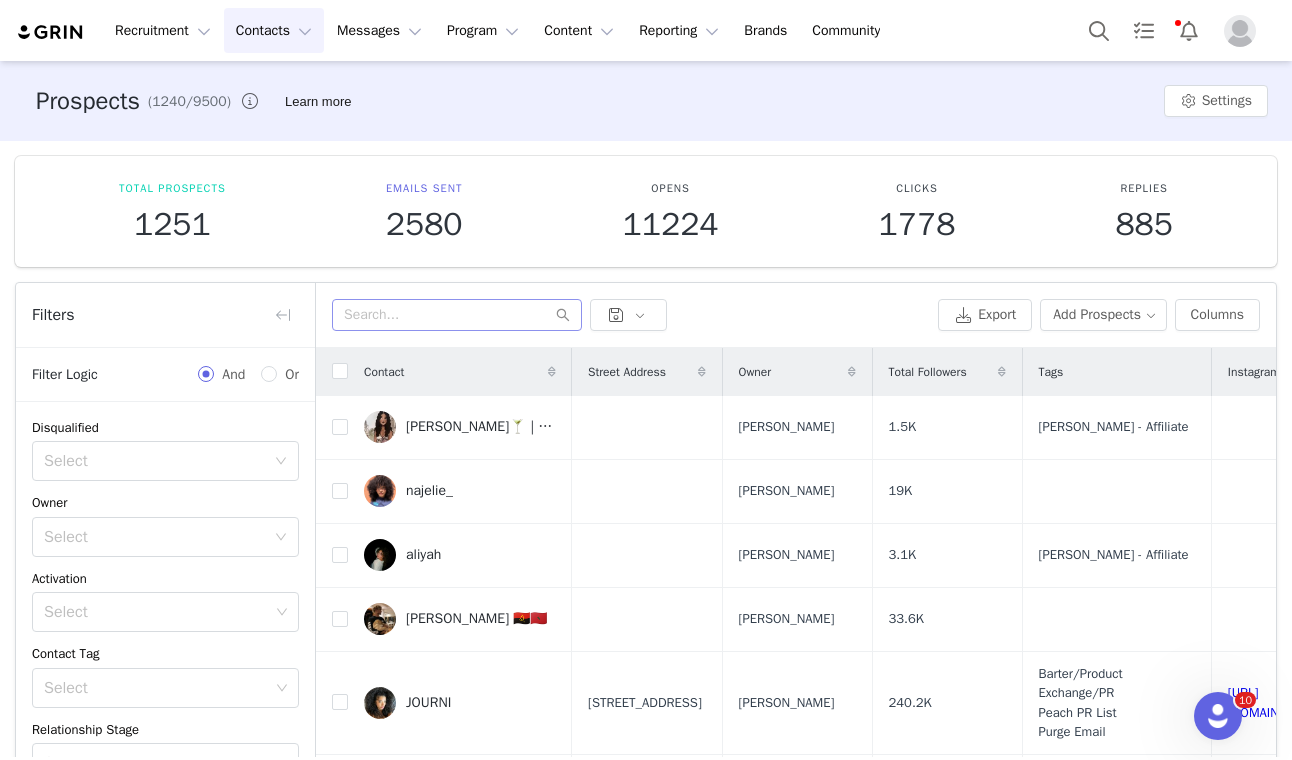 scroll, scrollTop: 180, scrollLeft: 0, axis: vertical 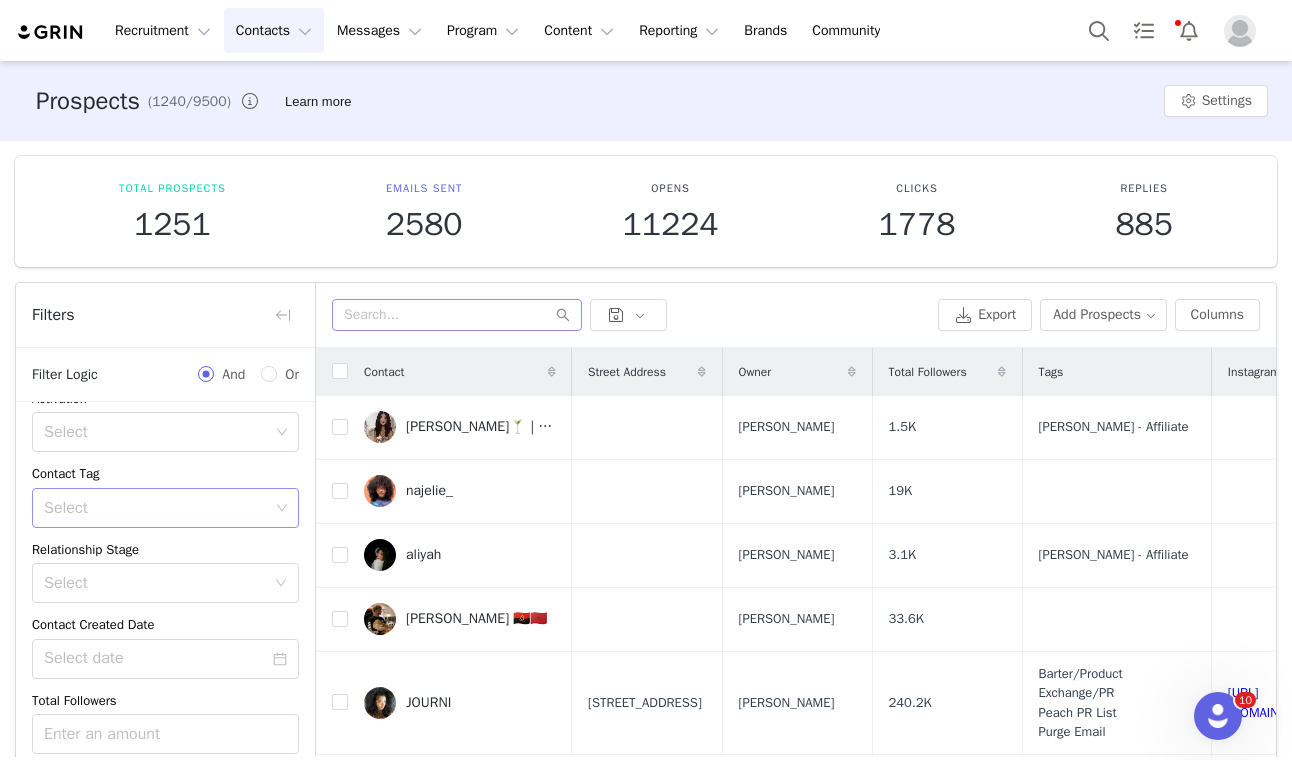 click on "Select" at bounding box center (156, 508) 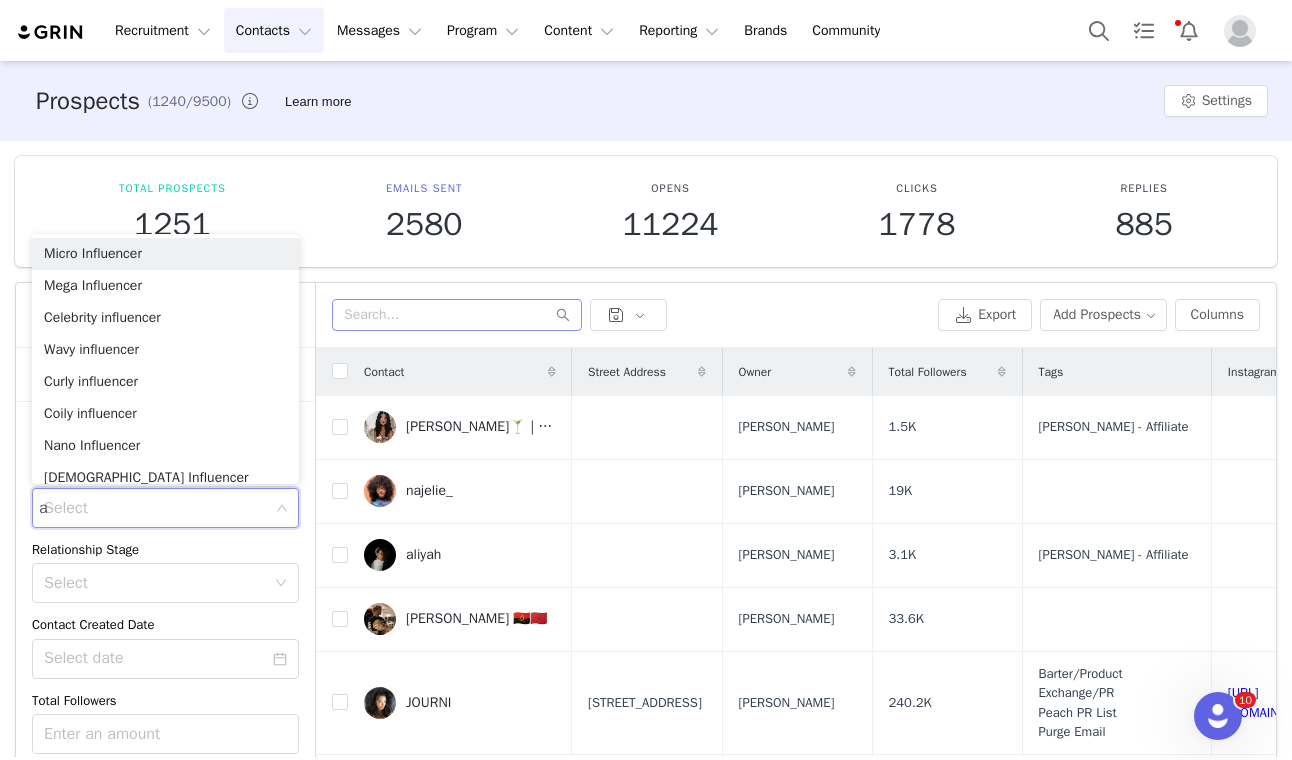 type on "af" 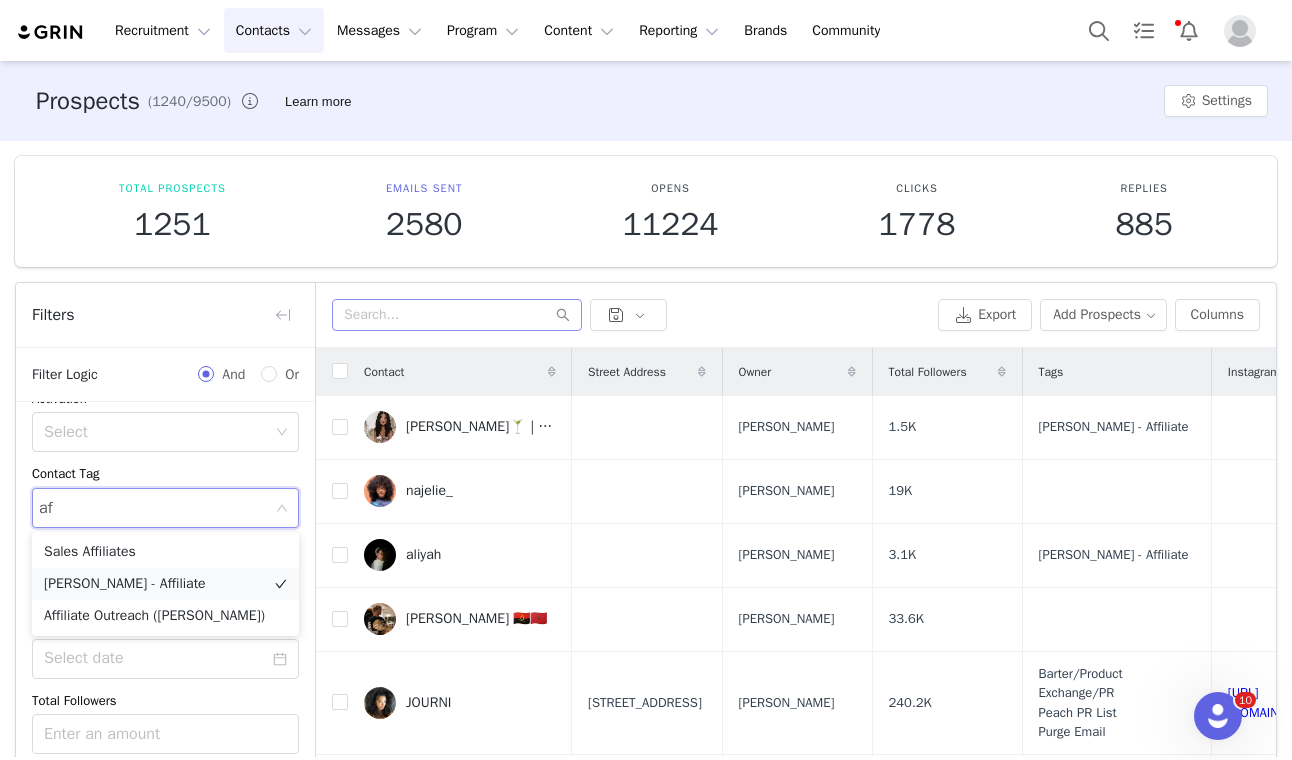 click on "Molly - Affiliate" at bounding box center (165, 584) 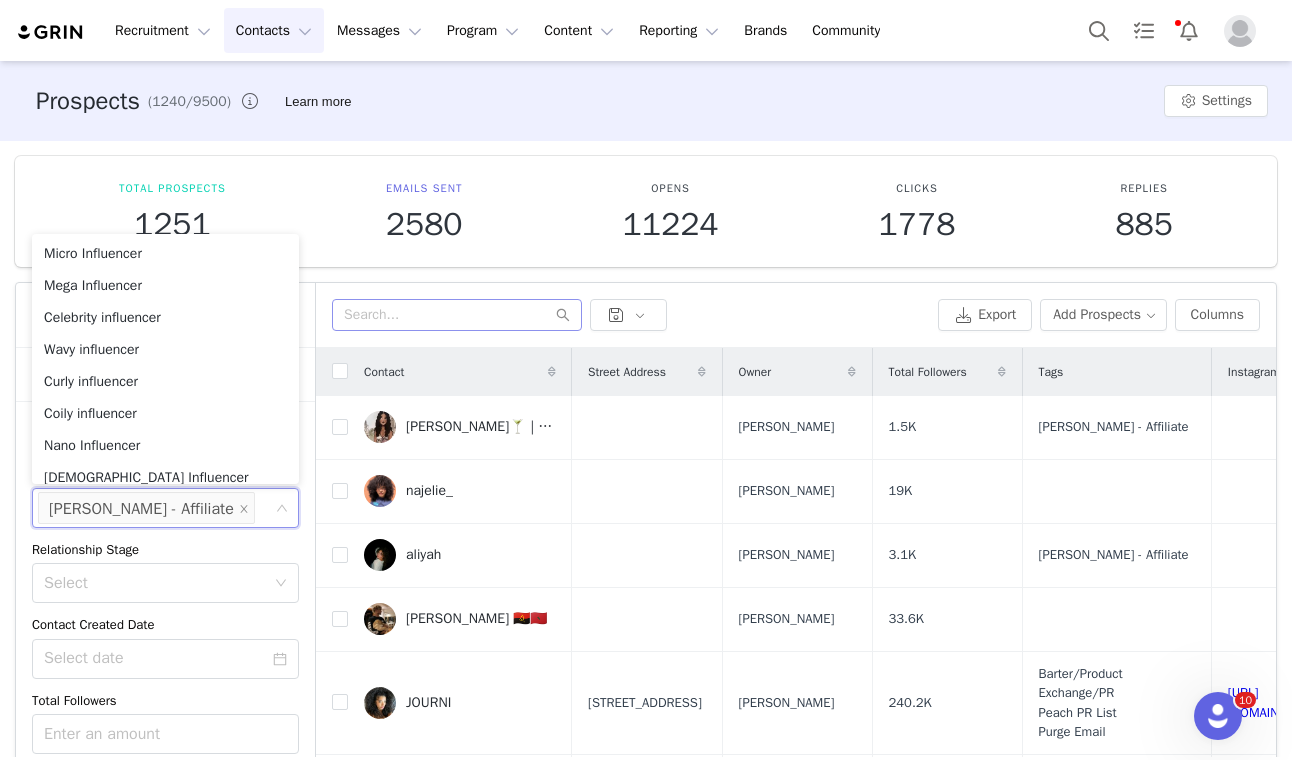 scroll, scrollTop: 283, scrollLeft: 0, axis: vertical 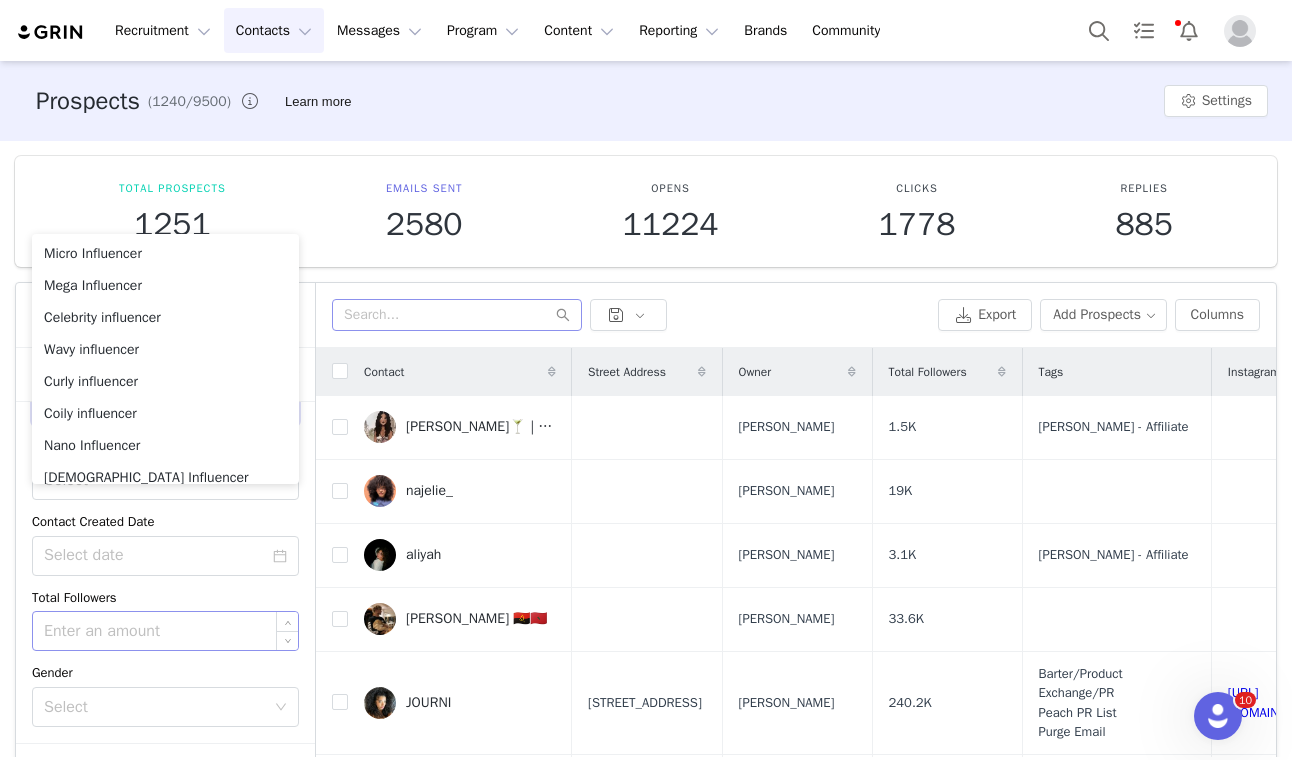 click at bounding box center [165, 631] 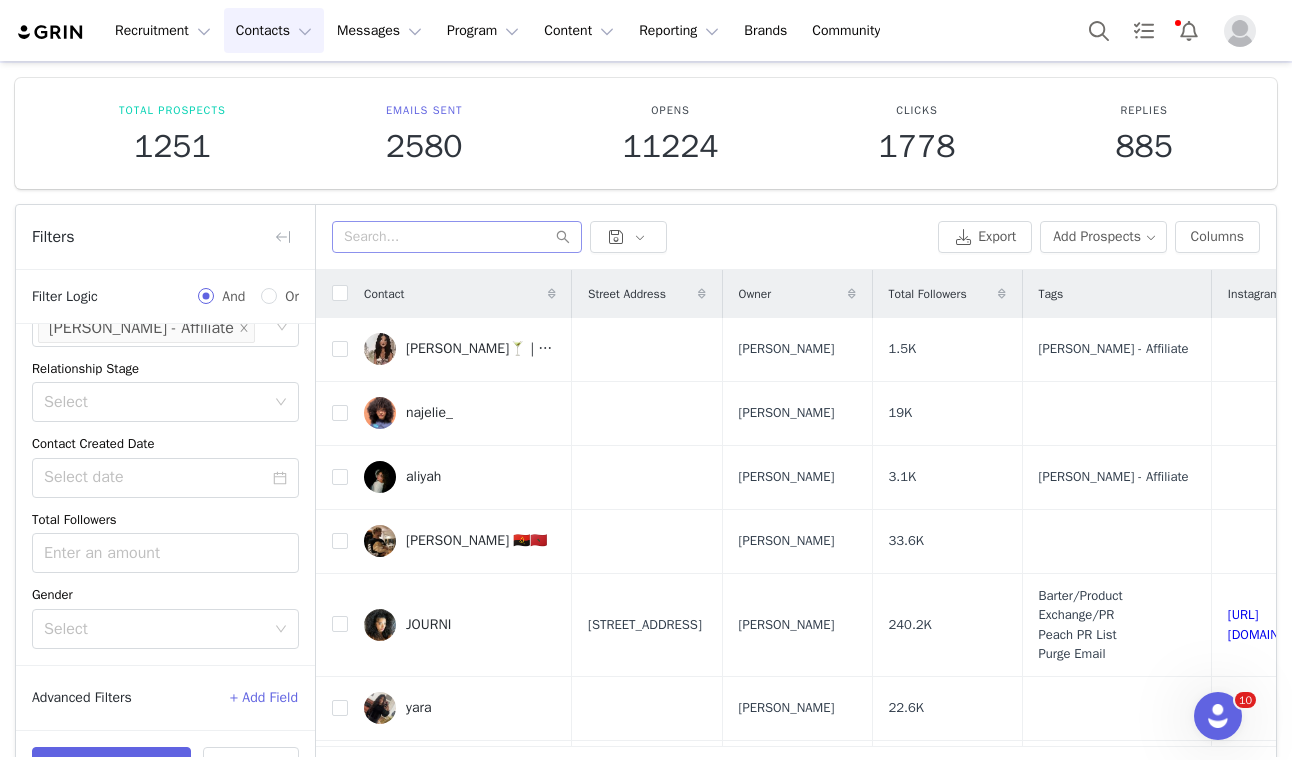scroll, scrollTop: 106, scrollLeft: 0, axis: vertical 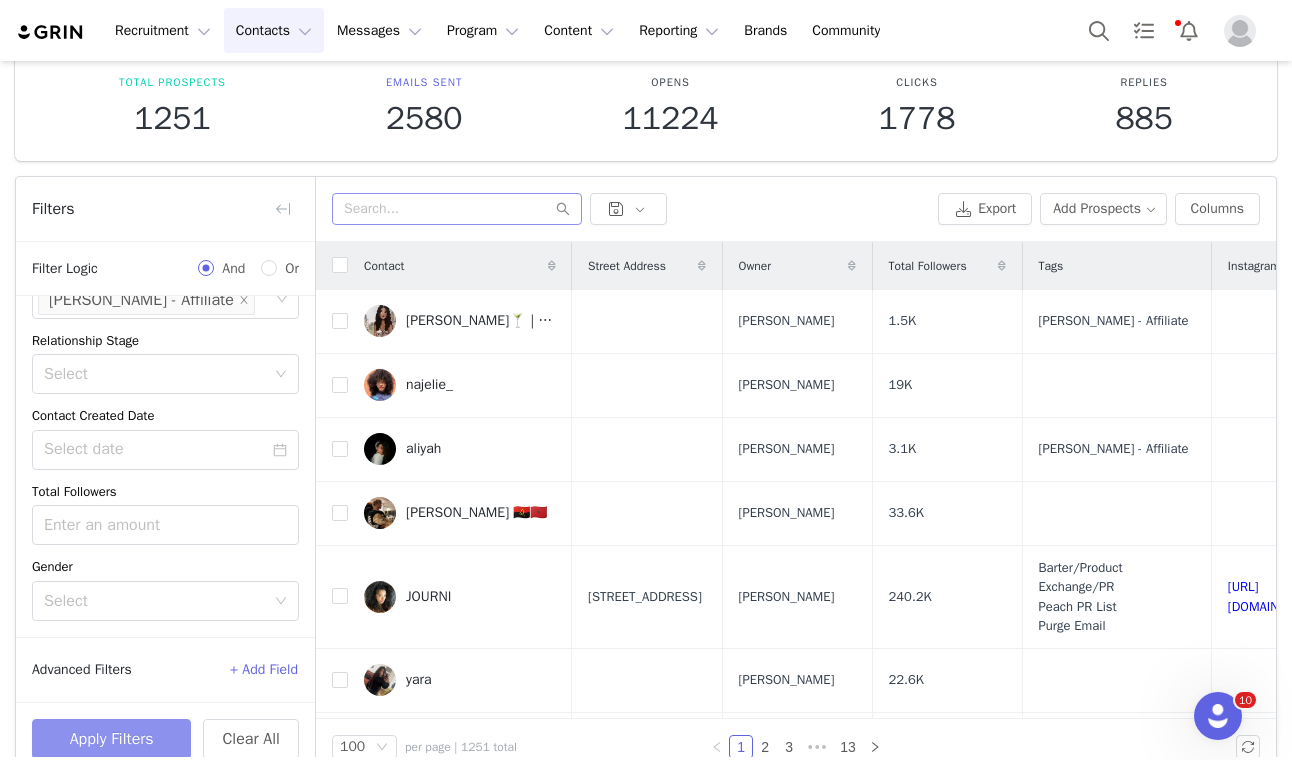 click on "Apply Filters" at bounding box center [111, 739] 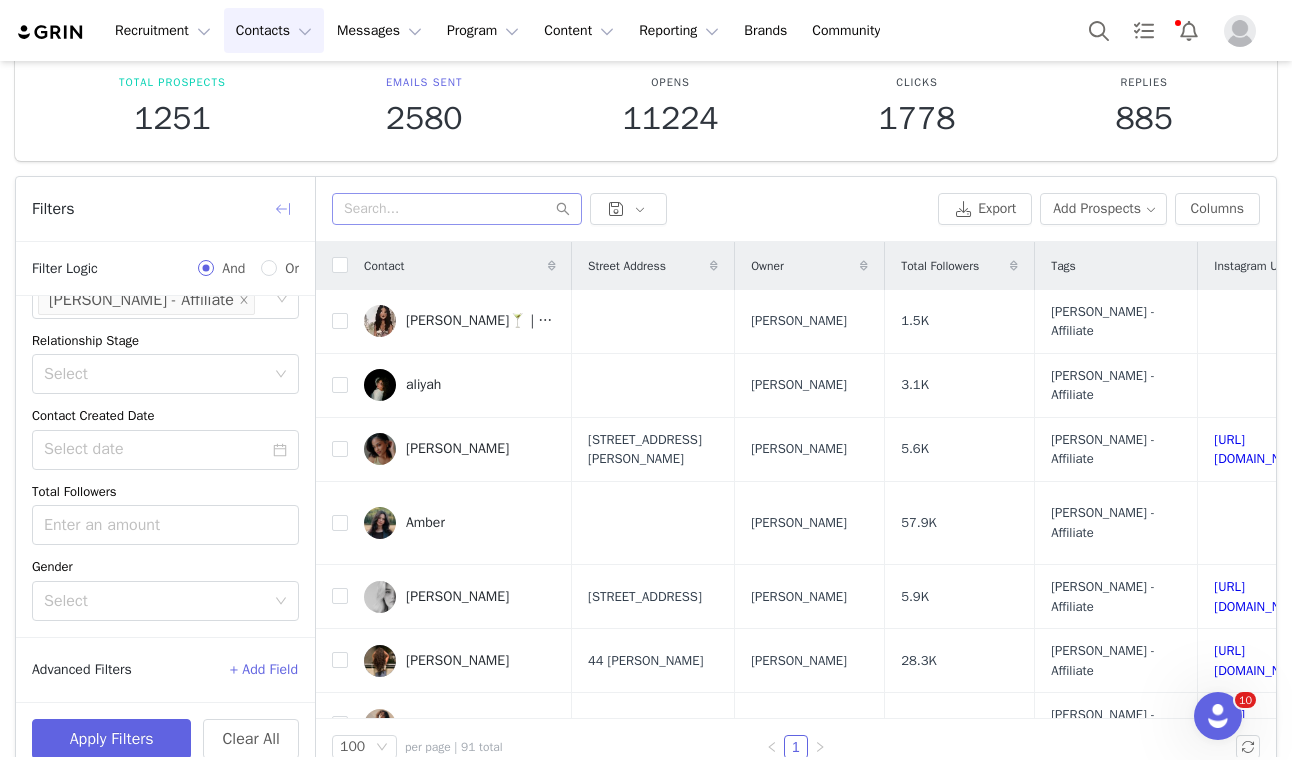 click at bounding box center [283, 209] 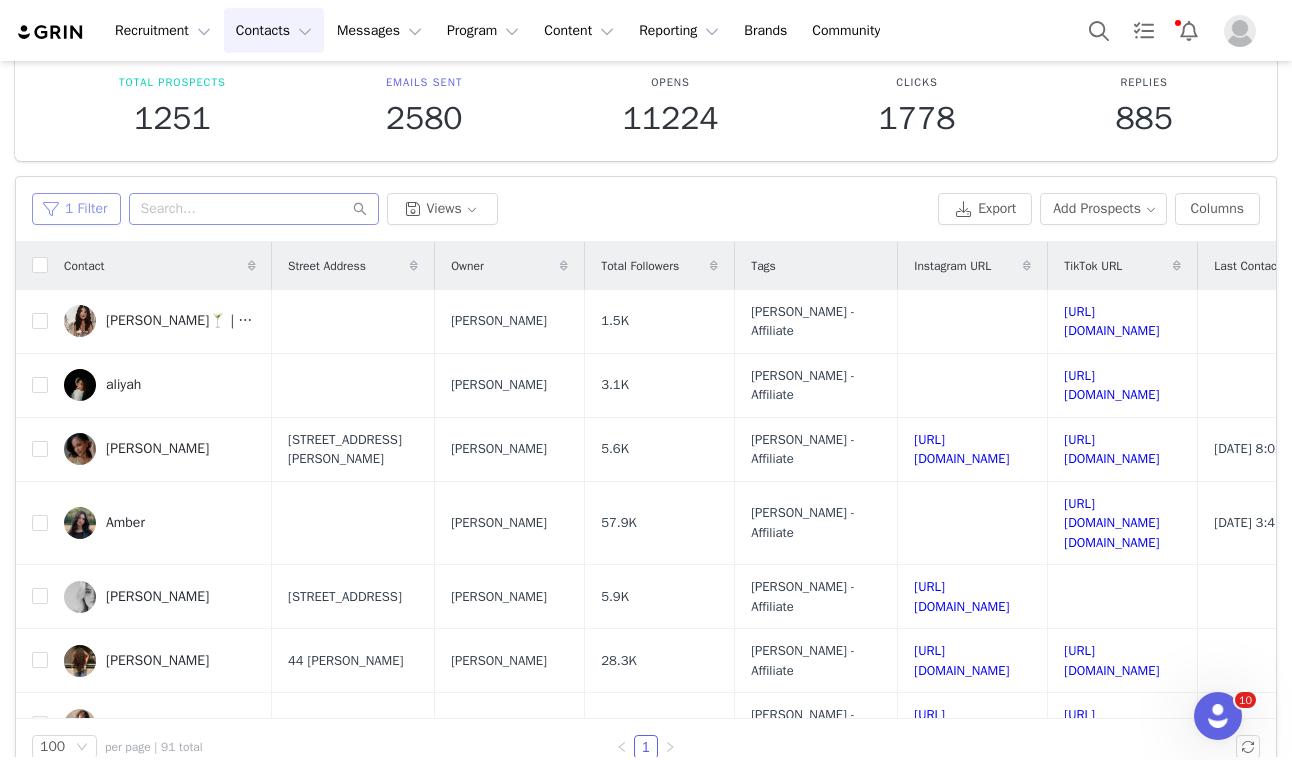 click on "1 Filter" at bounding box center (76, 209) 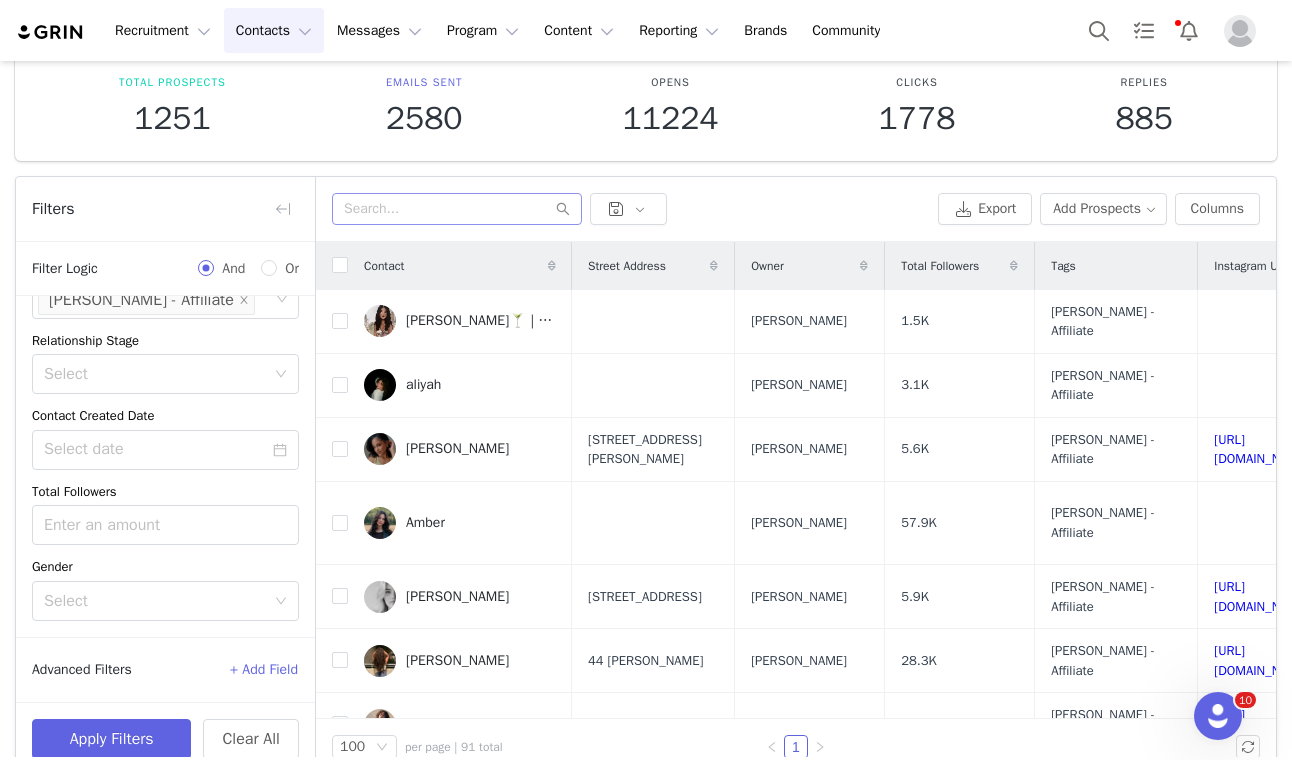 scroll, scrollTop: 139, scrollLeft: 0, axis: vertical 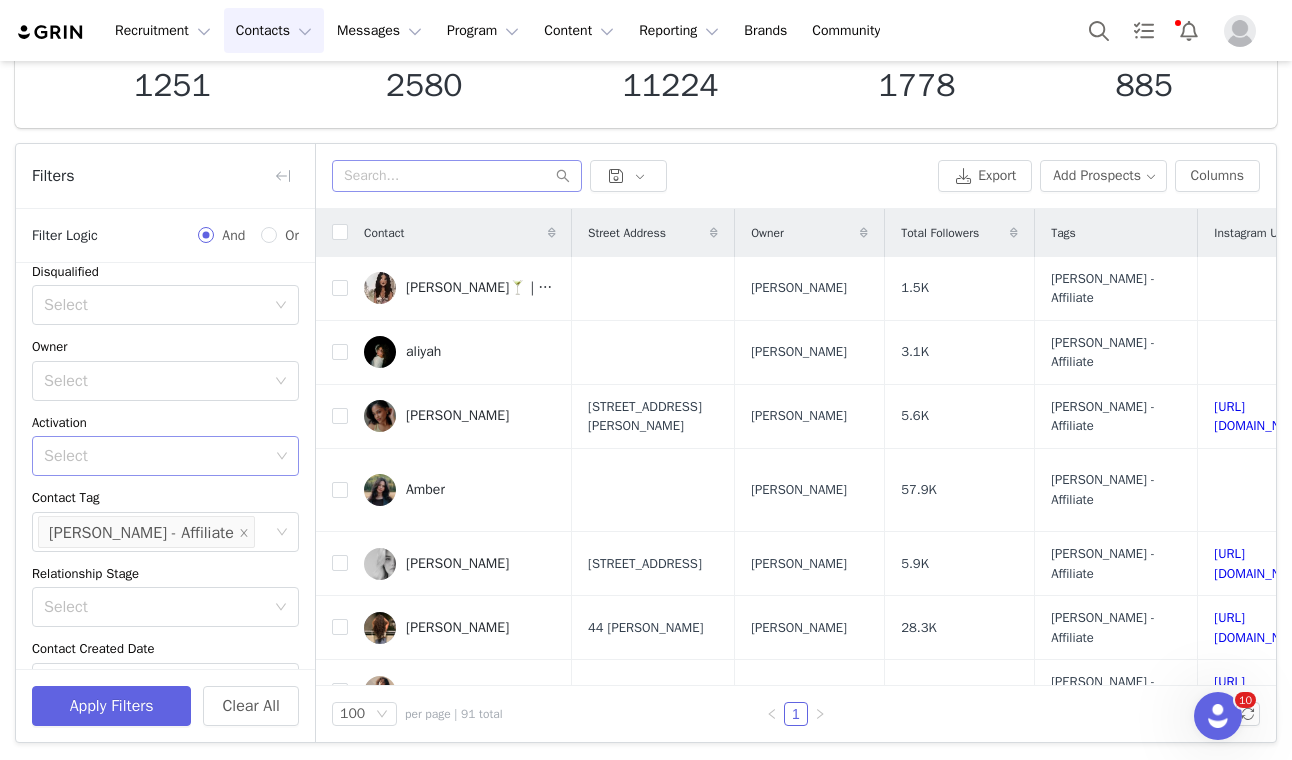 click on "Select" at bounding box center (156, 456) 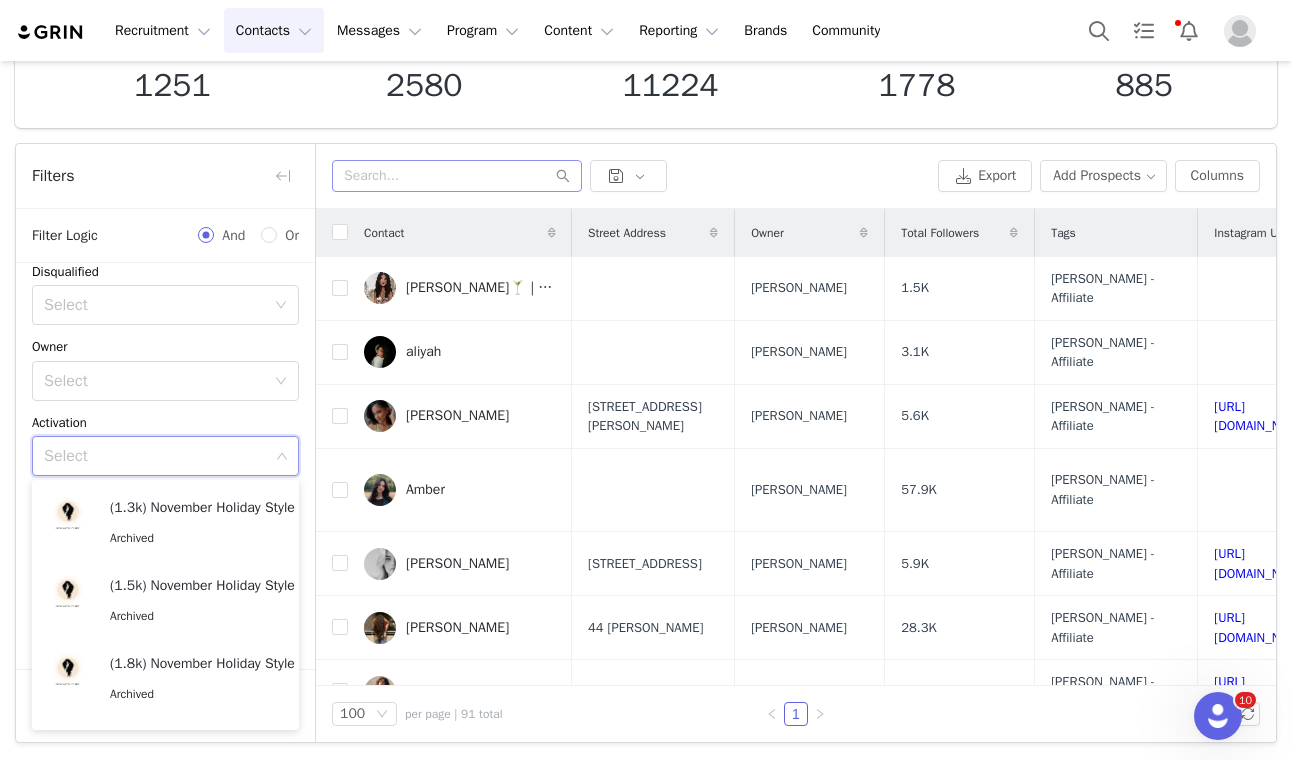 click on "Disqualified  Select  Owner  Select  Activation  Select    Contact Tag  Select Molly - Affiliate    Relationship Stage  Select  Contact Created Date   Total Followers   Gender  Select" at bounding box center (165, 558) 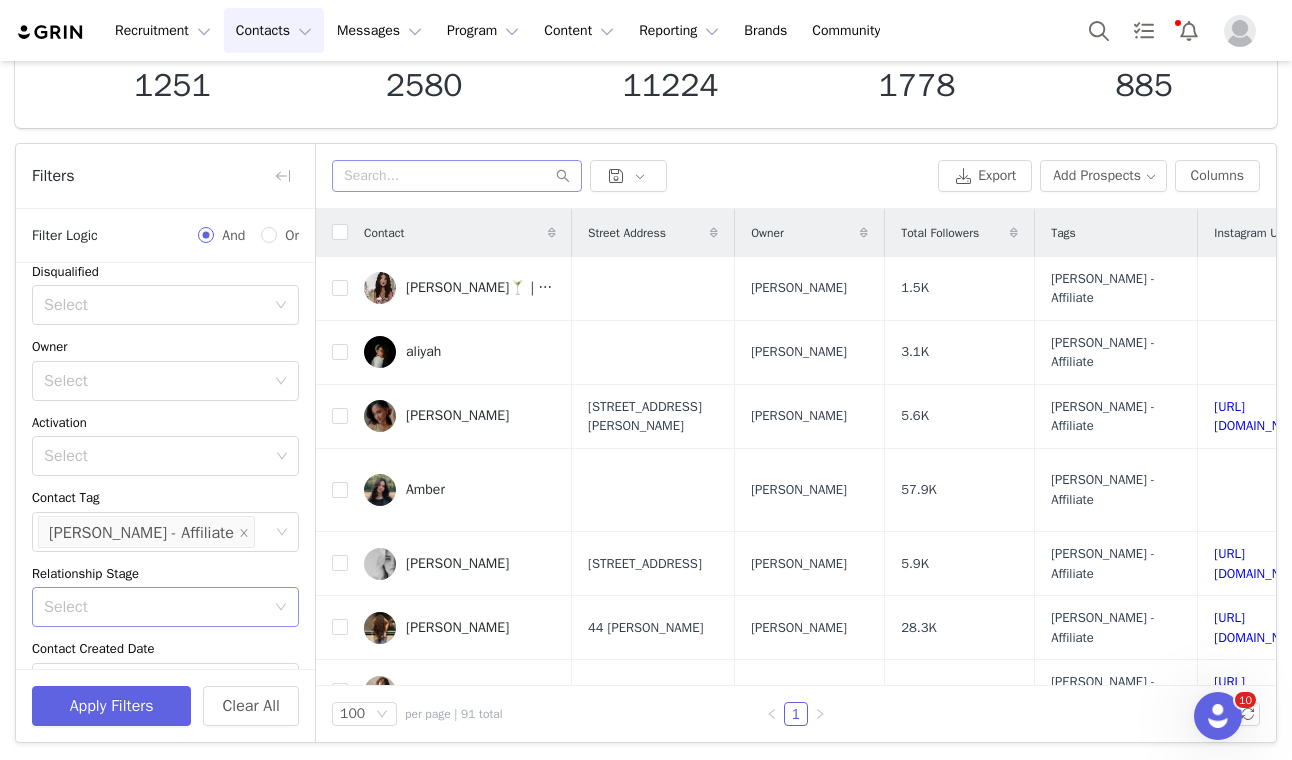 scroll, scrollTop: 283, scrollLeft: 0, axis: vertical 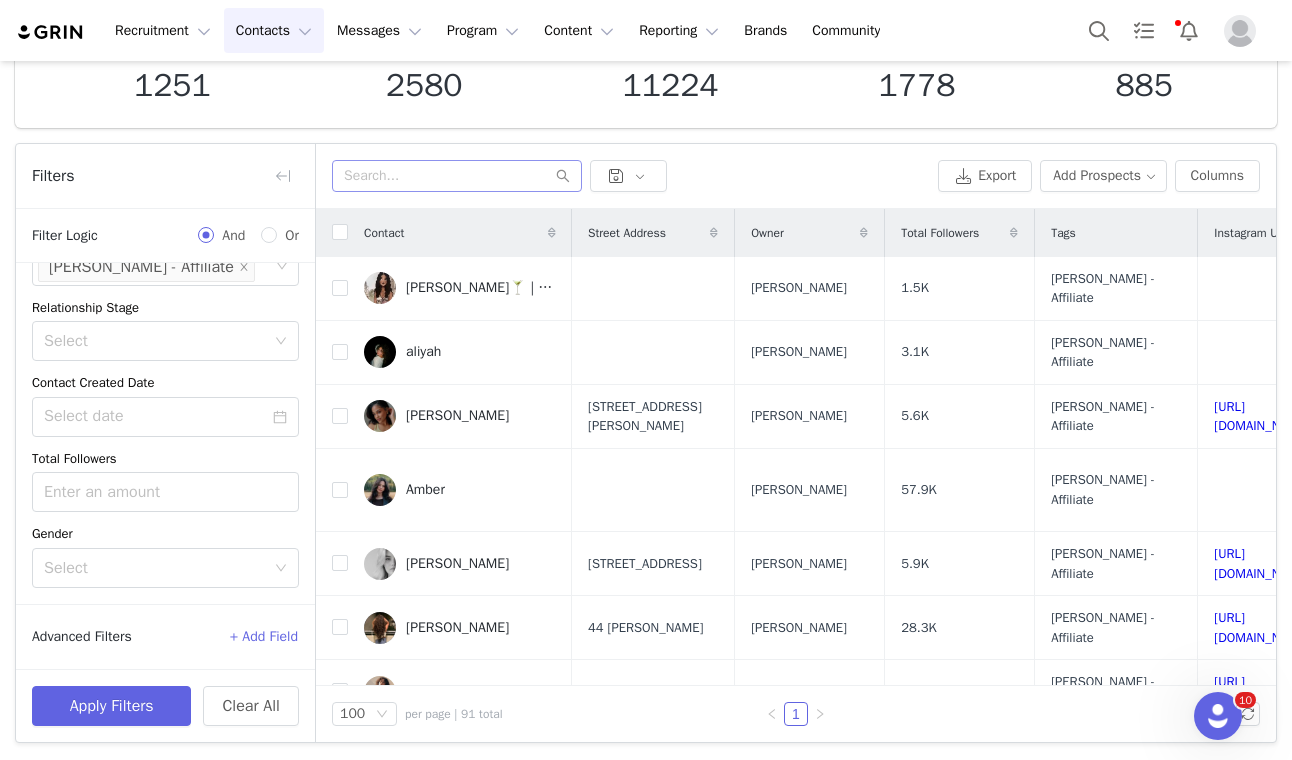 click on "+ Add Field" at bounding box center [264, 637] 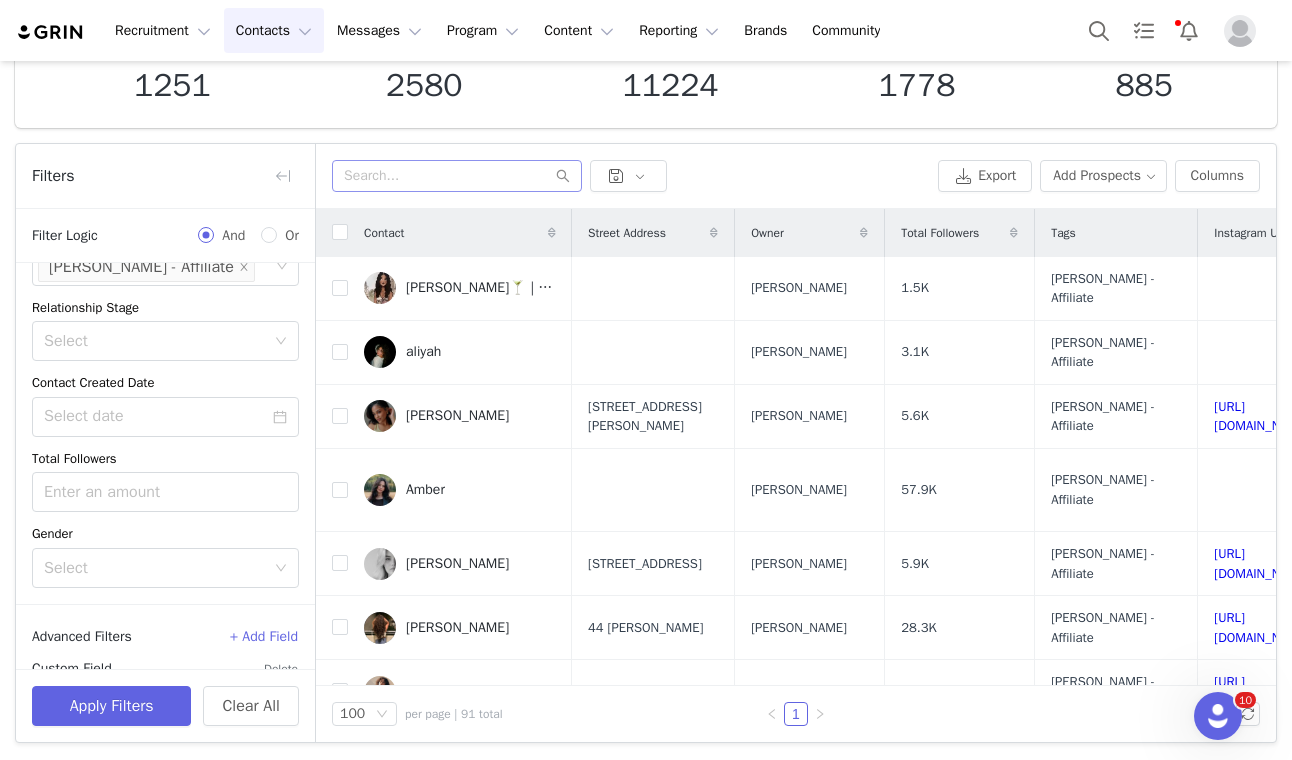 scroll, scrollTop: 363, scrollLeft: 0, axis: vertical 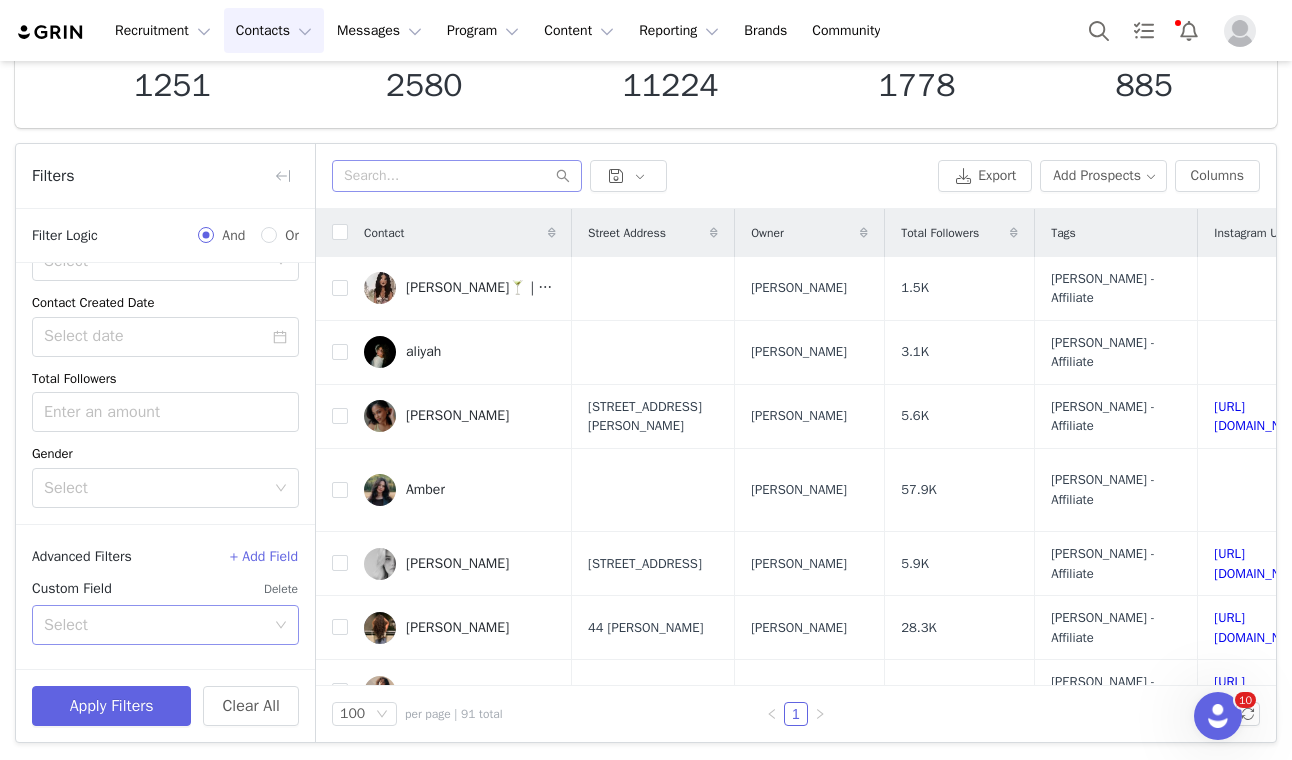 click on "Select" at bounding box center (154, 625) 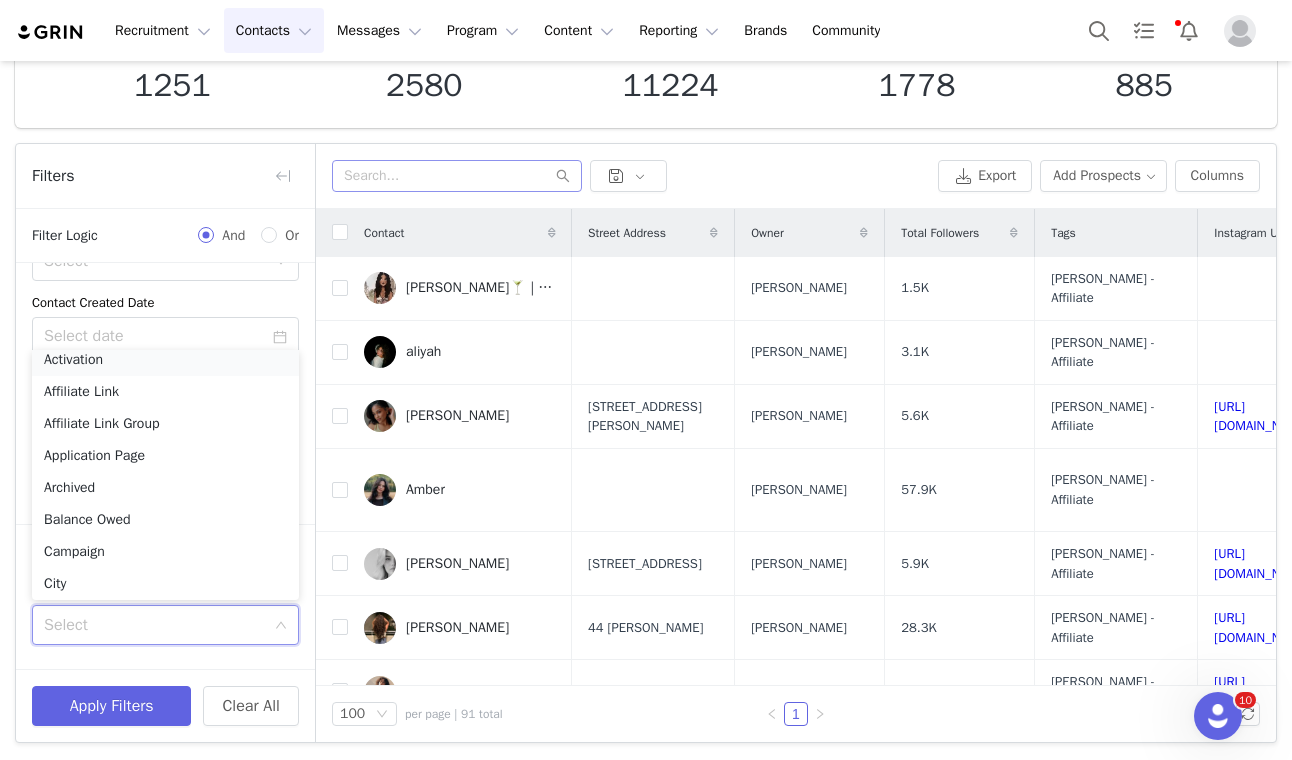 scroll, scrollTop: 4, scrollLeft: 0, axis: vertical 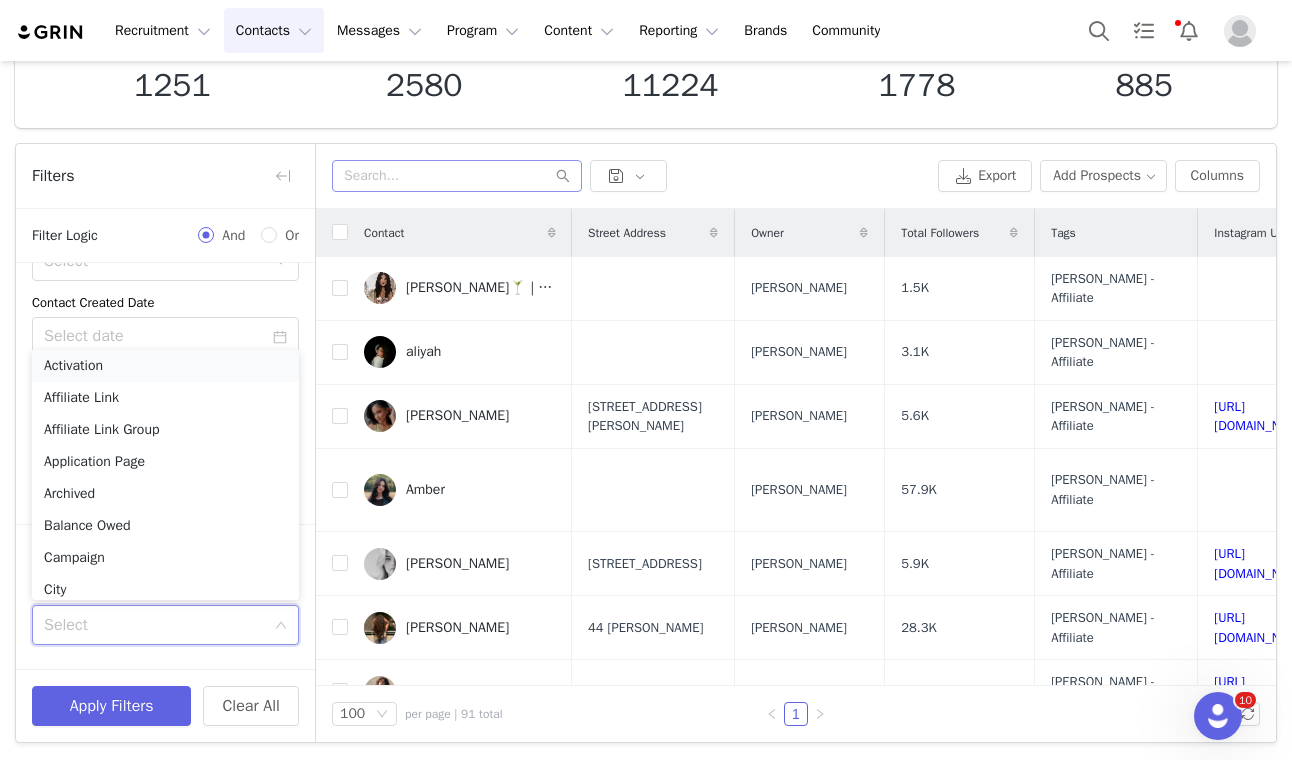 click on "Activation" at bounding box center [165, 366] 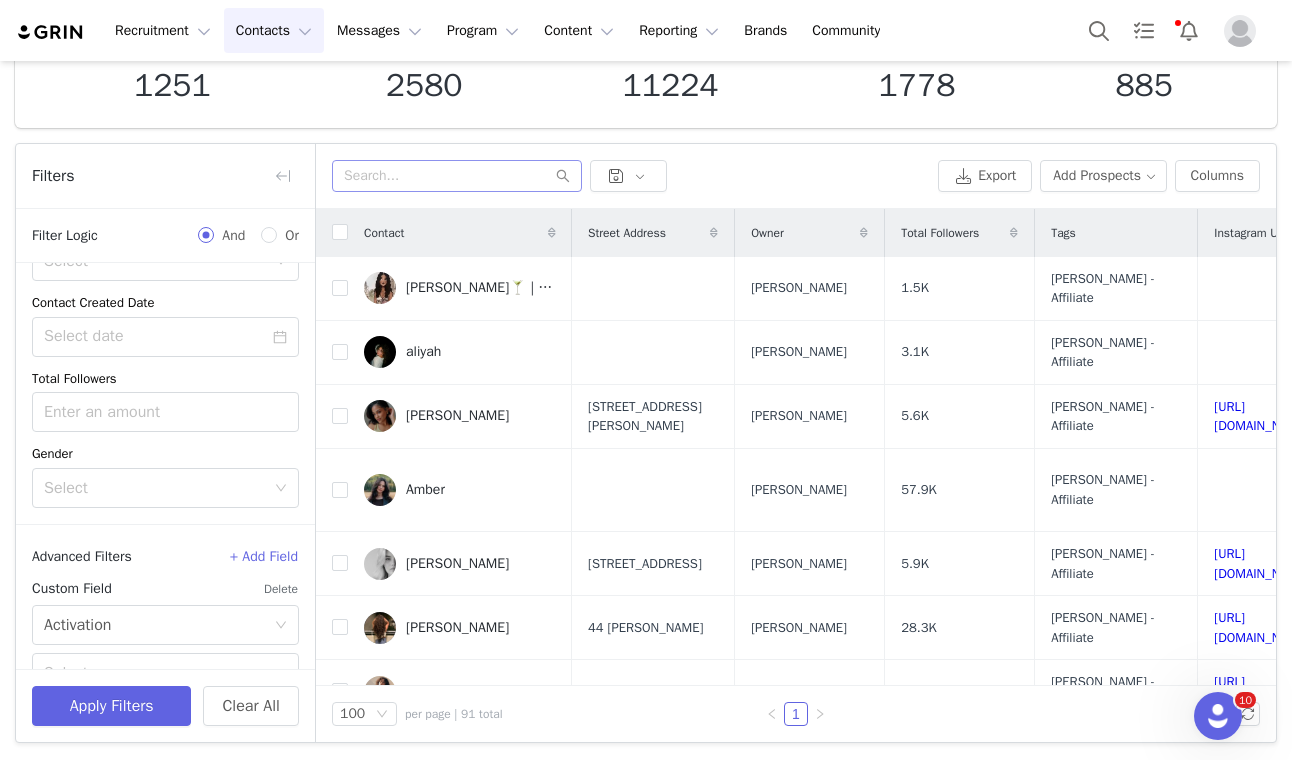 scroll, scrollTop: 451, scrollLeft: 0, axis: vertical 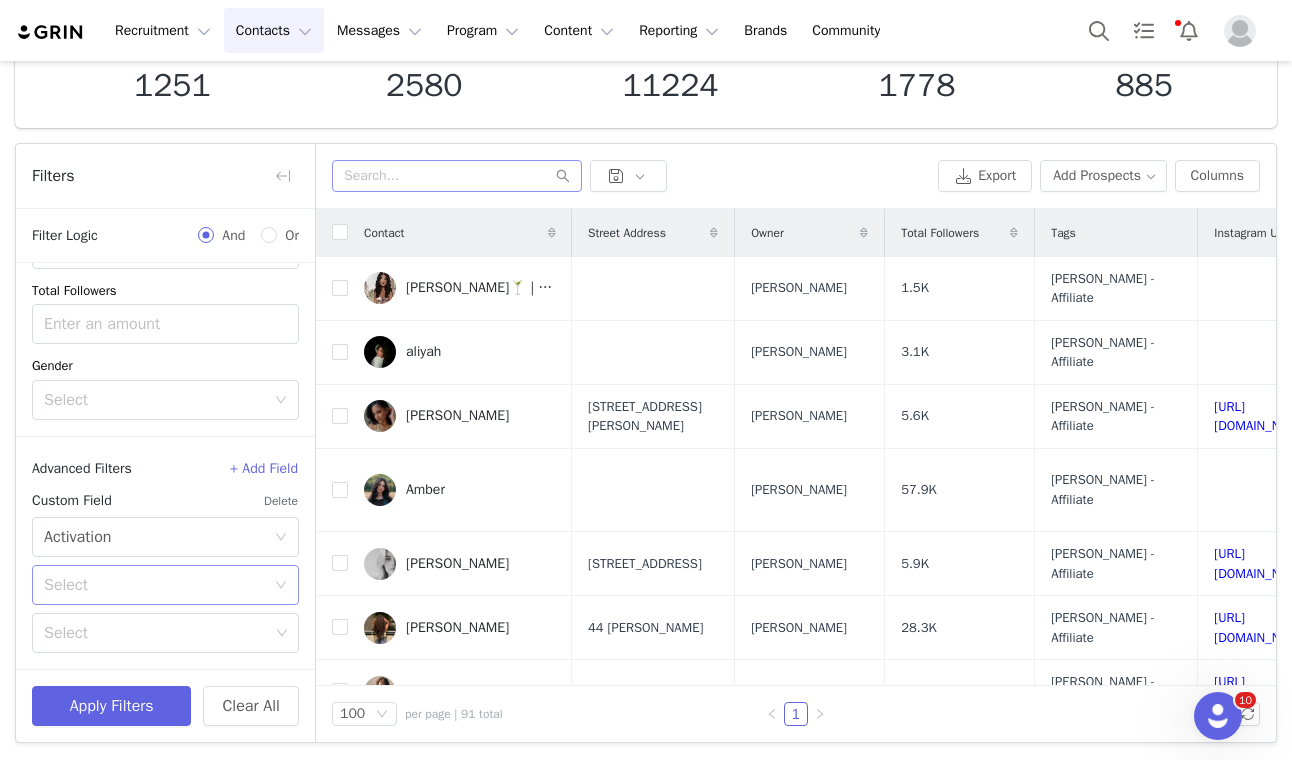 click on "Select" at bounding box center [154, 585] 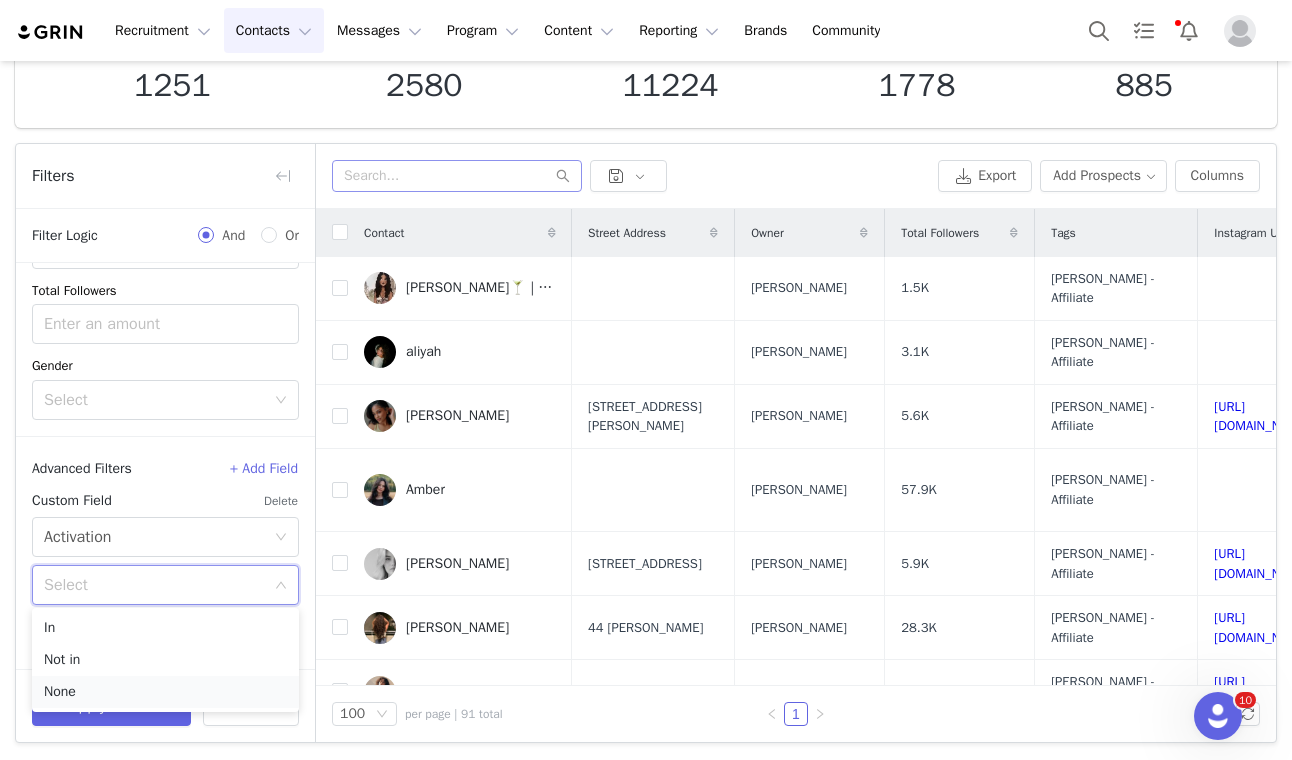 click on "None" at bounding box center (165, 692) 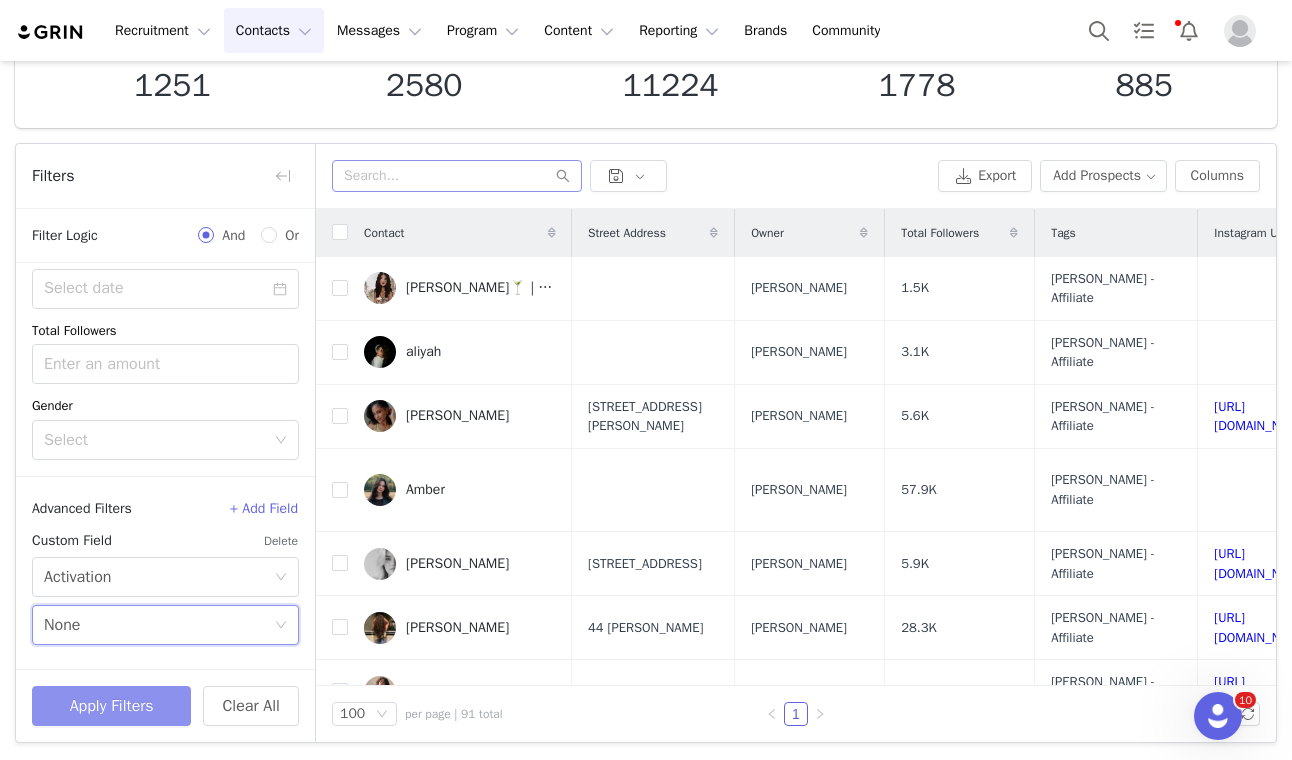 click on "Apply Filters" at bounding box center (111, 706) 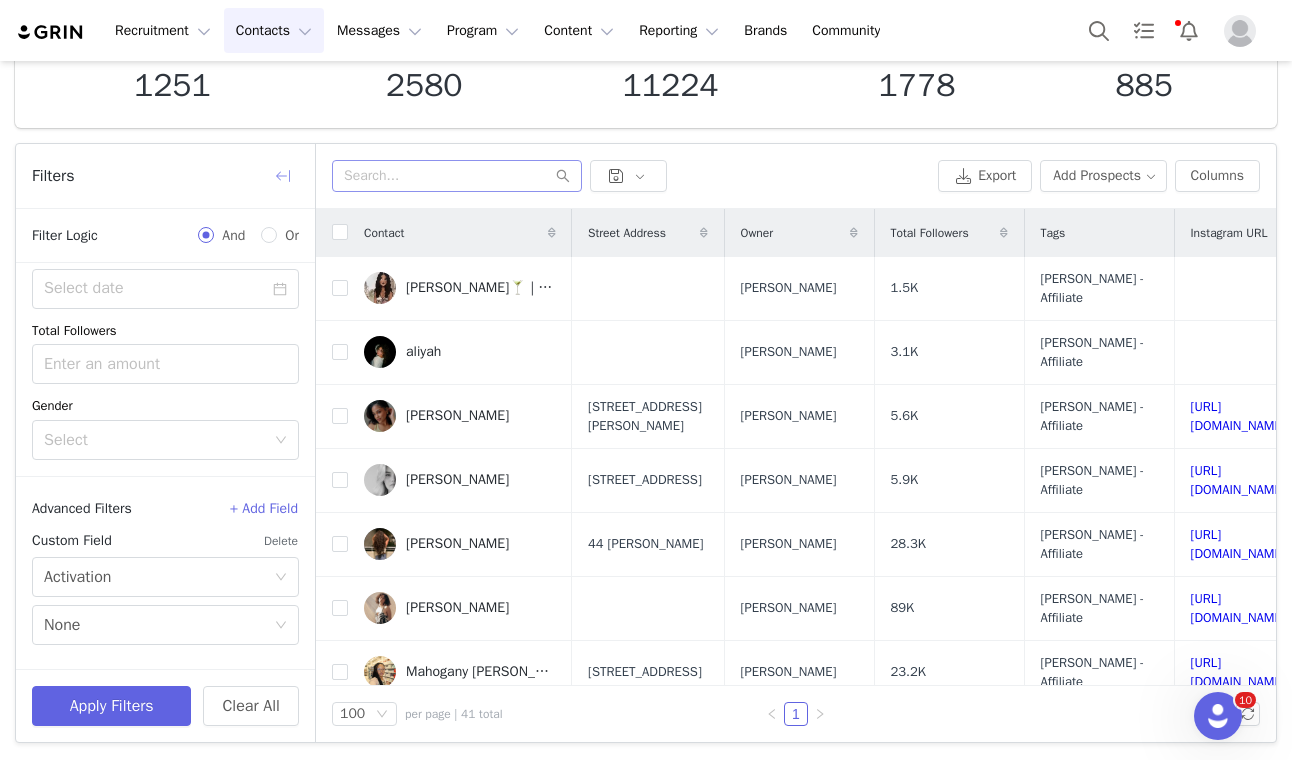 click at bounding box center [283, 176] 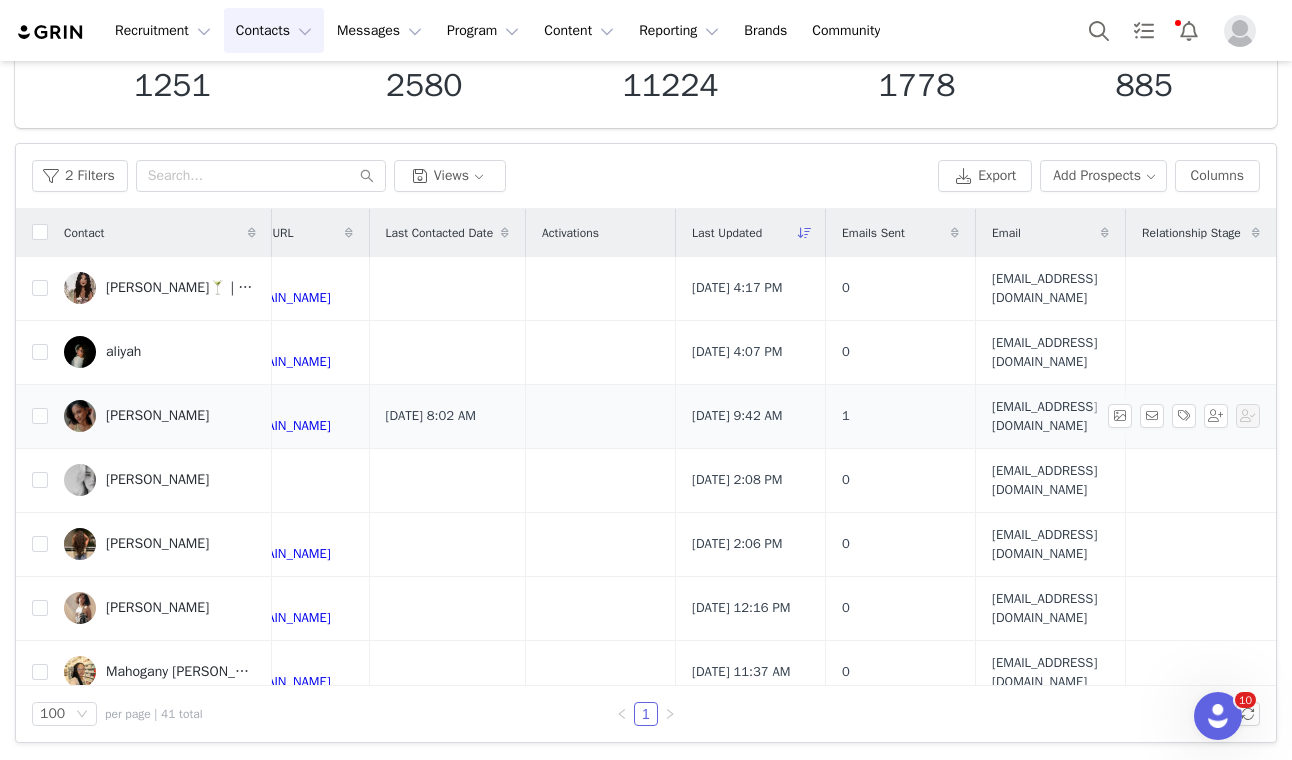 scroll, scrollTop: 0, scrollLeft: 1227, axis: horizontal 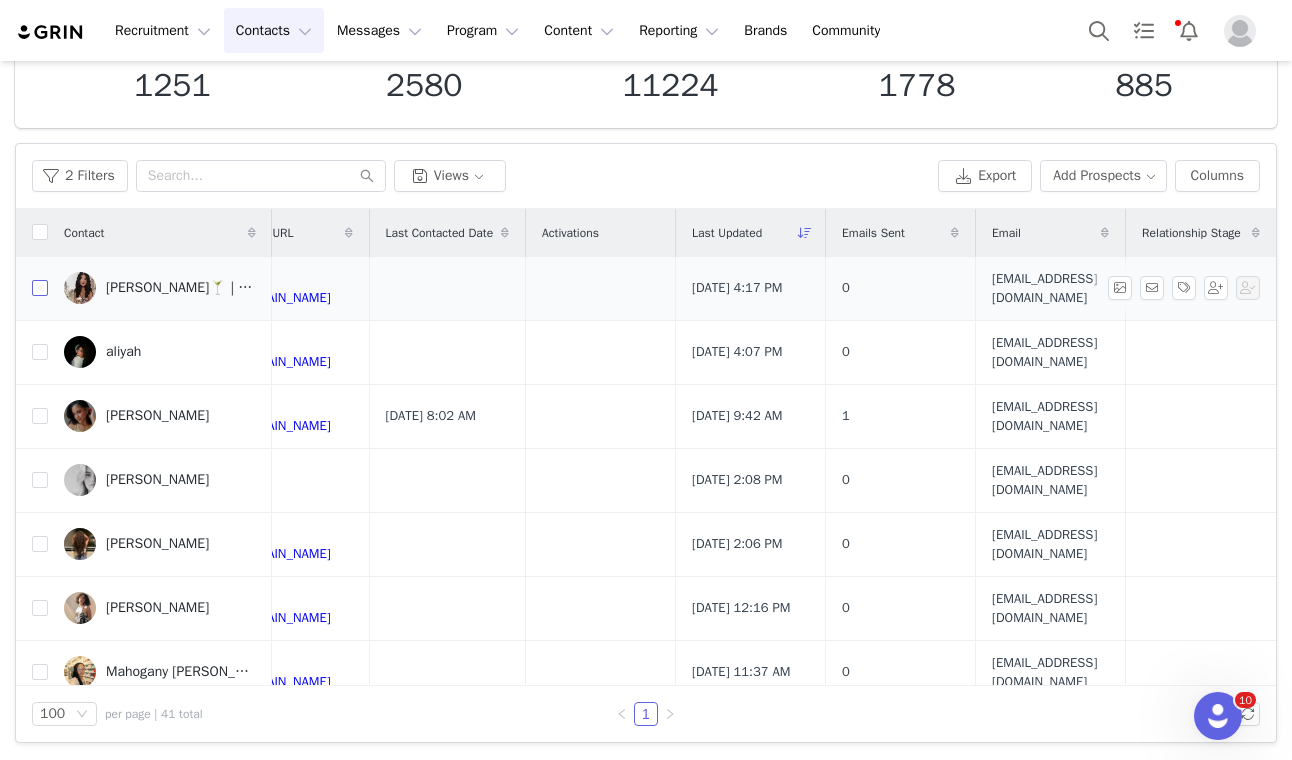click at bounding box center [40, 288] 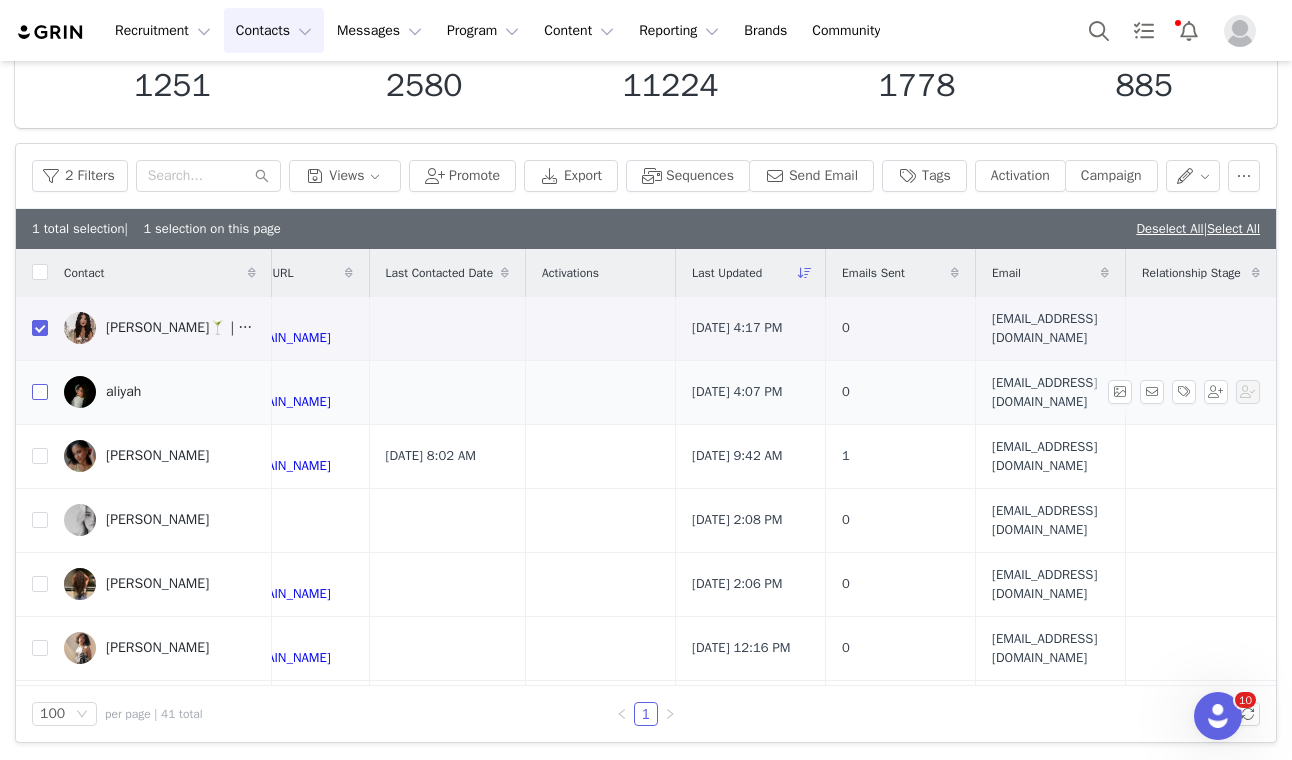 click at bounding box center (40, 392) 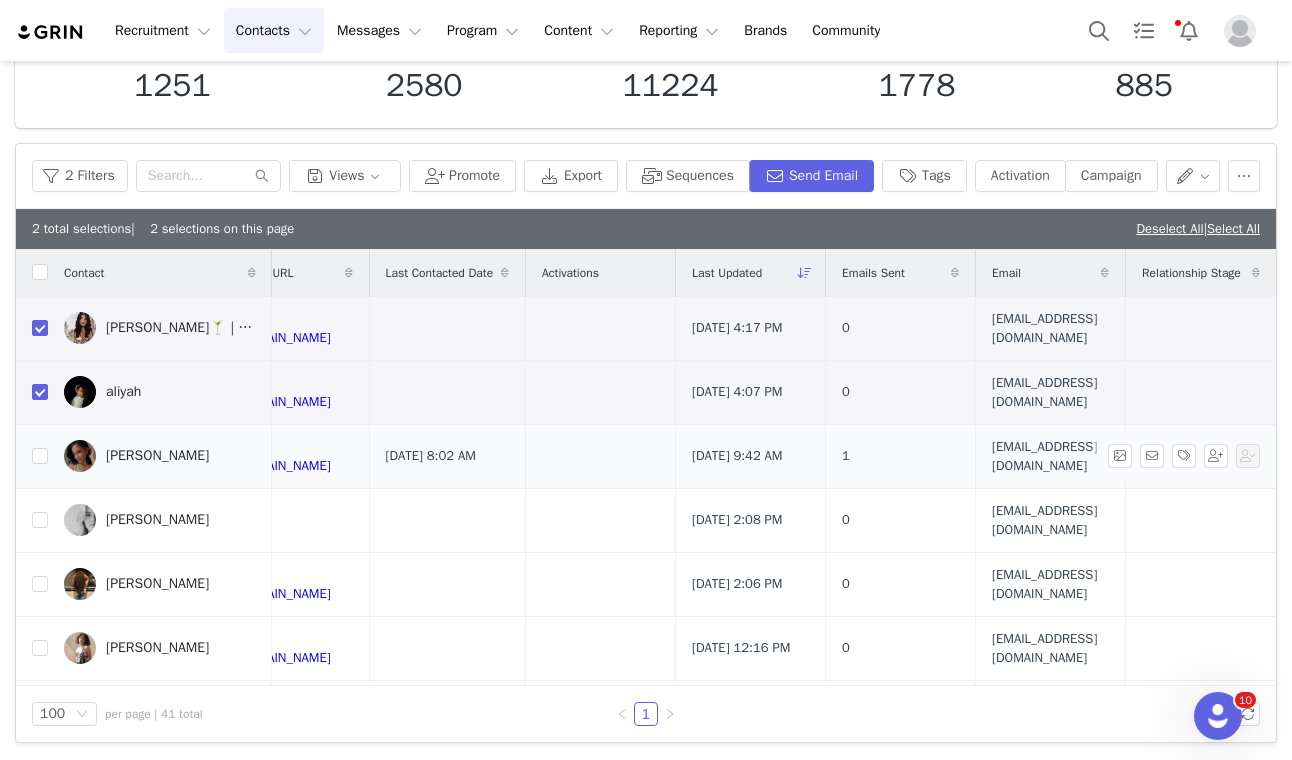 scroll, scrollTop: 0, scrollLeft: 1294, axis: horizontal 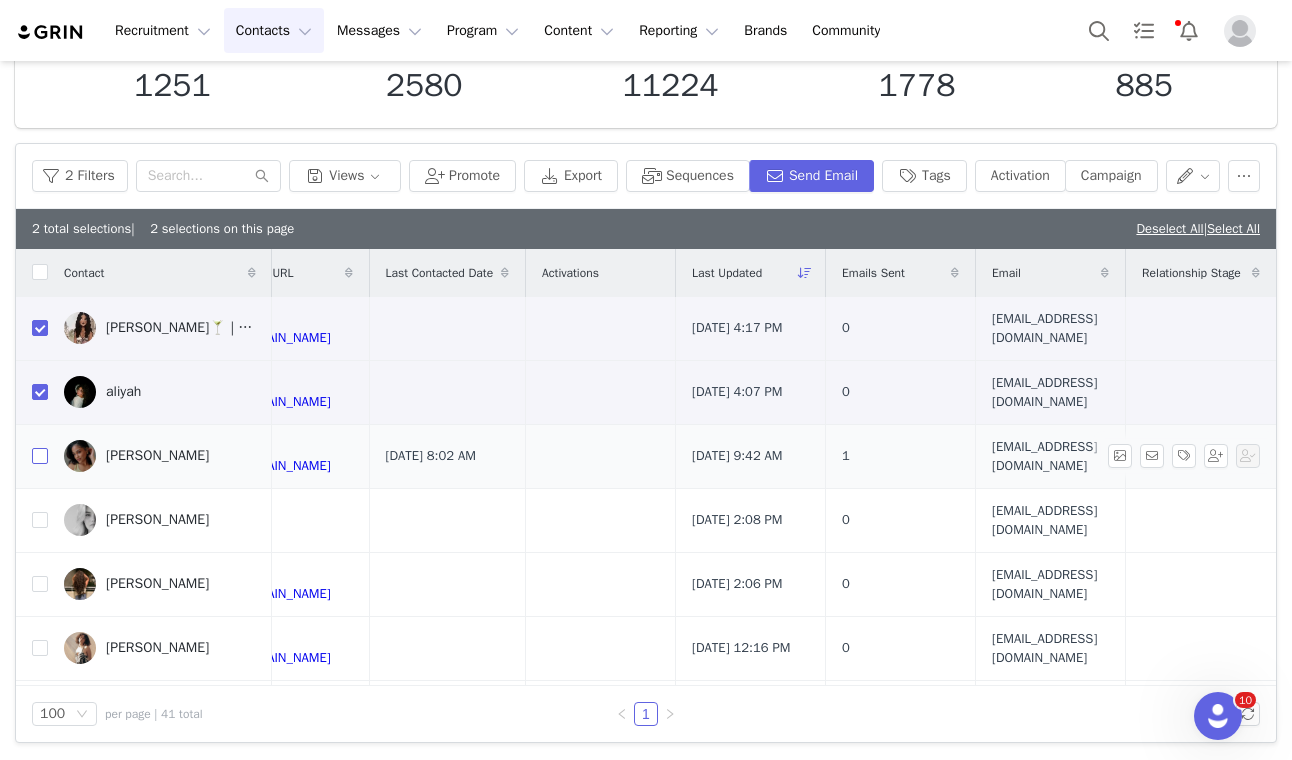 click at bounding box center [40, 456] 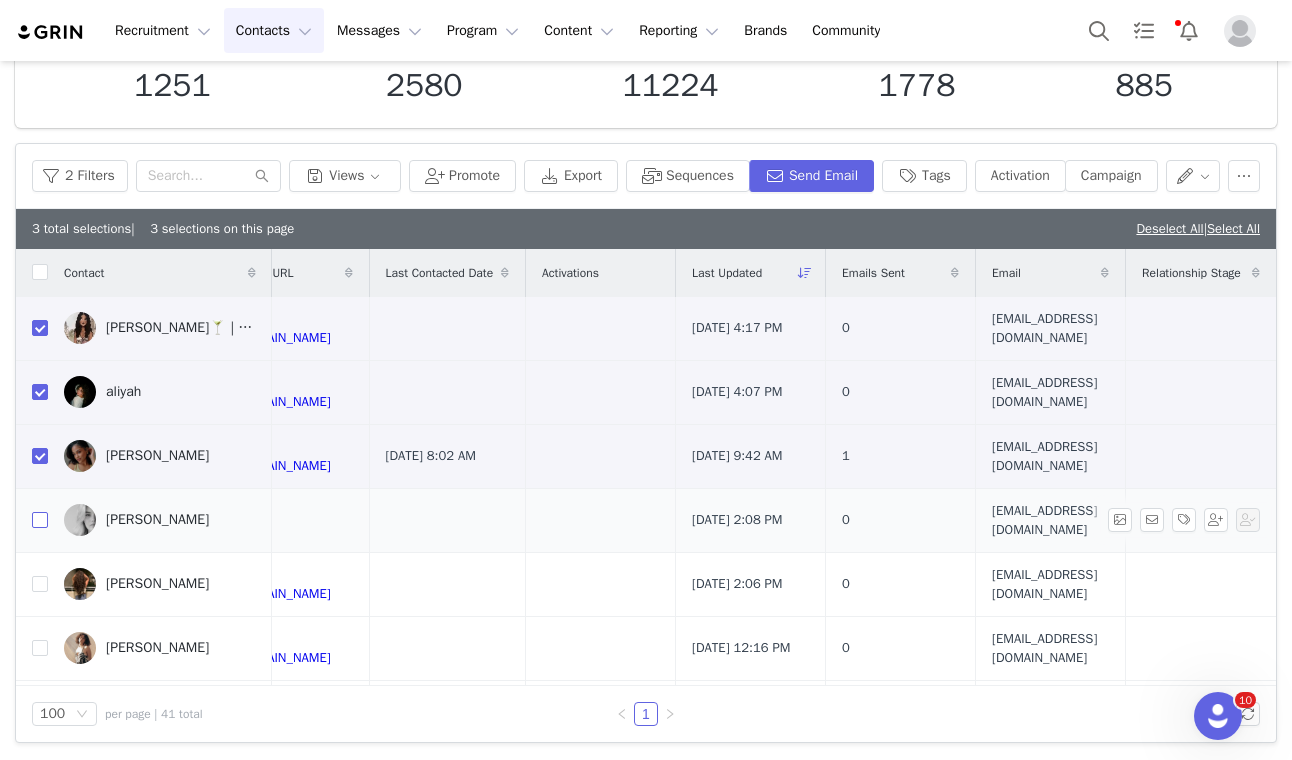 click at bounding box center [40, 520] 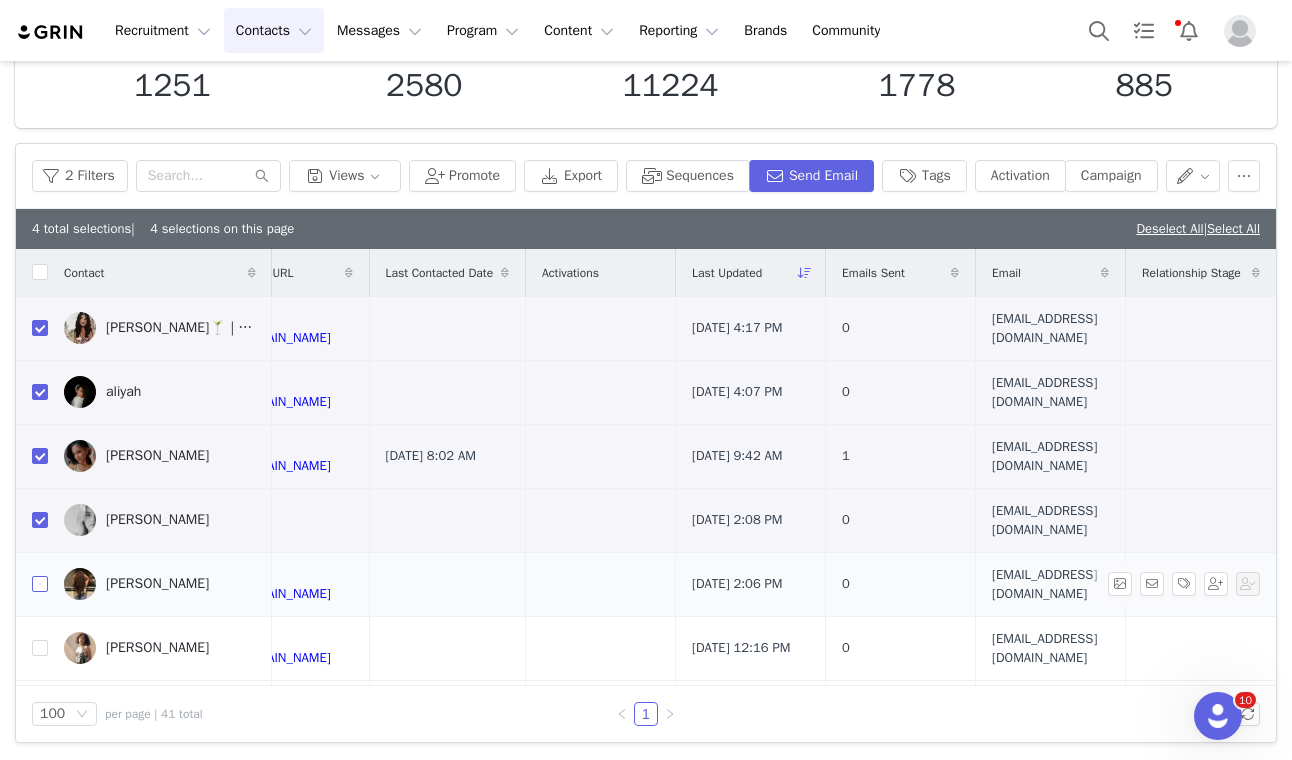 click at bounding box center (40, 584) 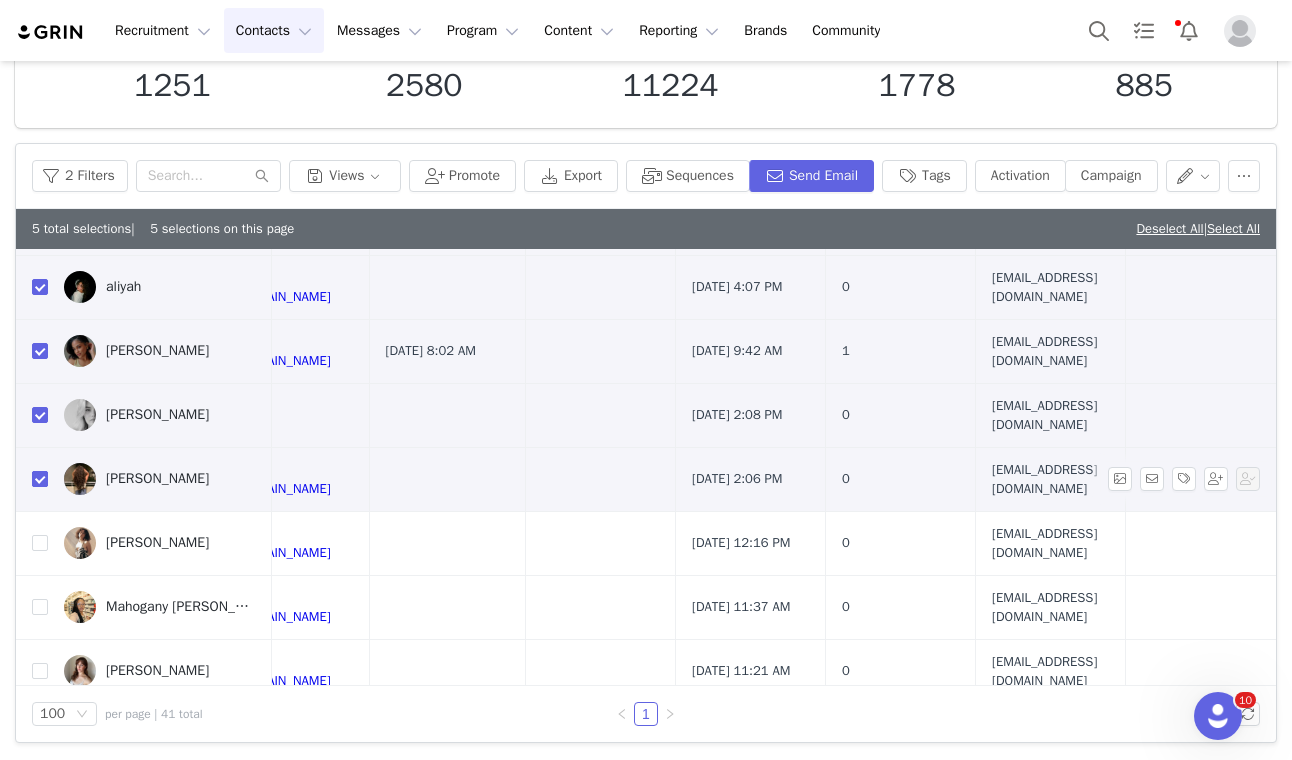scroll, scrollTop: 154, scrollLeft: 1294, axis: both 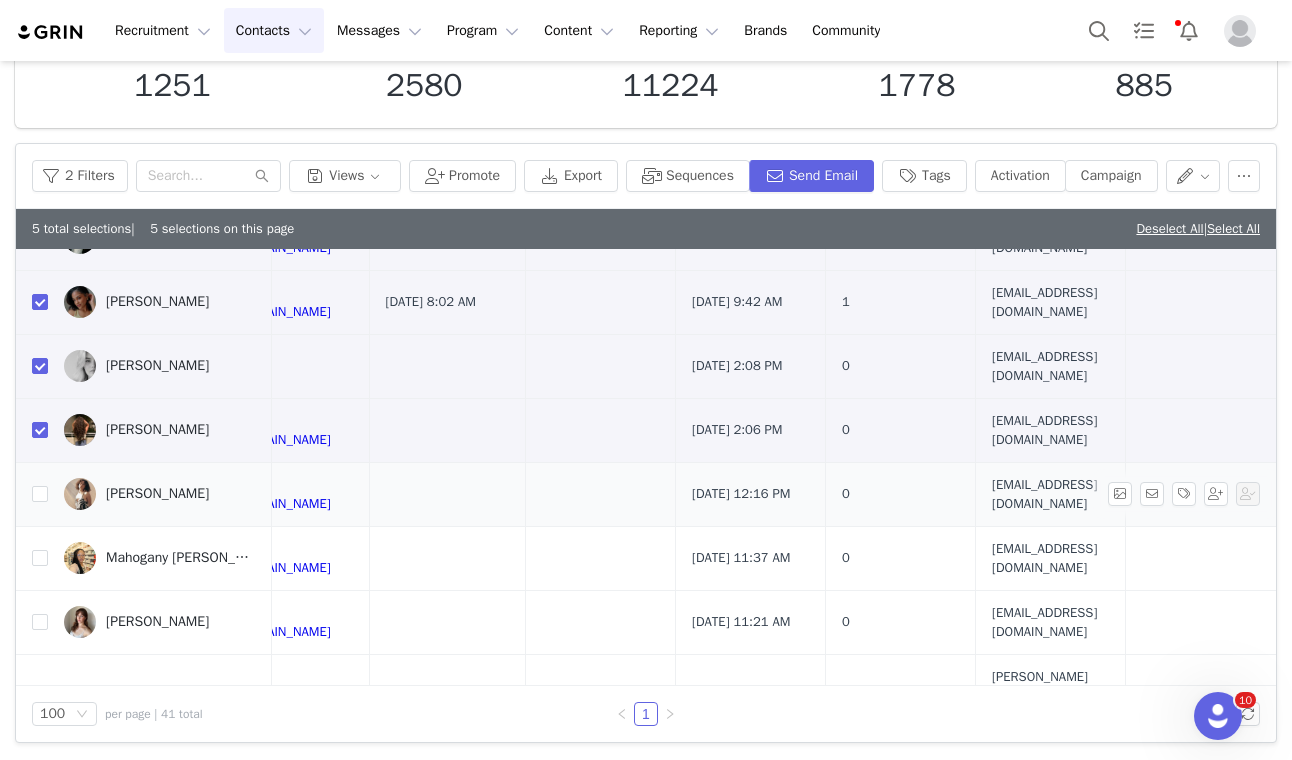 click on "Melissa Duarte" at bounding box center (160, 494) 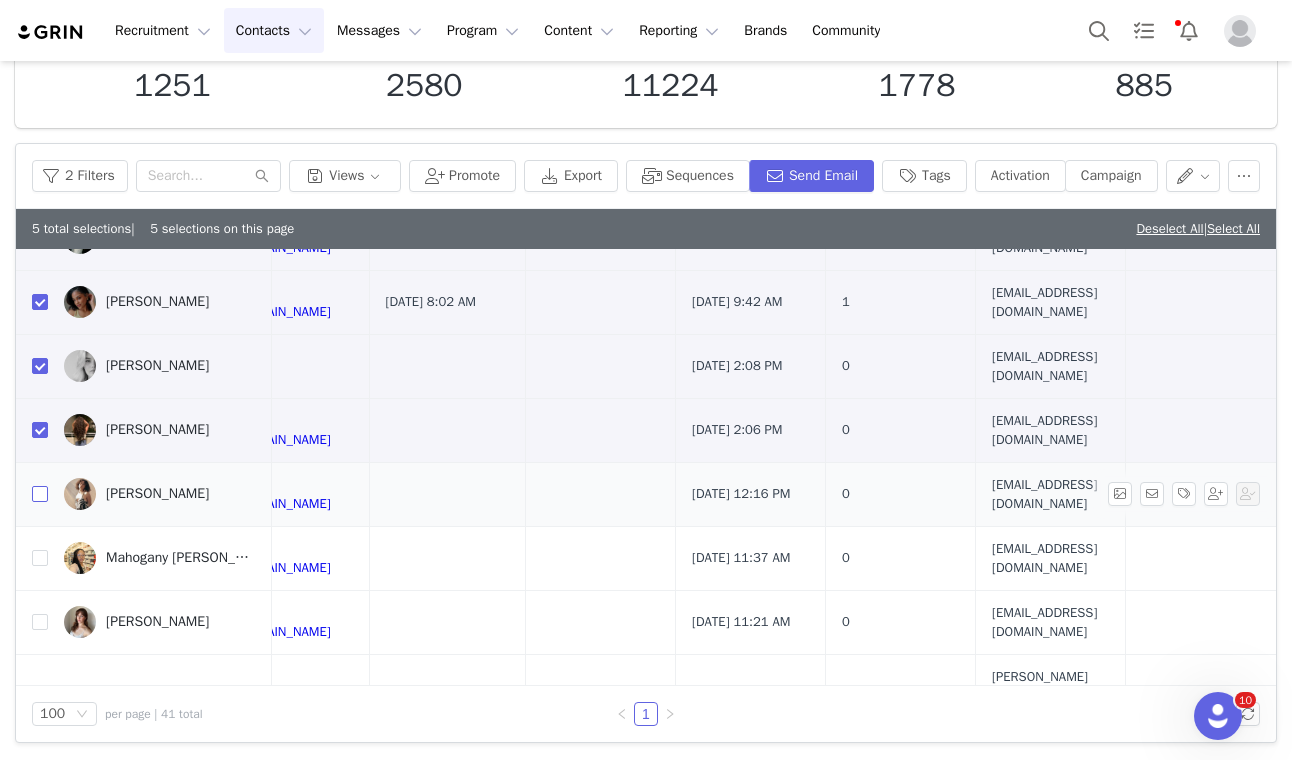 click at bounding box center [40, 494] 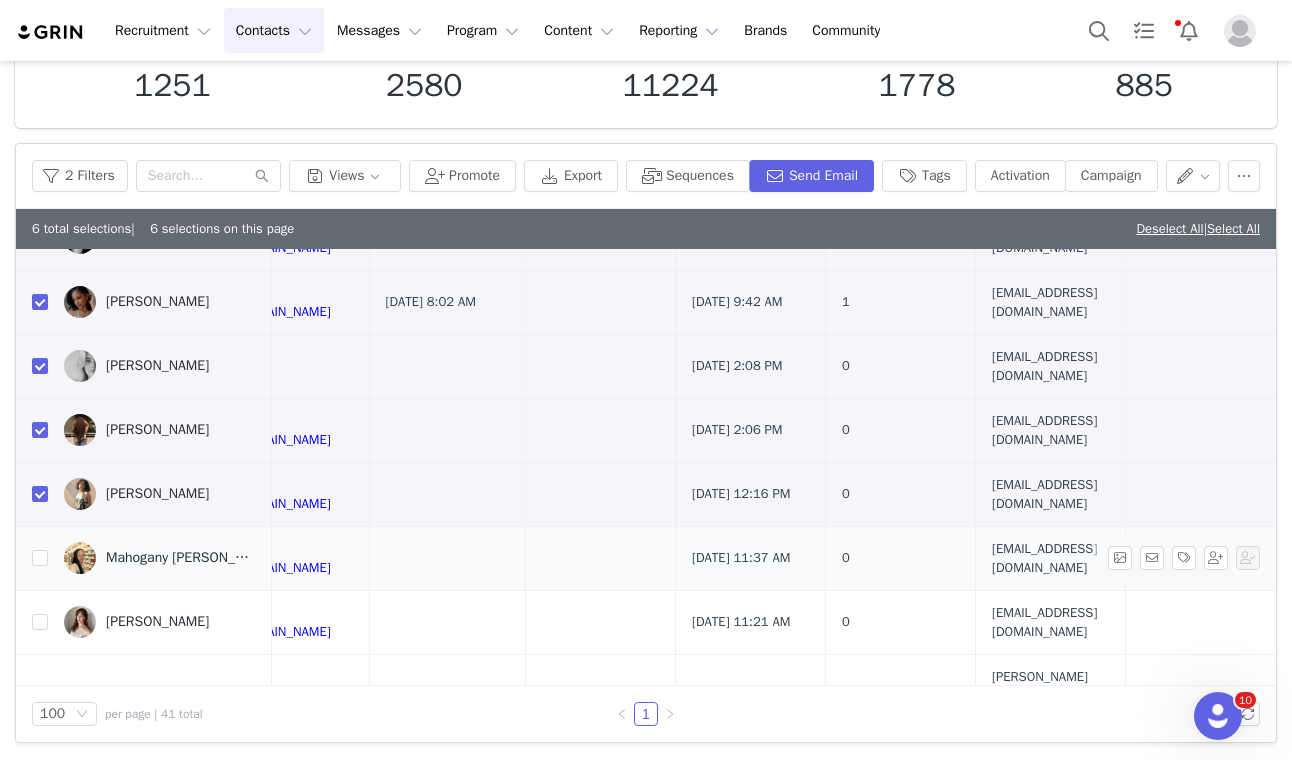 click on "Mahogany Alston" at bounding box center (181, 558) 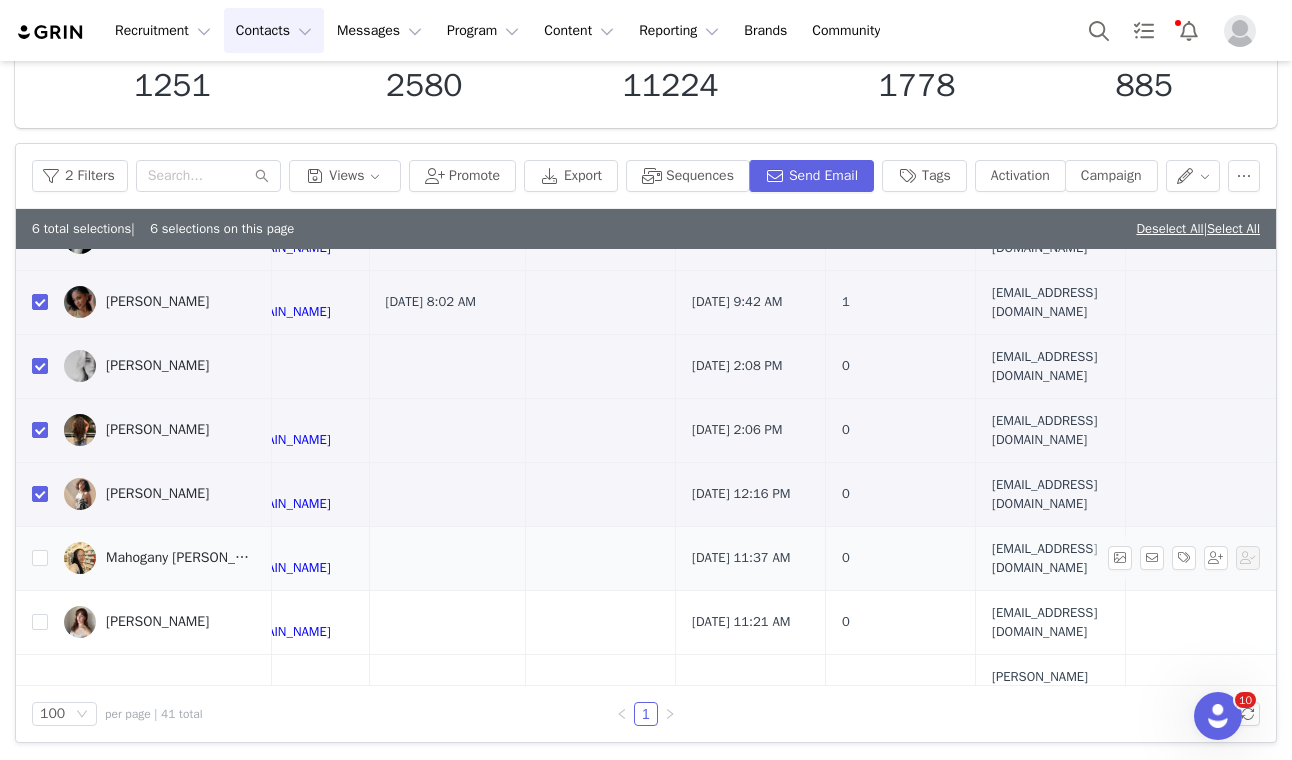 scroll, scrollTop: 164, scrollLeft: 1294, axis: both 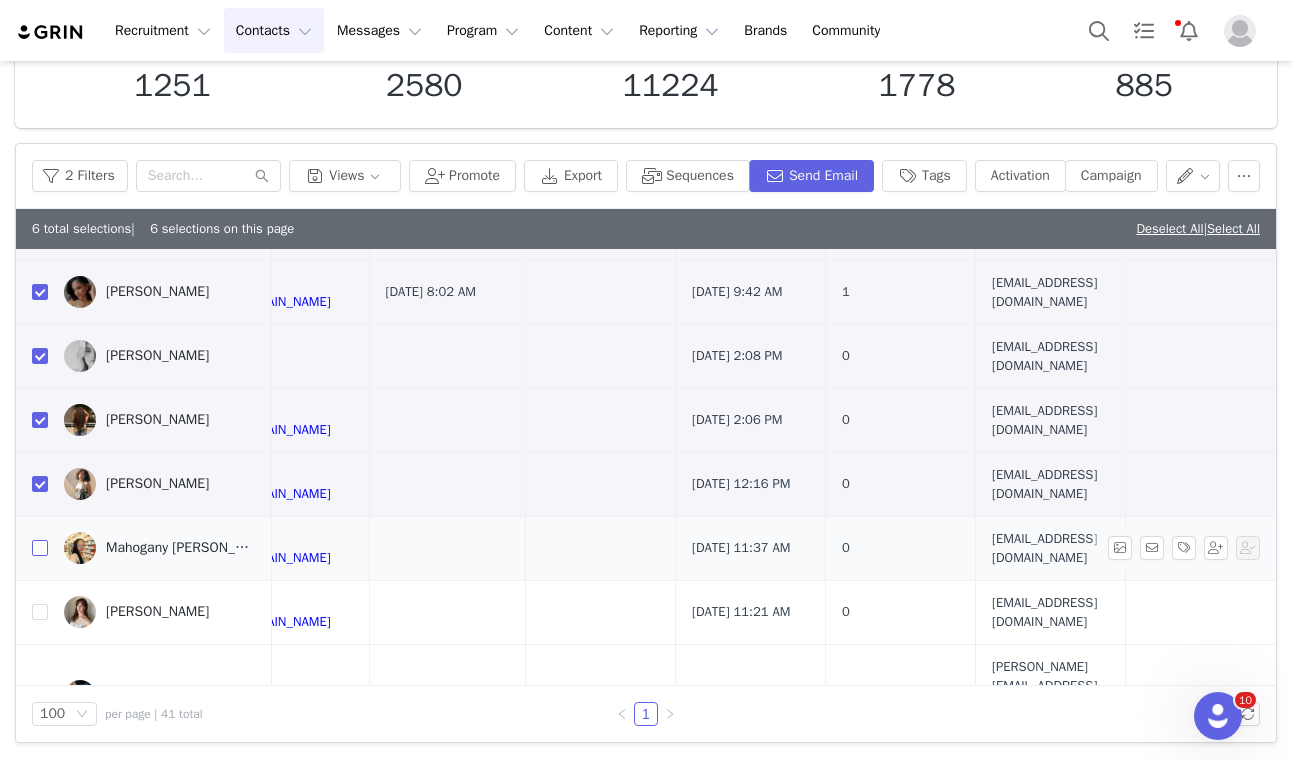 click at bounding box center [40, 548] 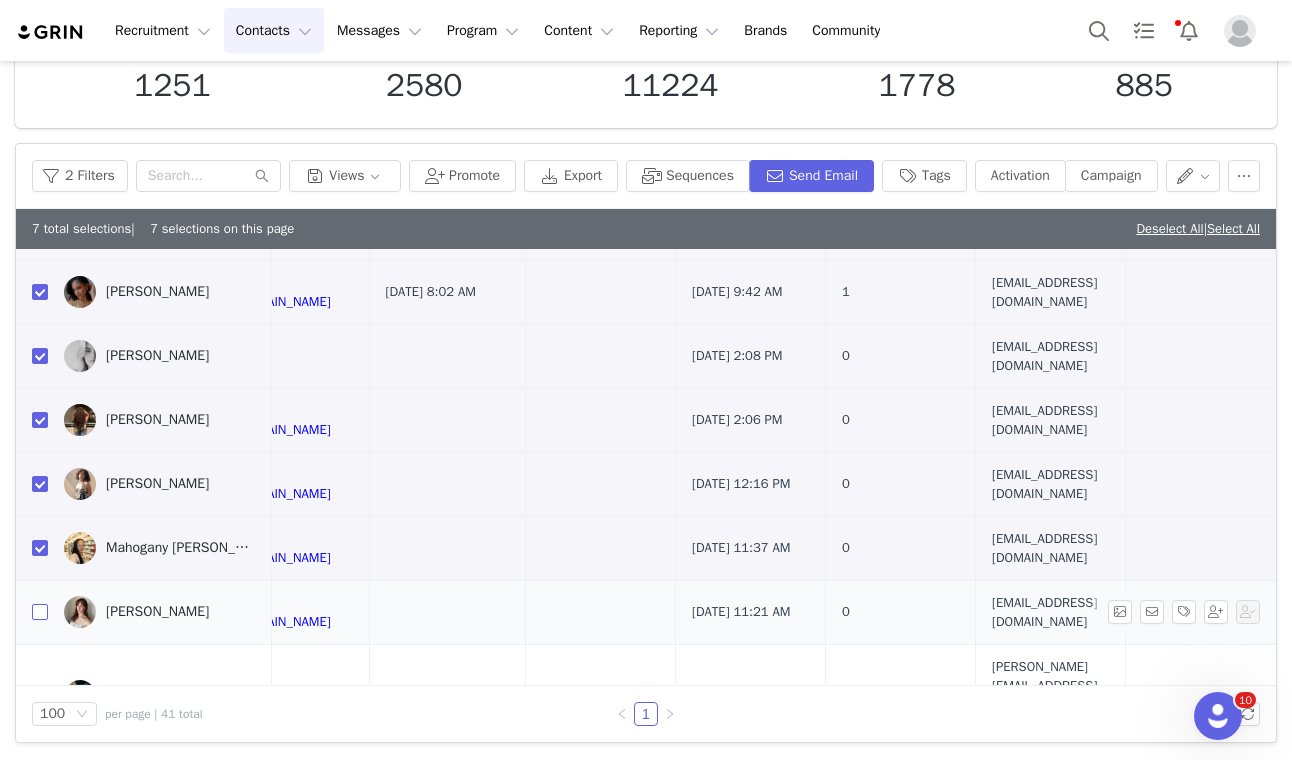 click at bounding box center [40, 612] 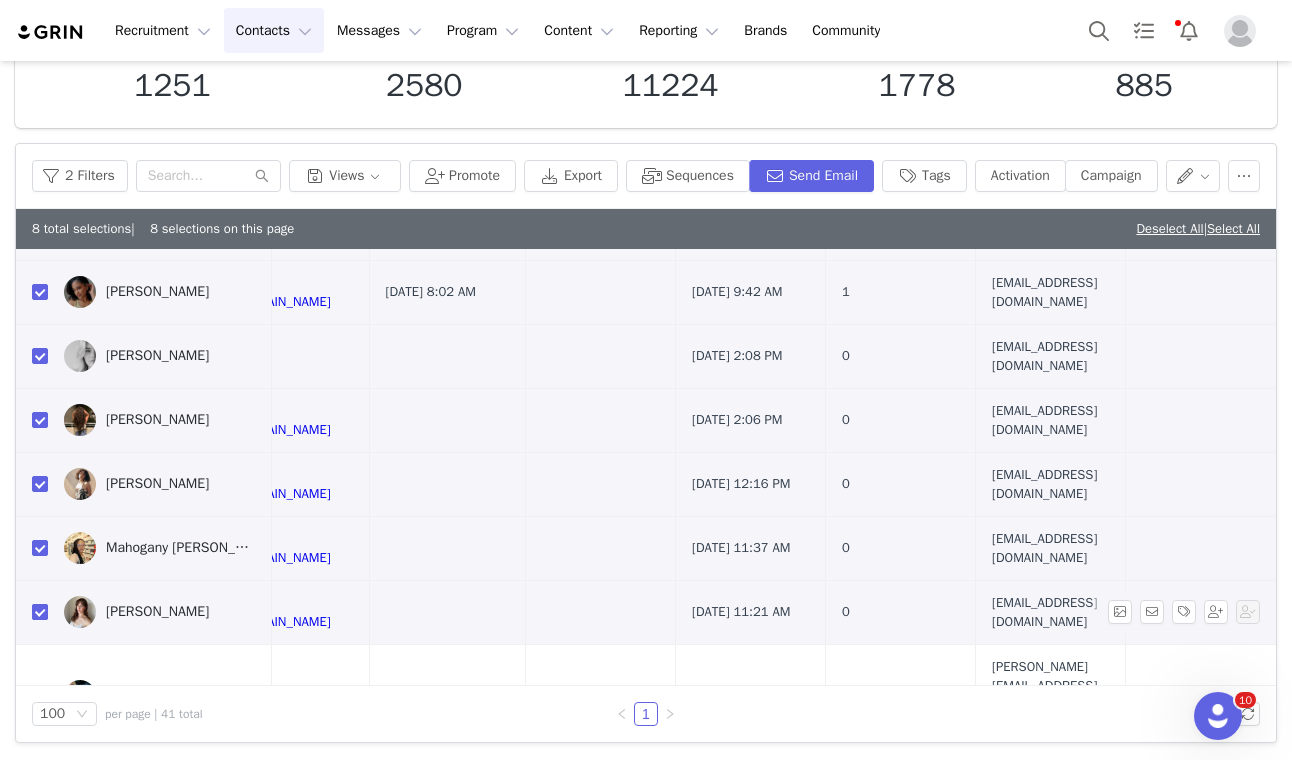 scroll, scrollTop: 296, scrollLeft: 1294, axis: both 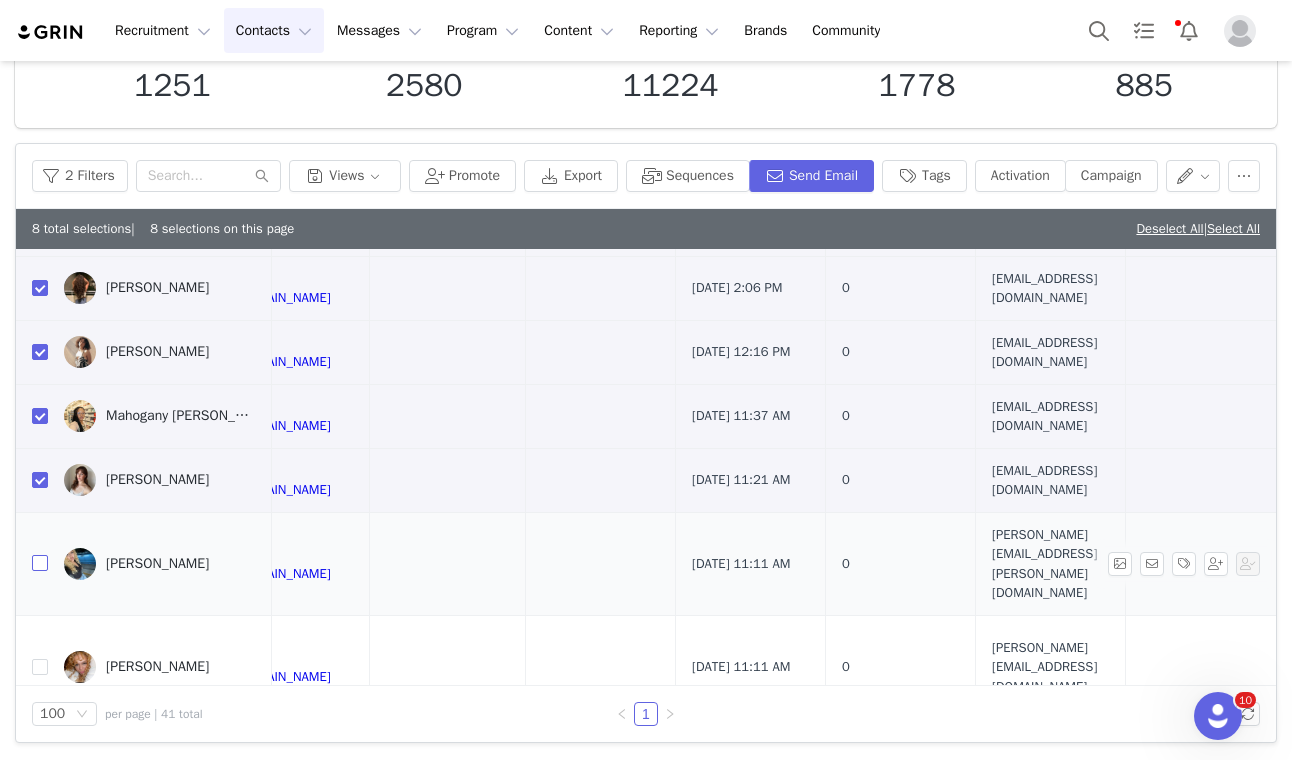 click at bounding box center (40, 563) 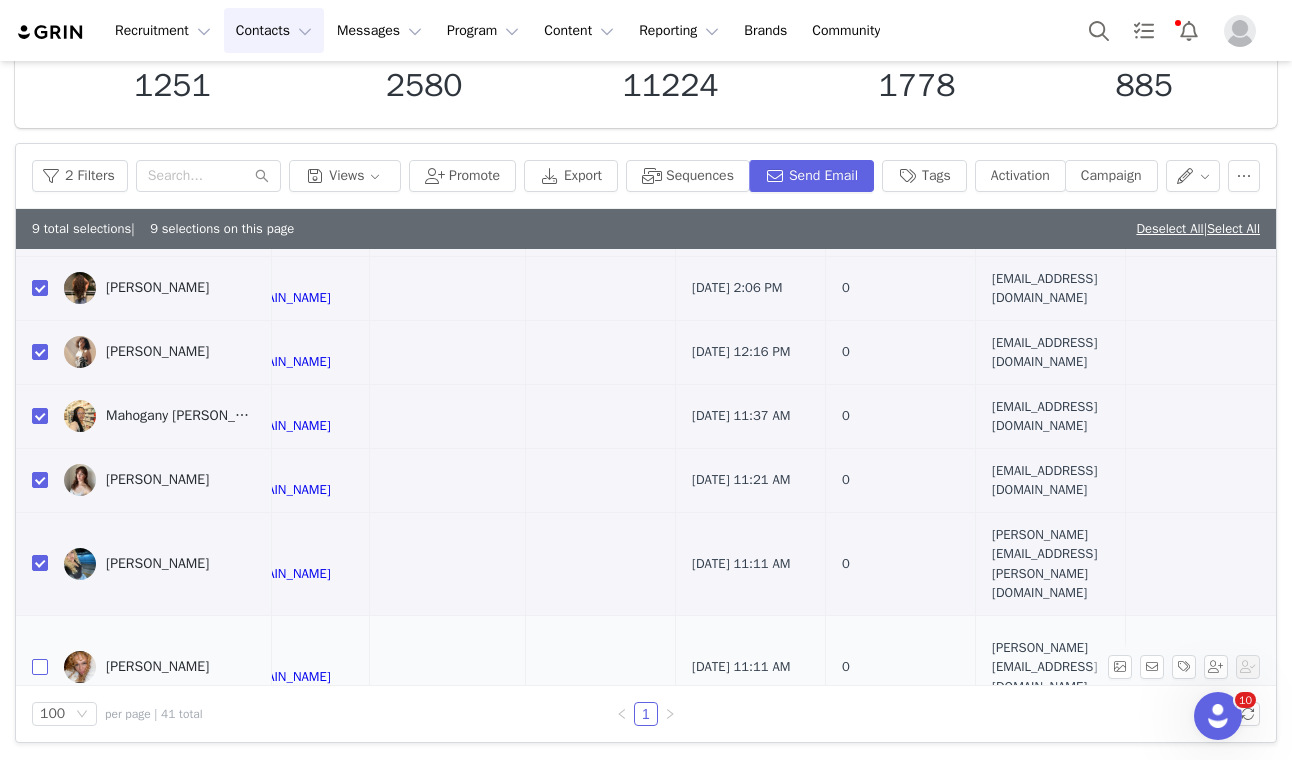 click at bounding box center (40, 667) 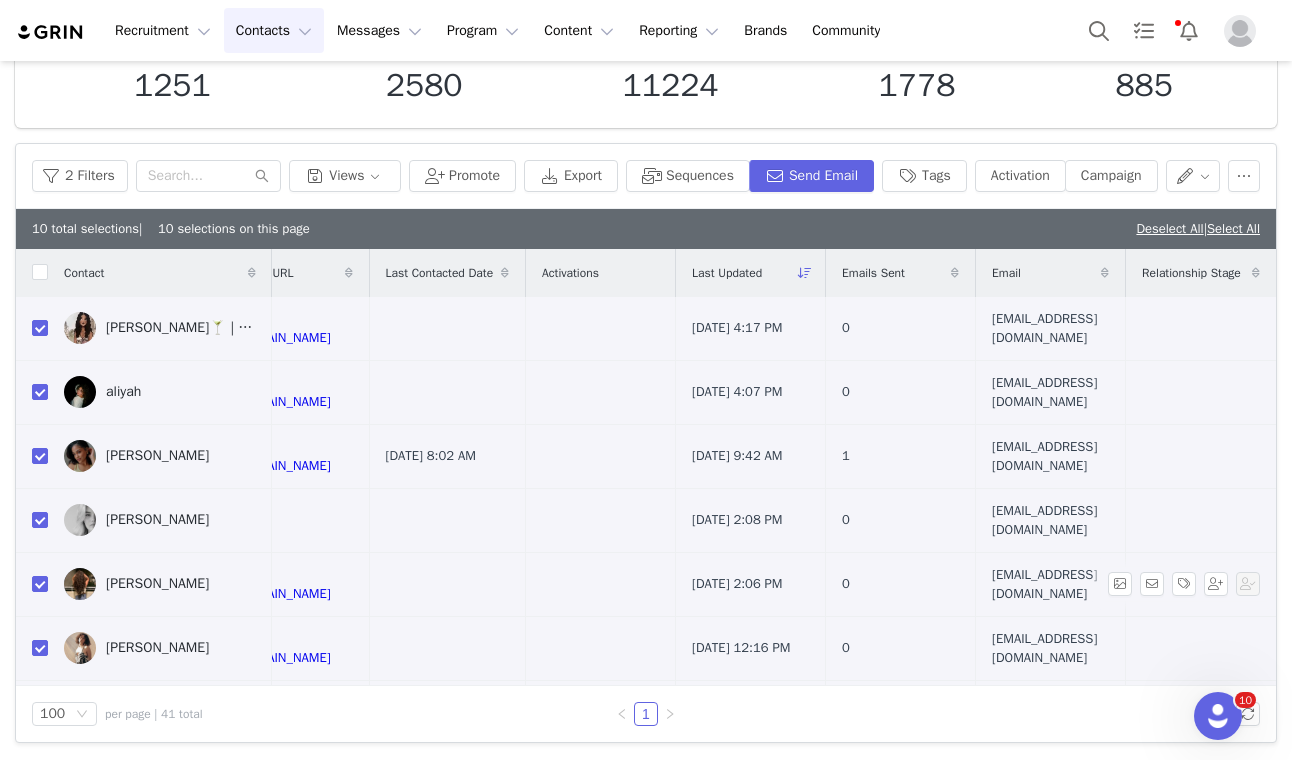 scroll, scrollTop: 585, scrollLeft: 1294, axis: both 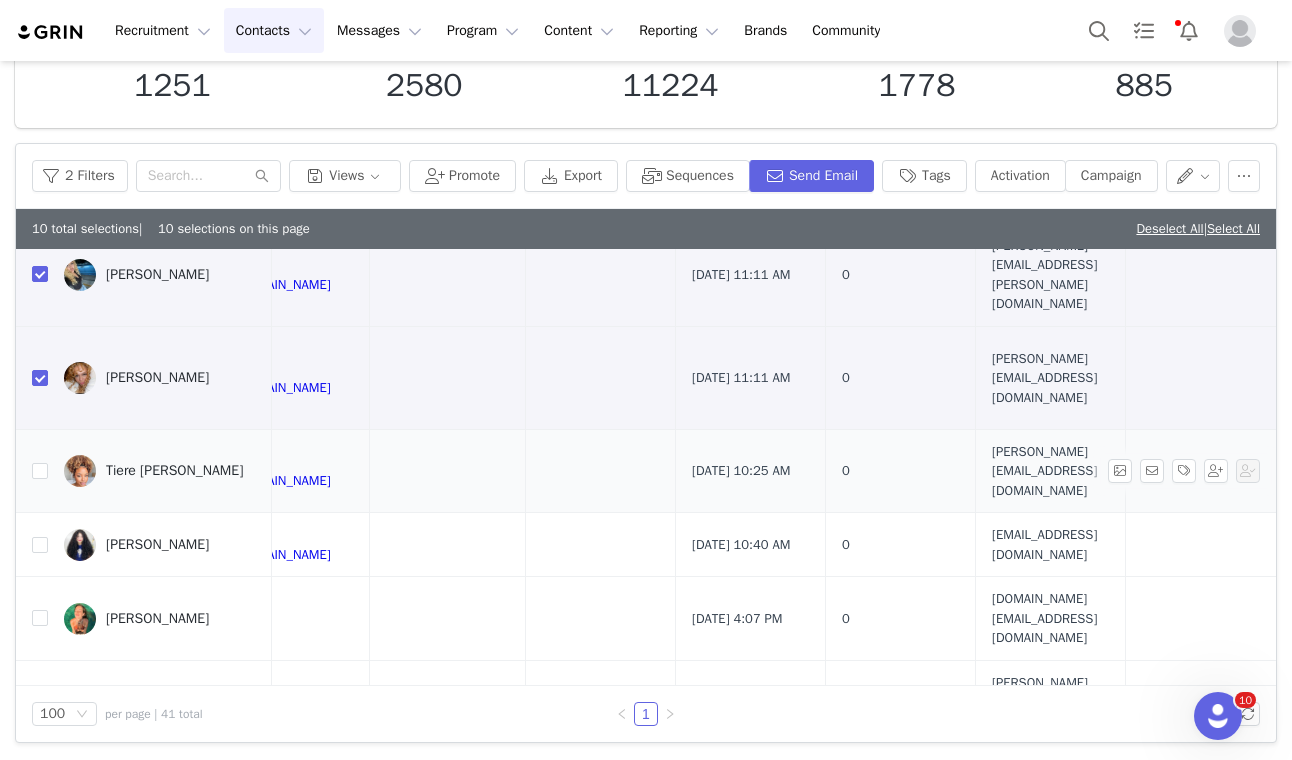 click at bounding box center (32, 471) 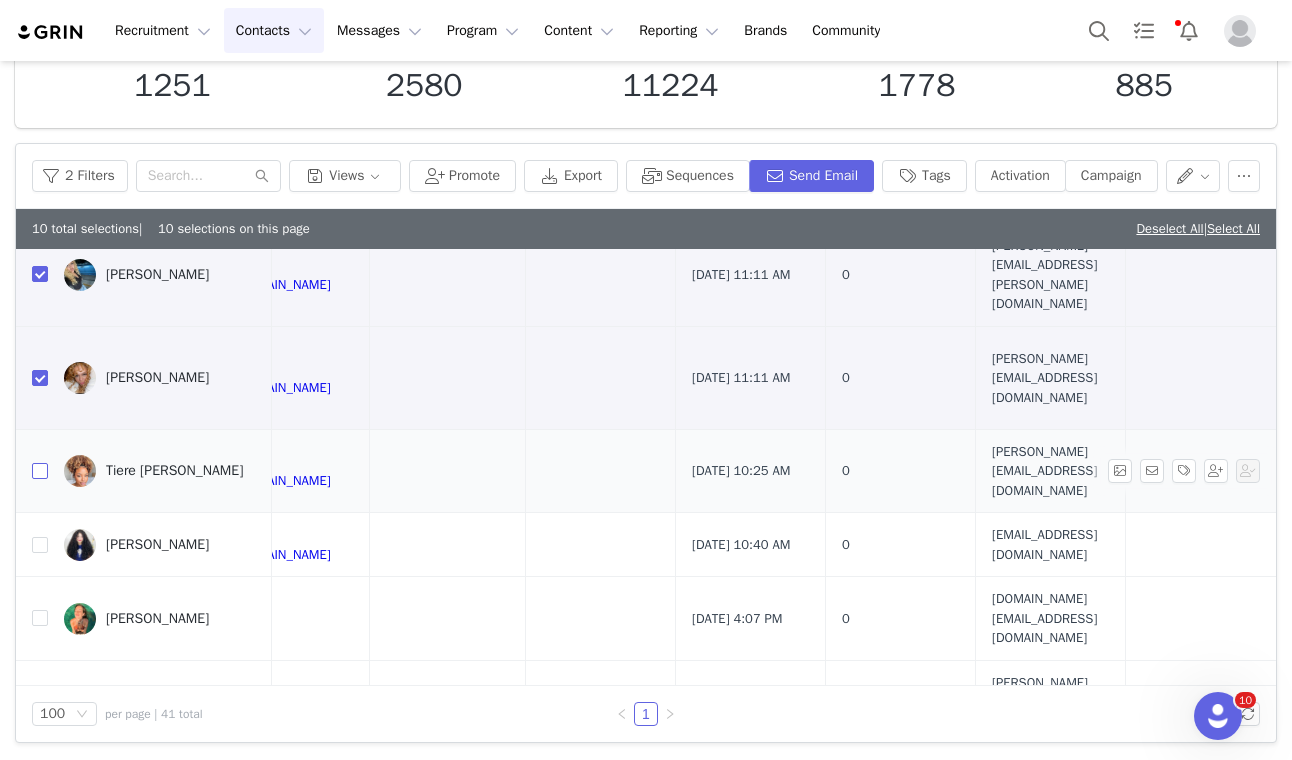 click at bounding box center [40, 471] 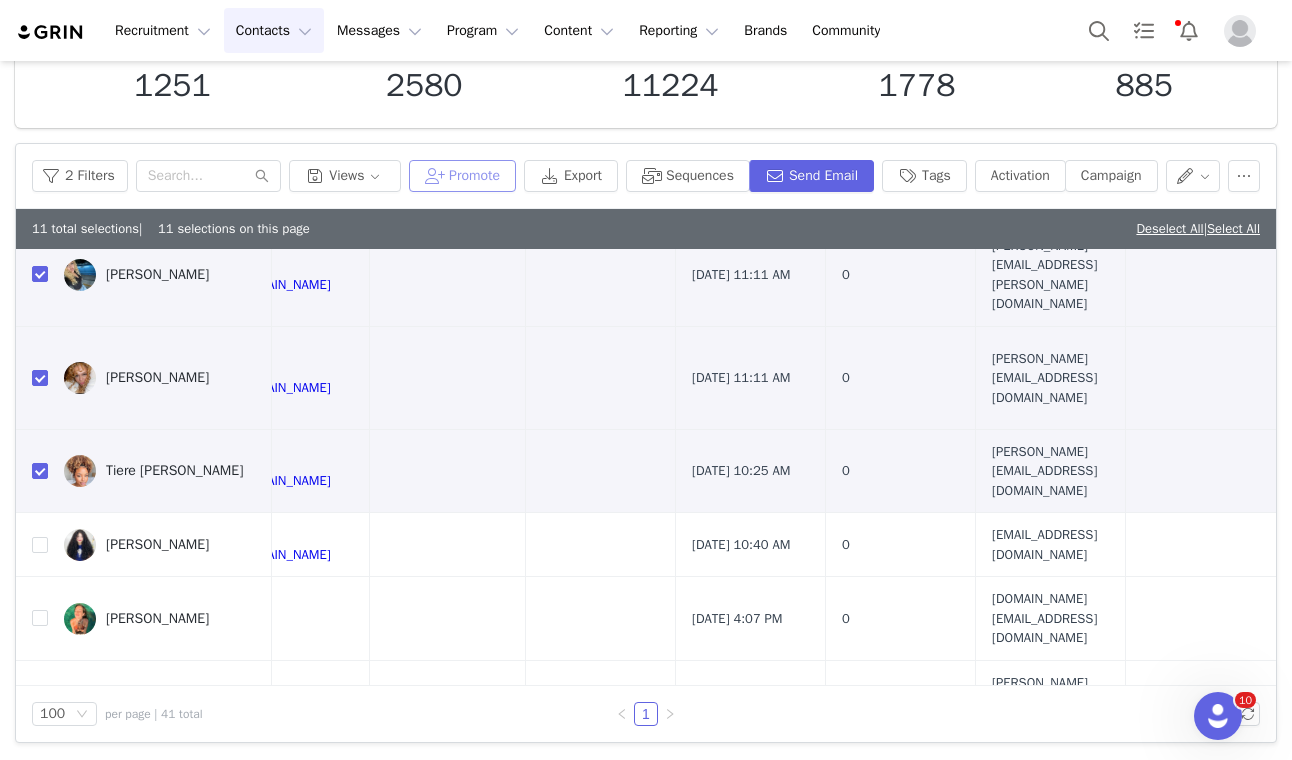 click on "Promote" at bounding box center (462, 176) 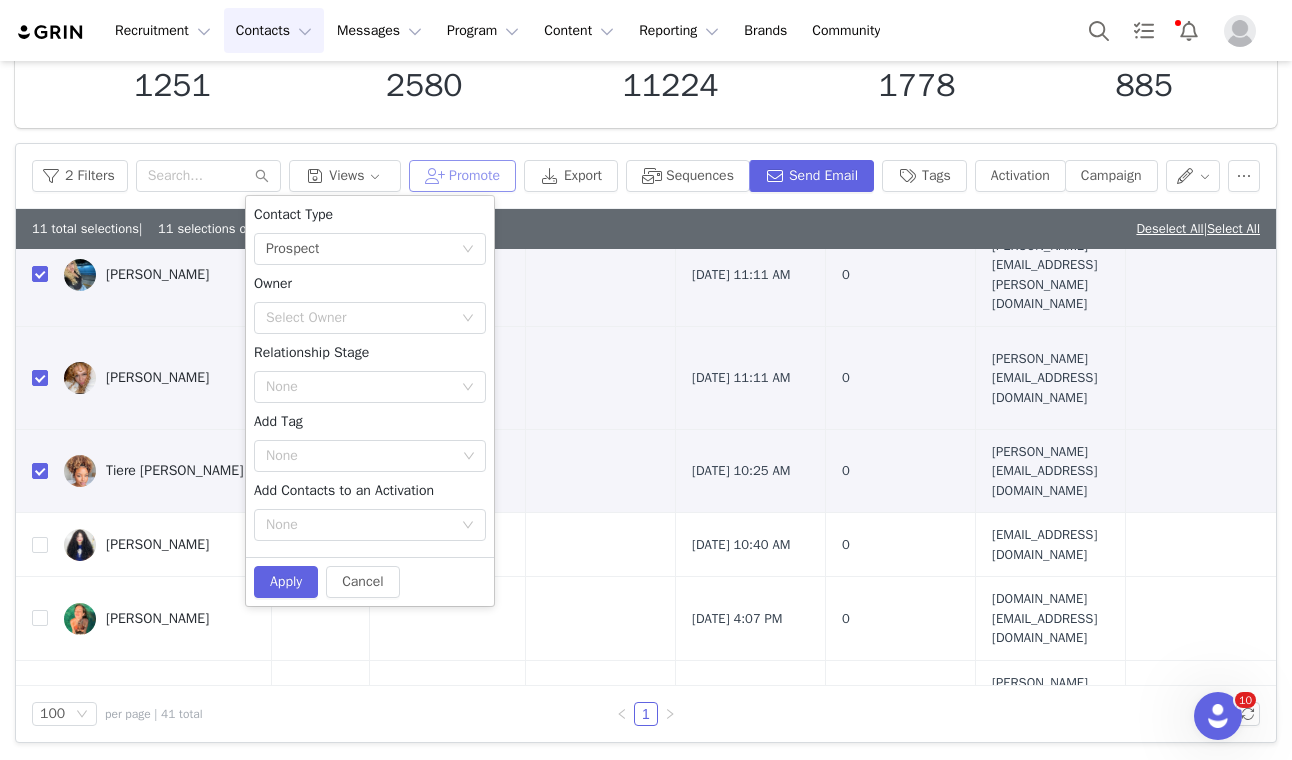 type on "true" 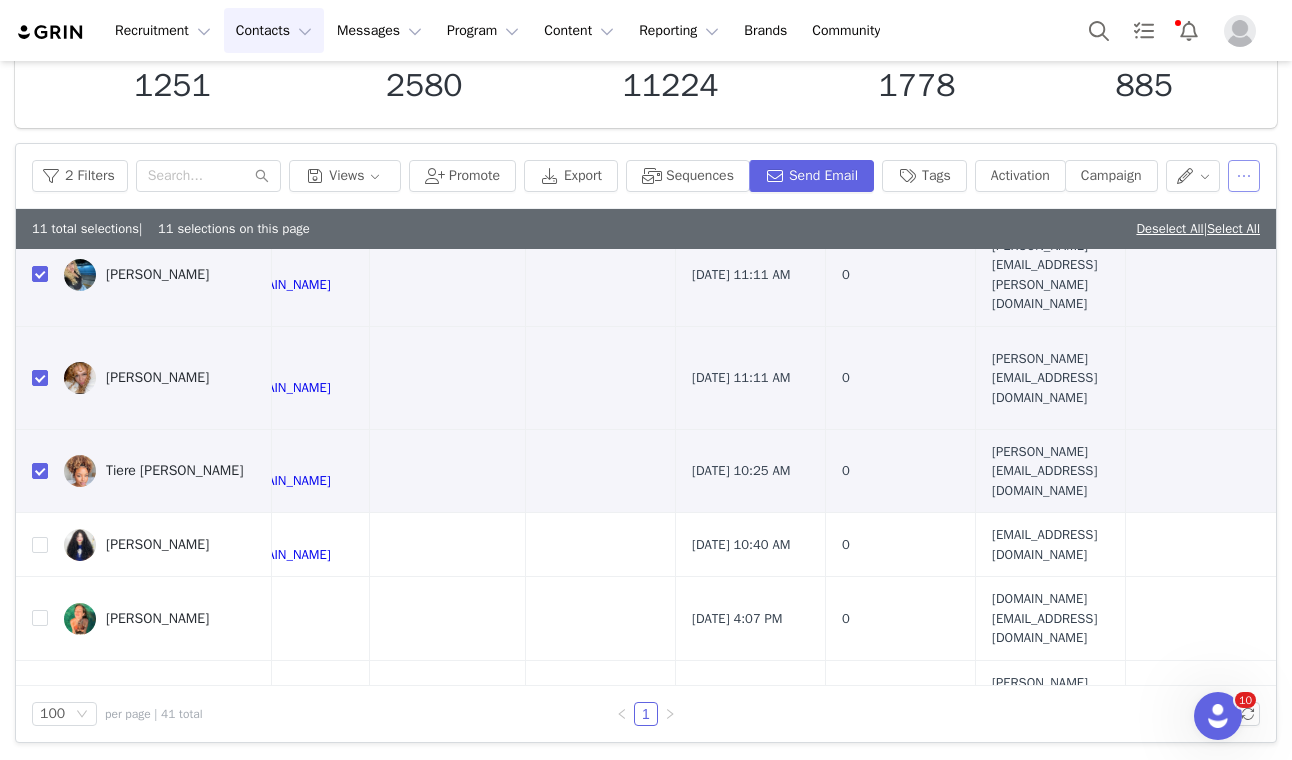 click at bounding box center [1244, 176] 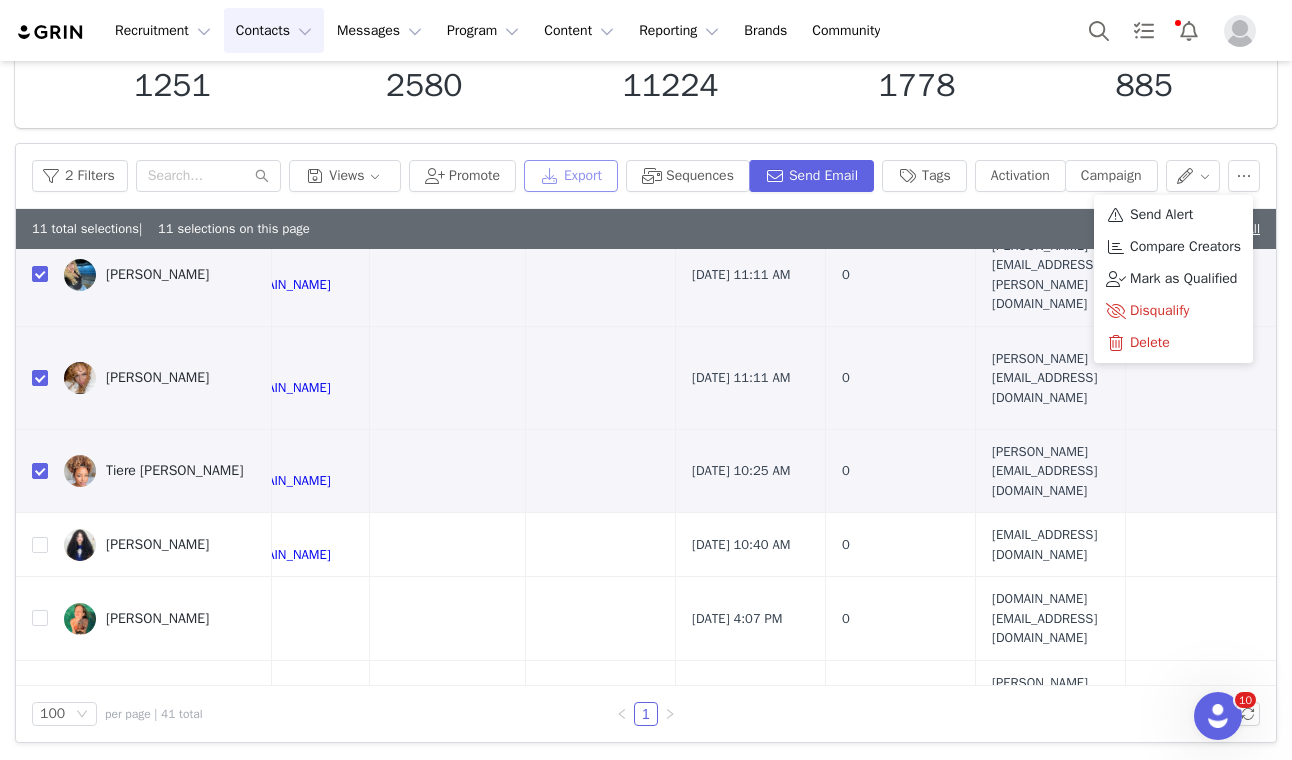 click on "Export" at bounding box center (571, 176) 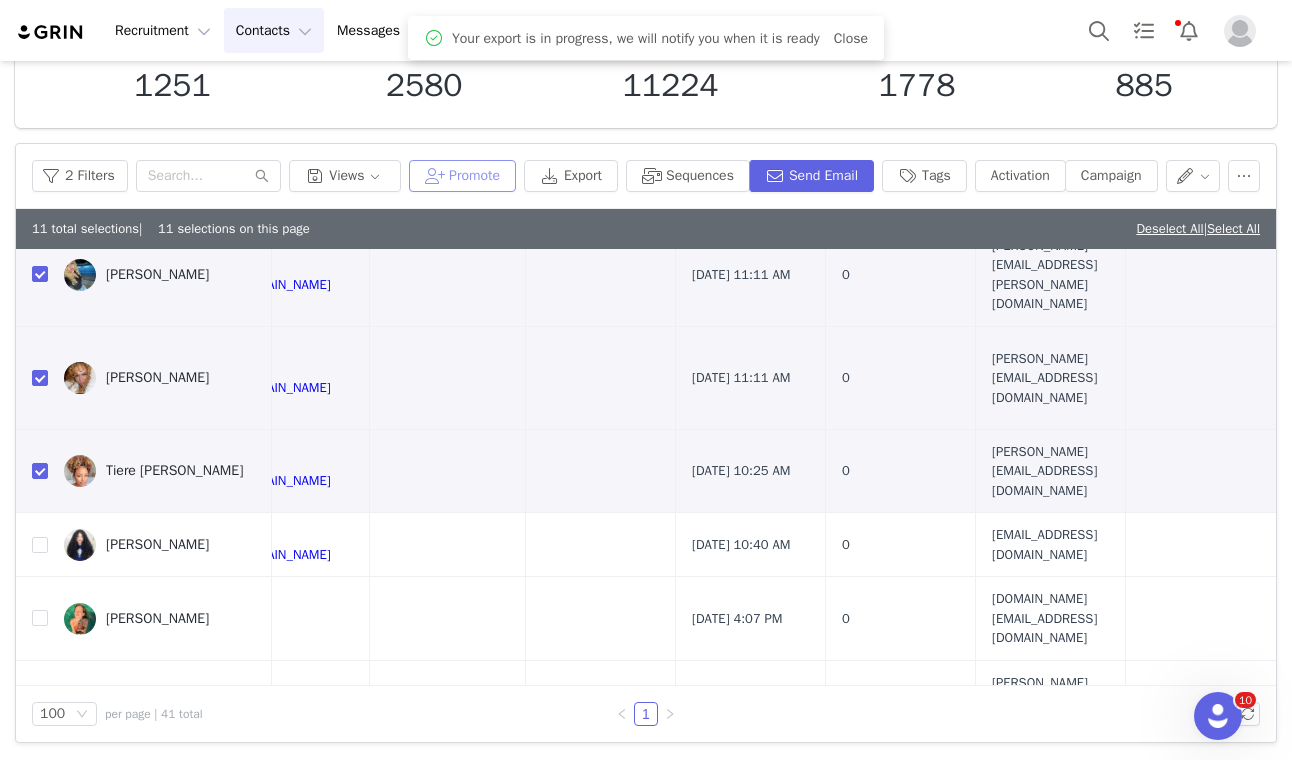 click on "Promote" at bounding box center [462, 176] 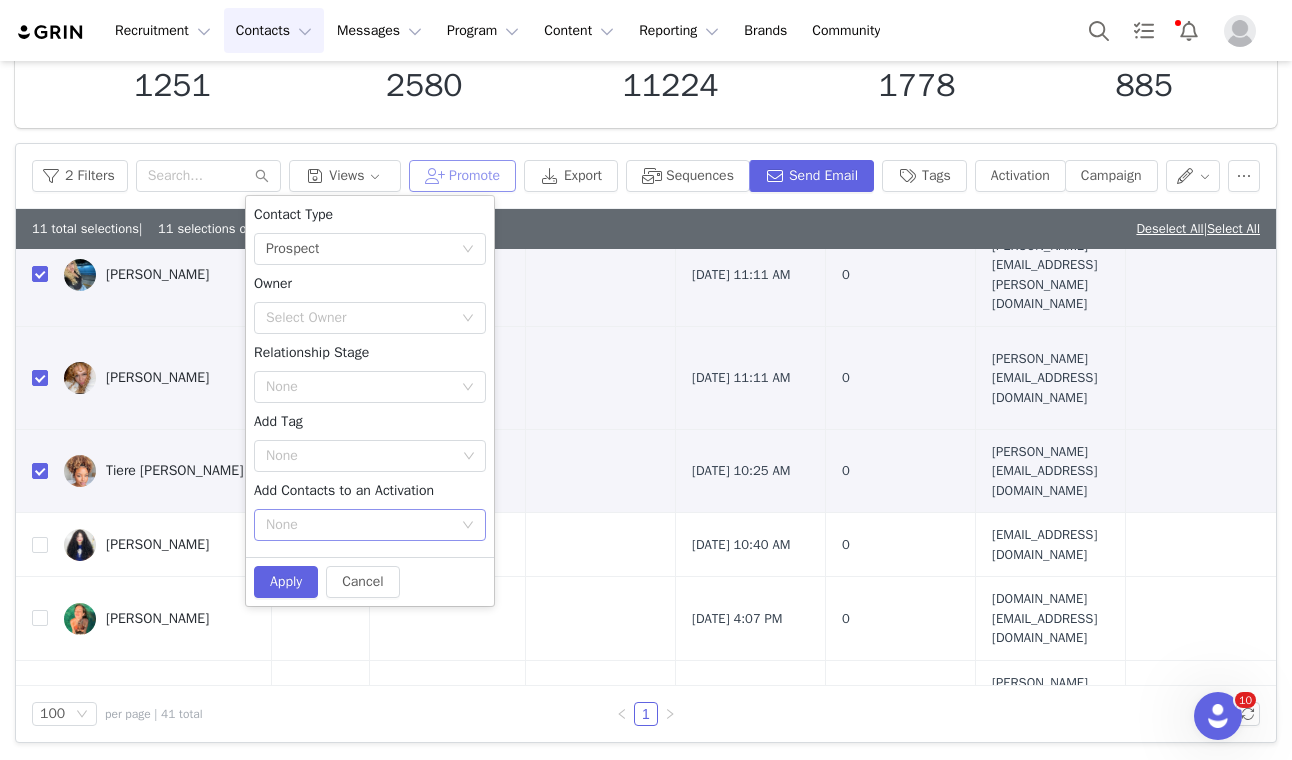 click on "None" at bounding box center (359, 525) 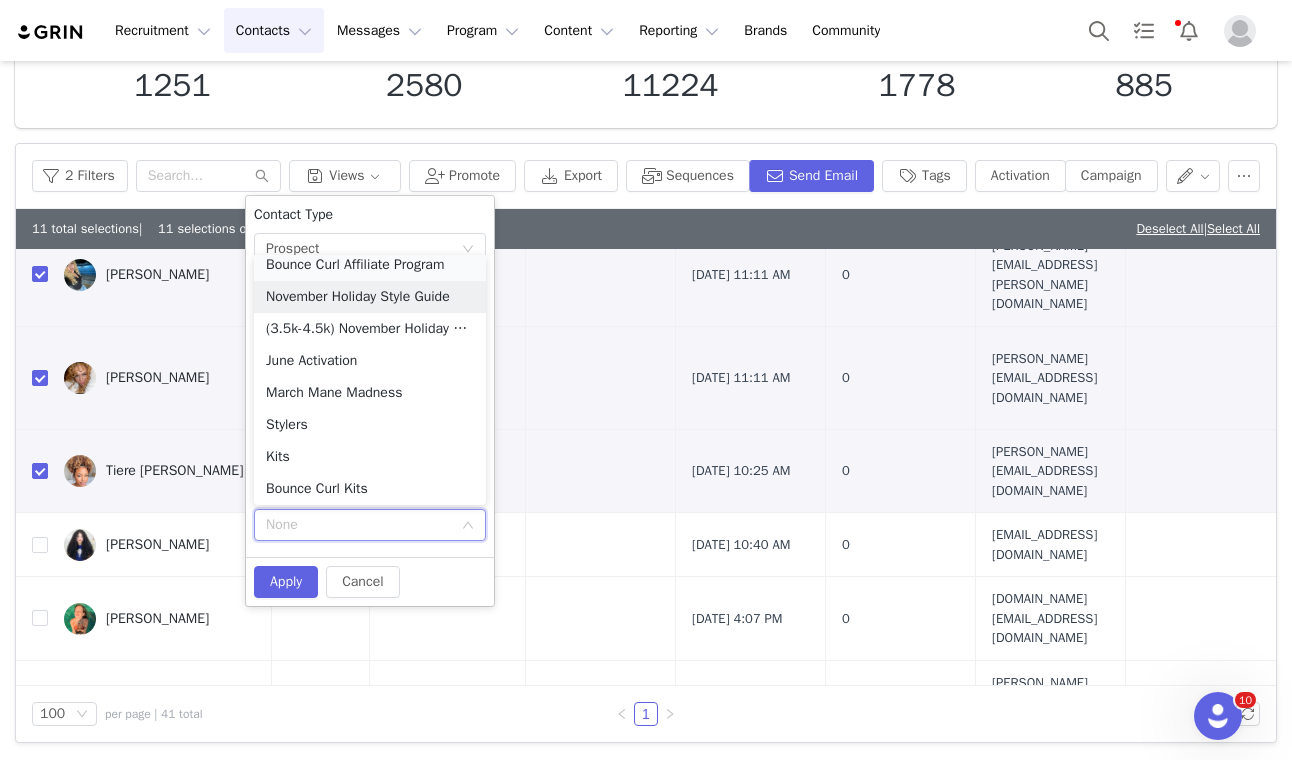 scroll, scrollTop: 4, scrollLeft: 0, axis: vertical 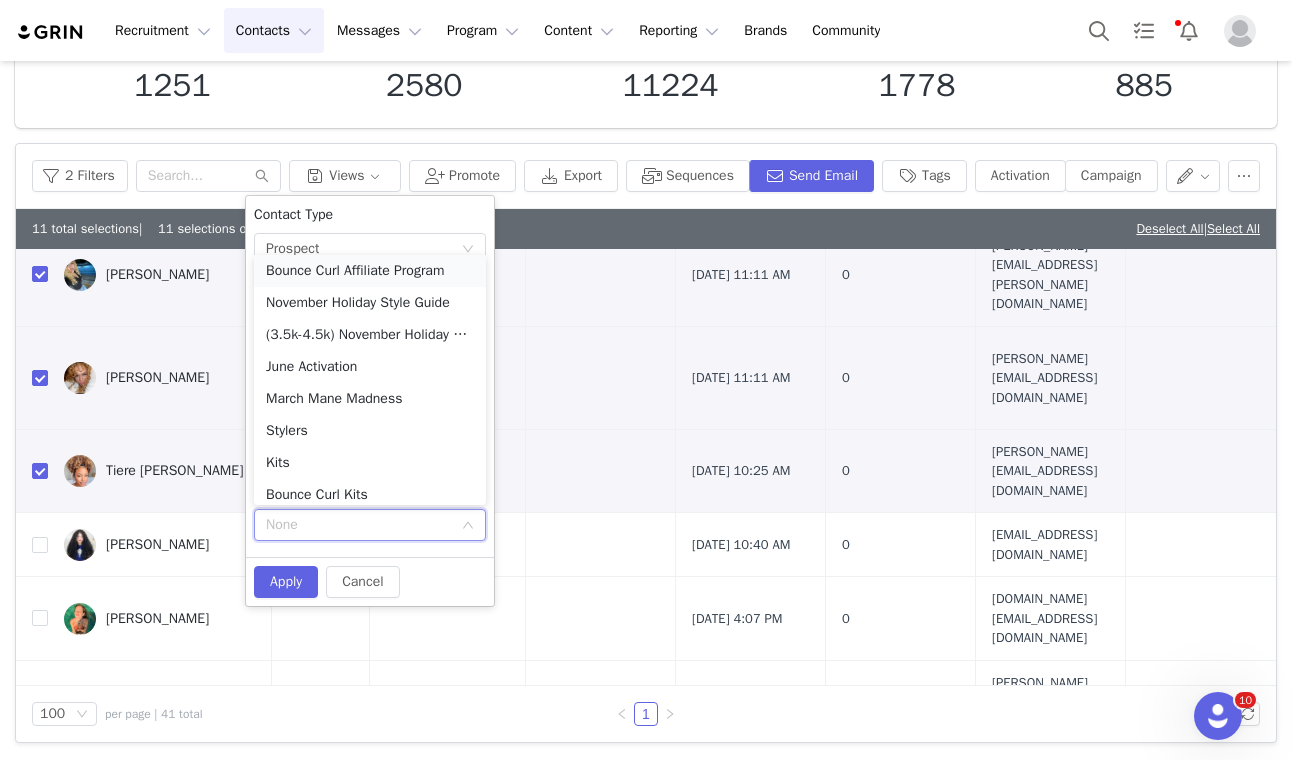 click on "Bounce Curl Affiliate Program" at bounding box center (370, 271) 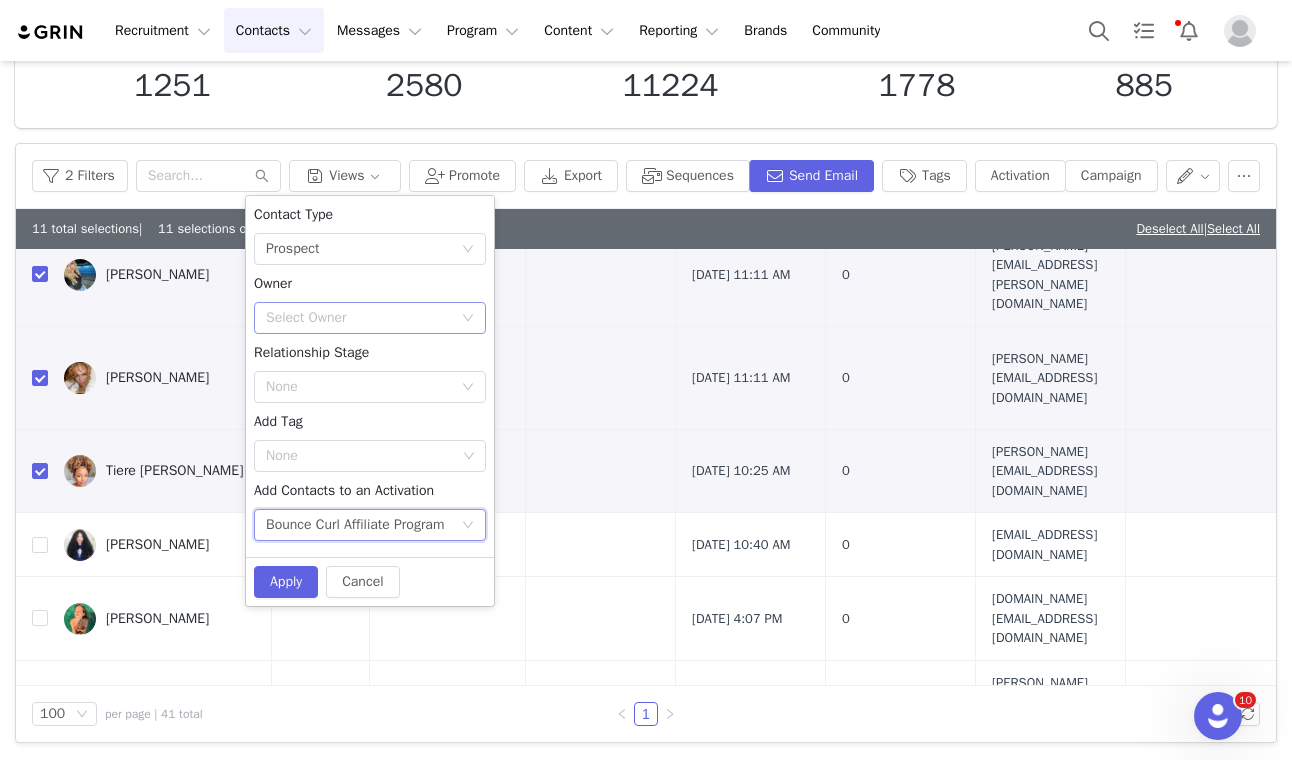 click on "Select Owner" at bounding box center (359, 318) 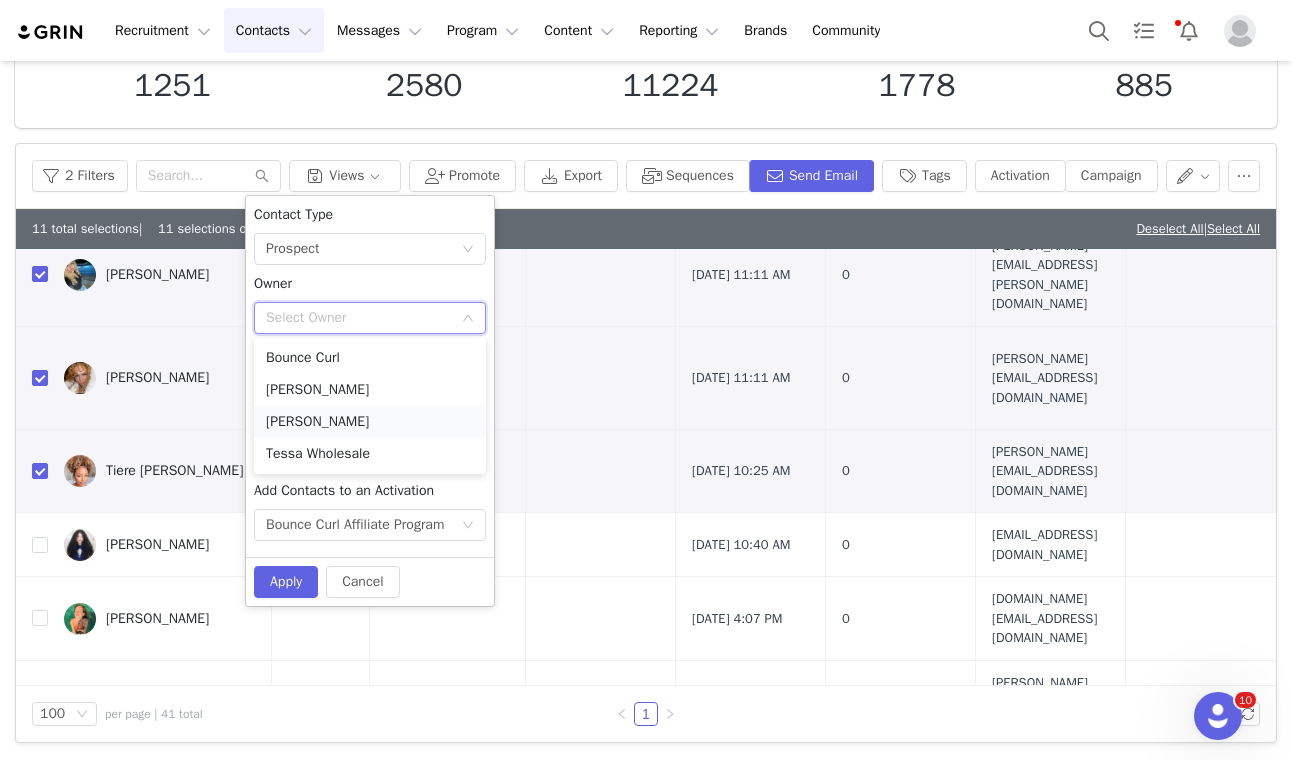click on "[PERSON_NAME]" at bounding box center [370, 422] 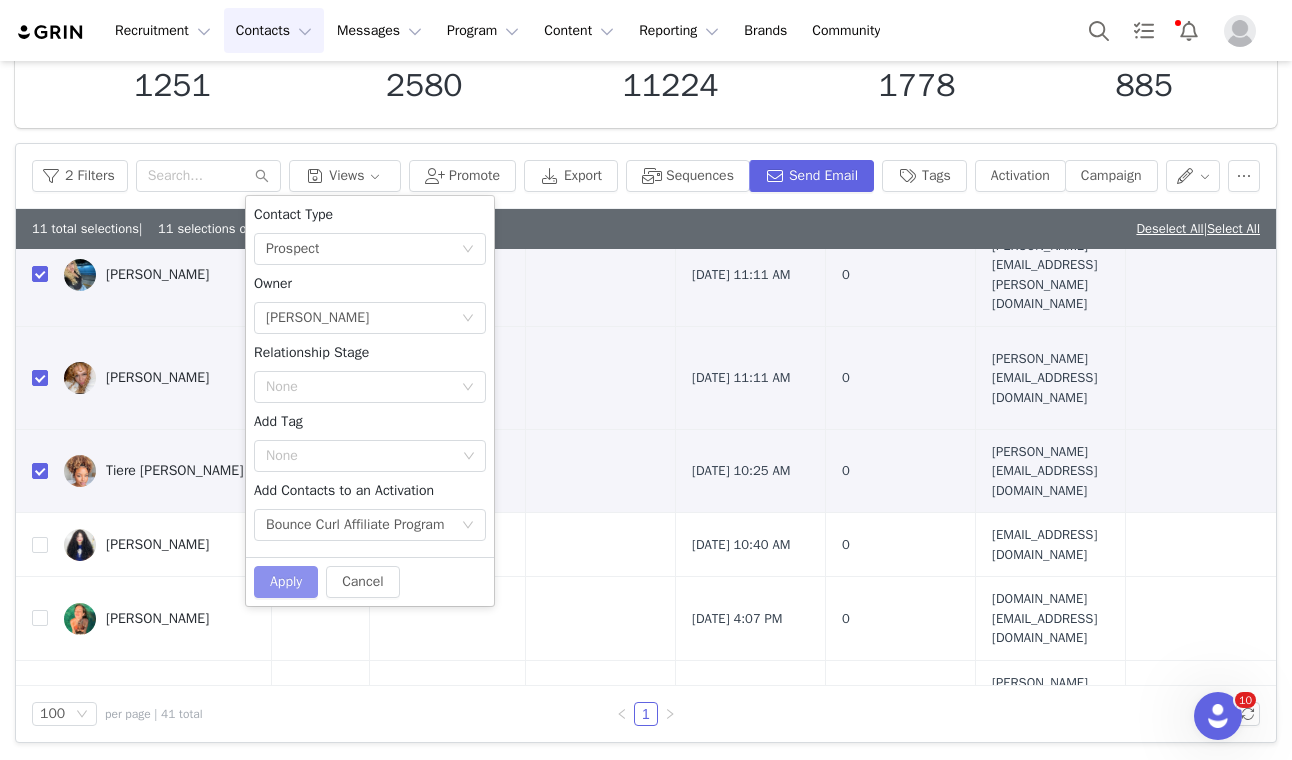 click on "Apply" at bounding box center [286, 582] 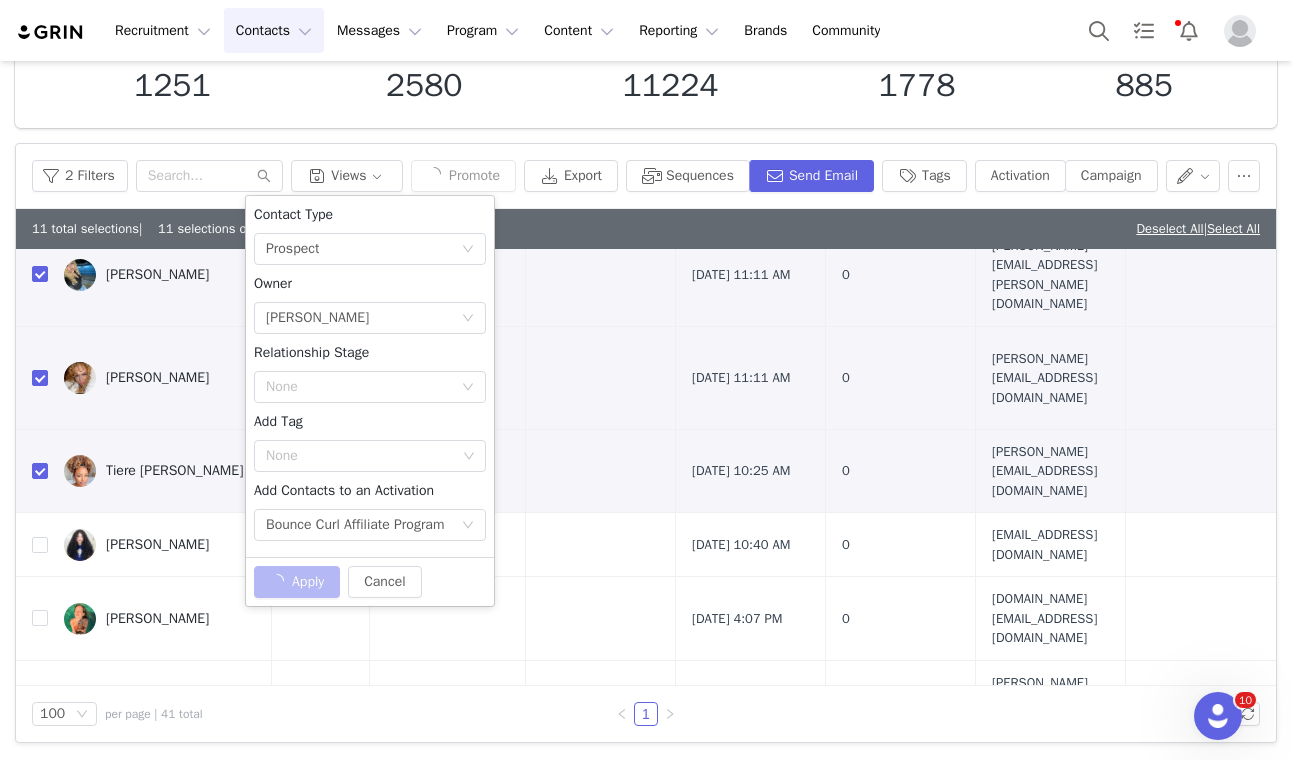checkbox on "false" 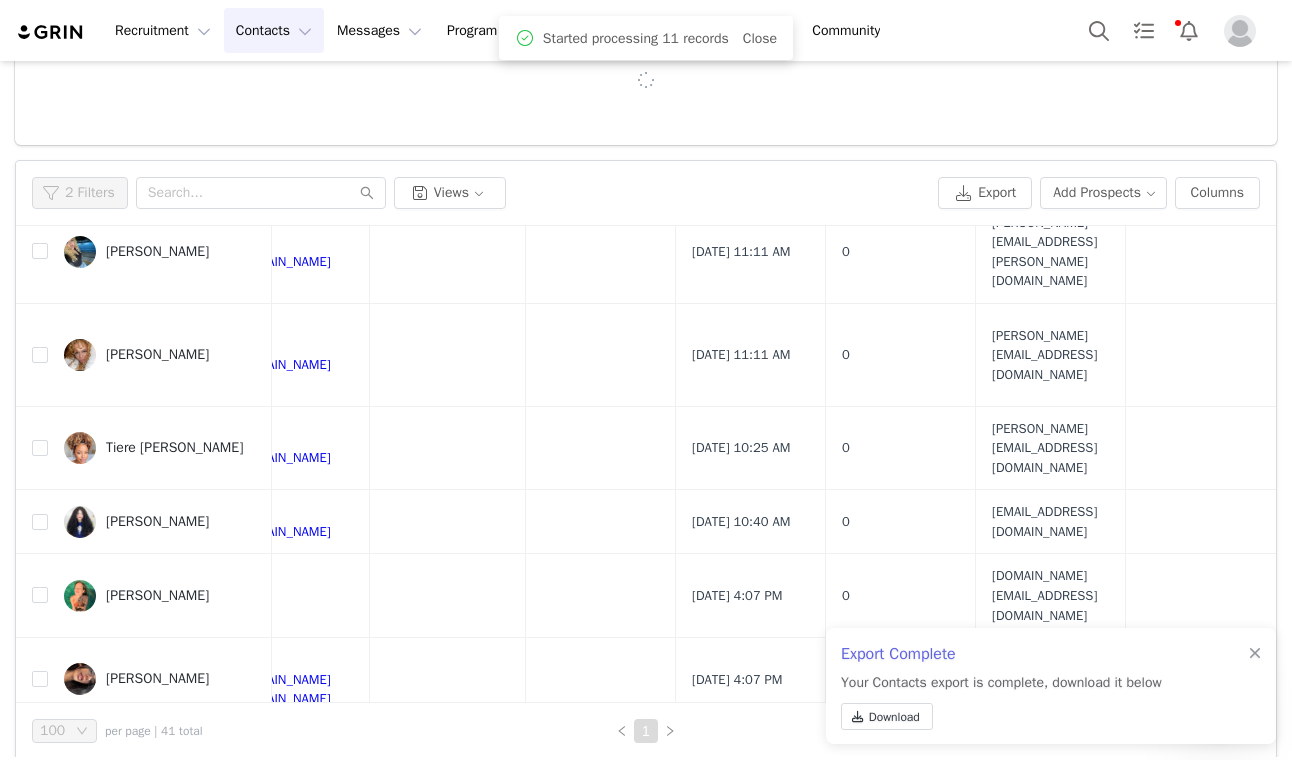 scroll, scrollTop: 0, scrollLeft: 0, axis: both 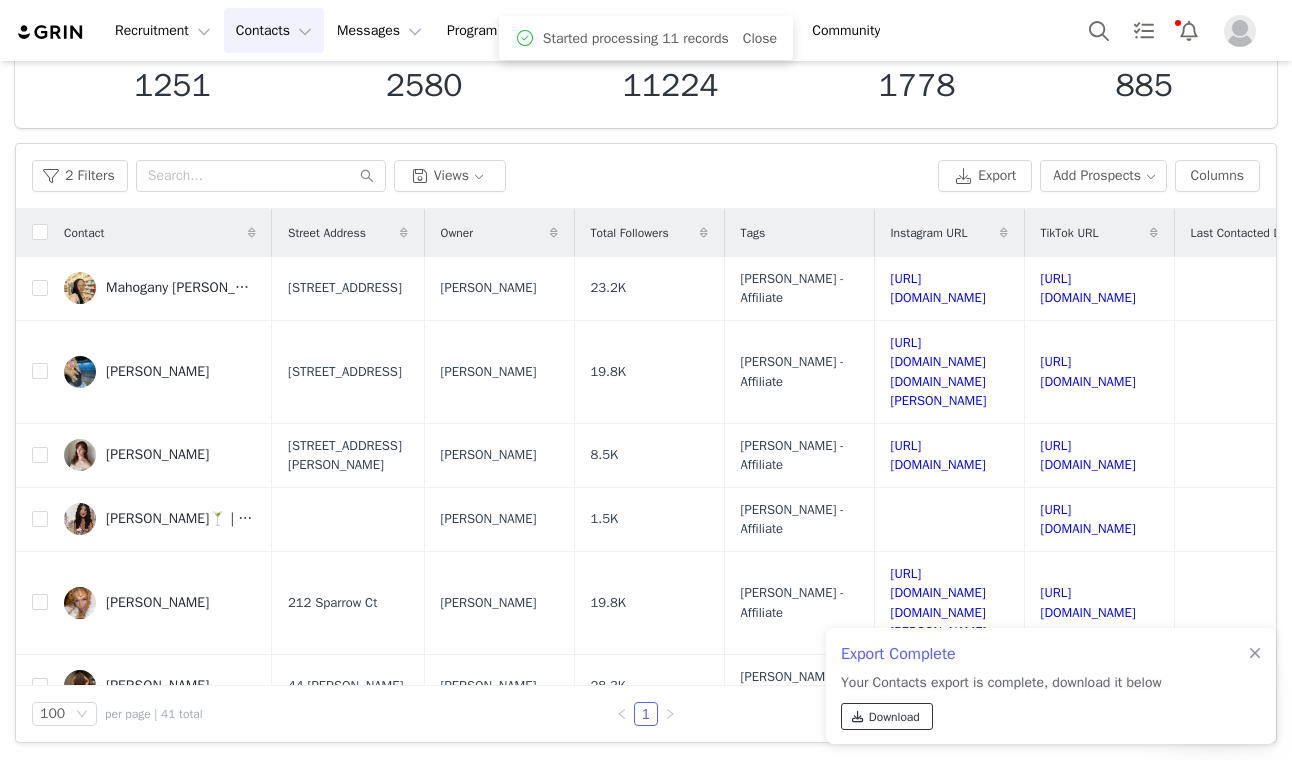 click at bounding box center (858, 717) 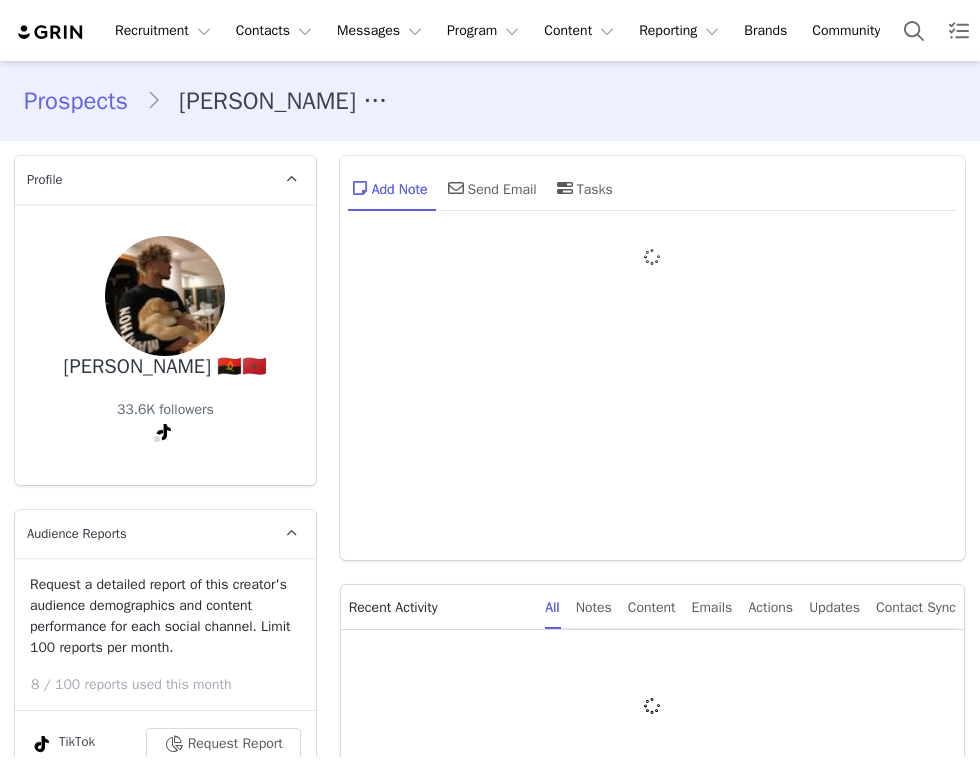 type on "+1 ([GEOGRAPHIC_DATA])" 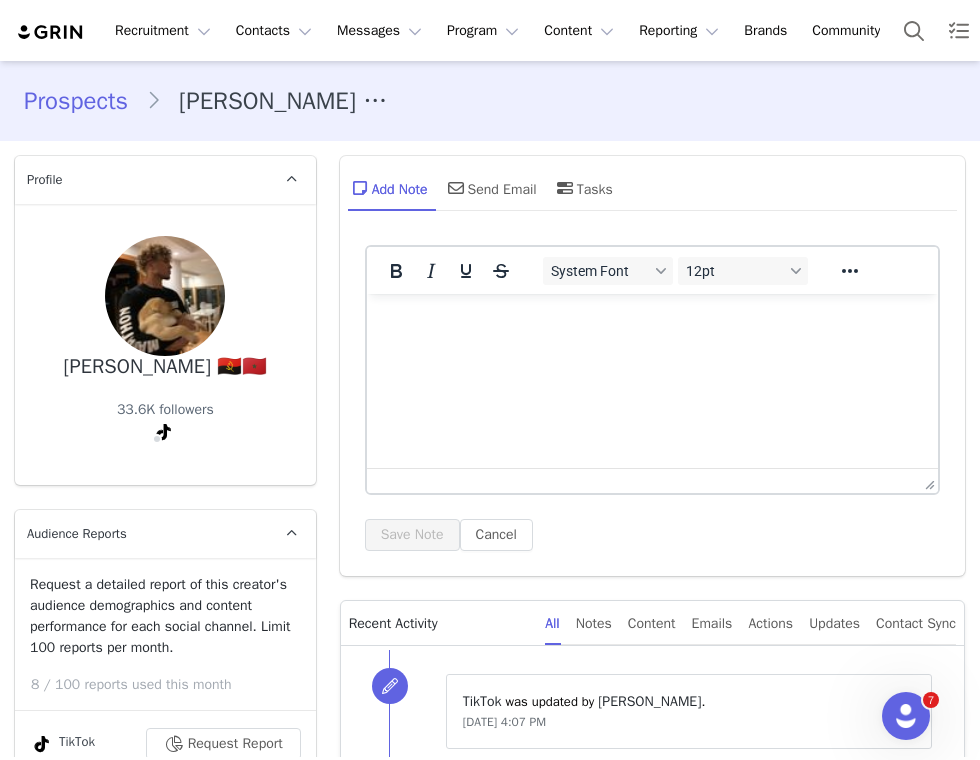scroll, scrollTop: 0, scrollLeft: 0, axis: both 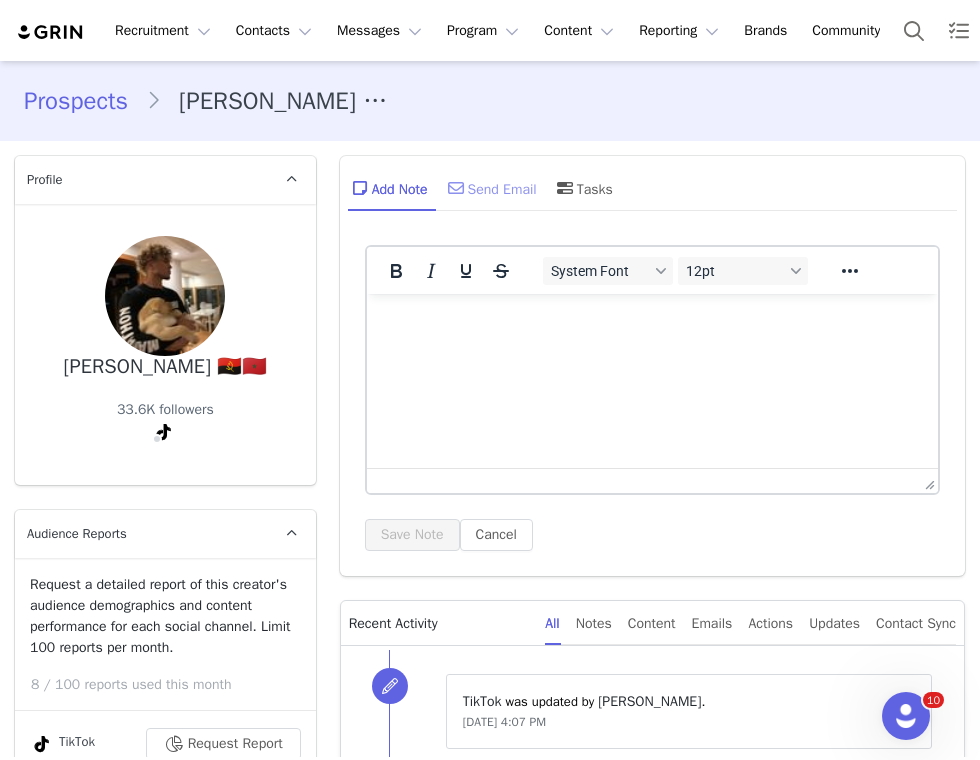 click on "Send Email" at bounding box center (490, 188) 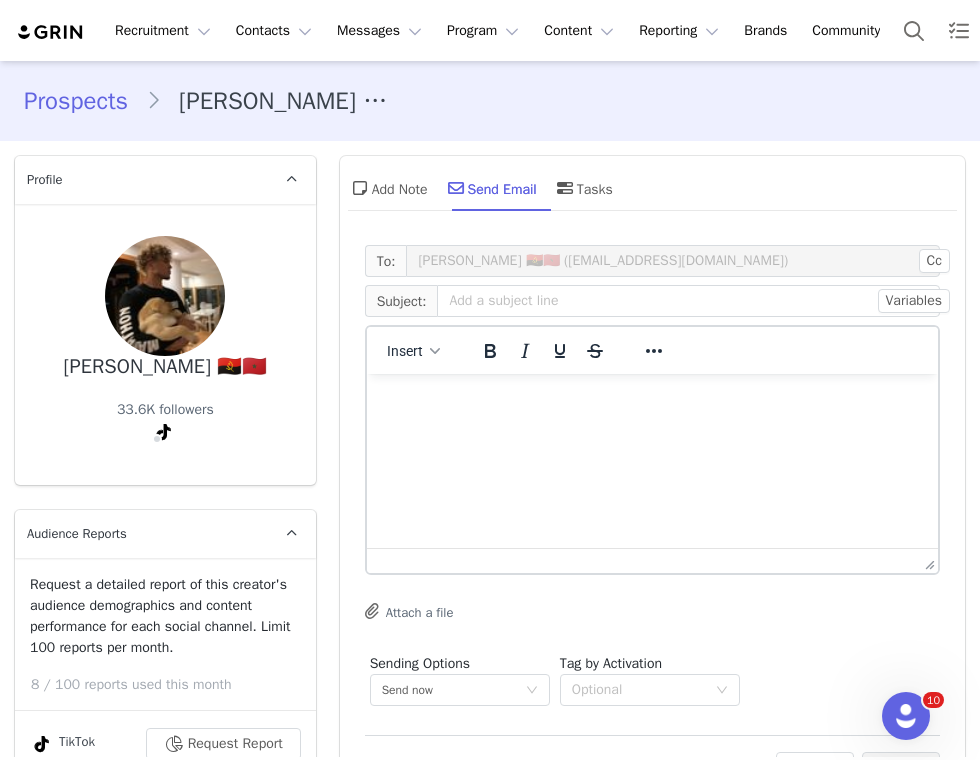 scroll, scrollTop: 0, scrollLeft: 0, axis: both 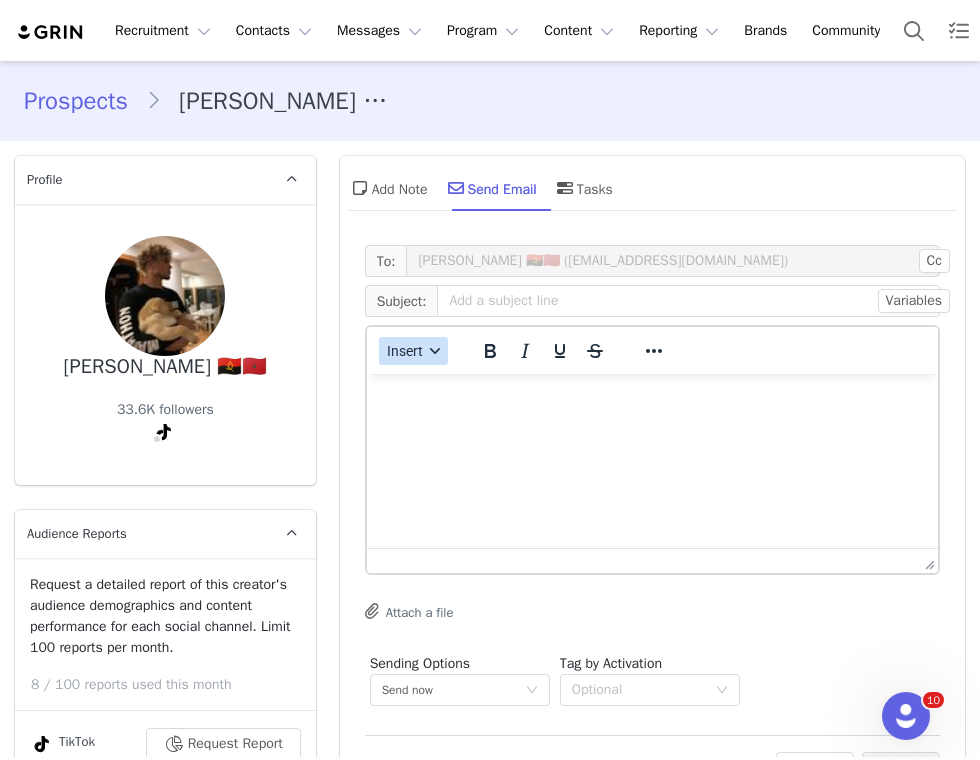 click on "Insert" at bounding box center [413, 351] 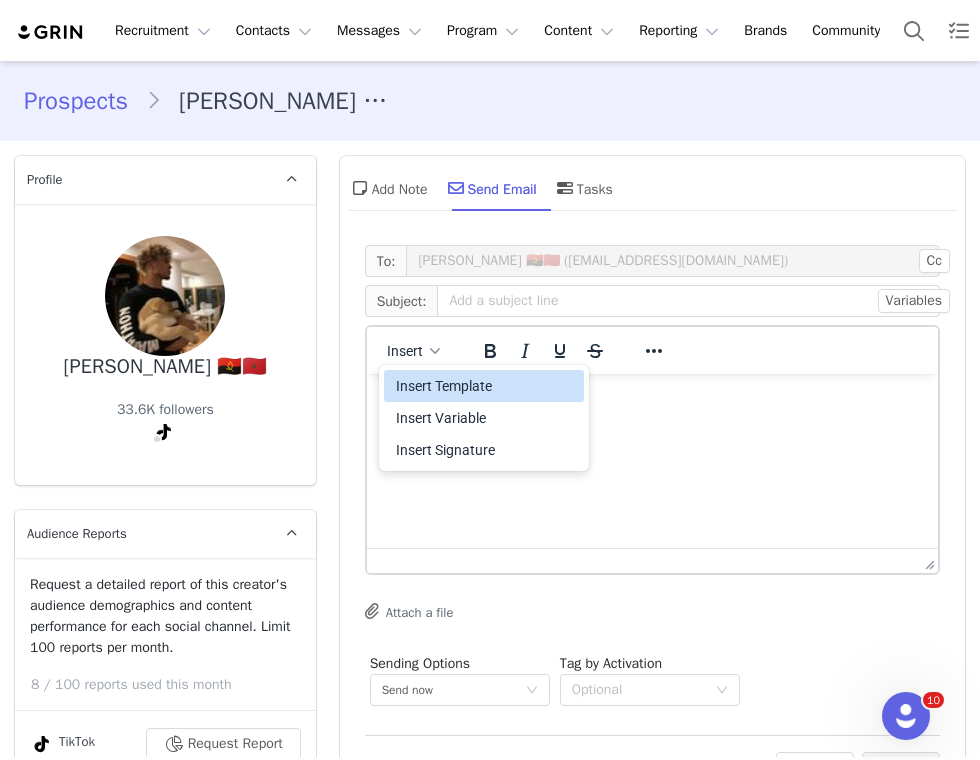 click on "Insert Template" at bounding box center [486, 386] 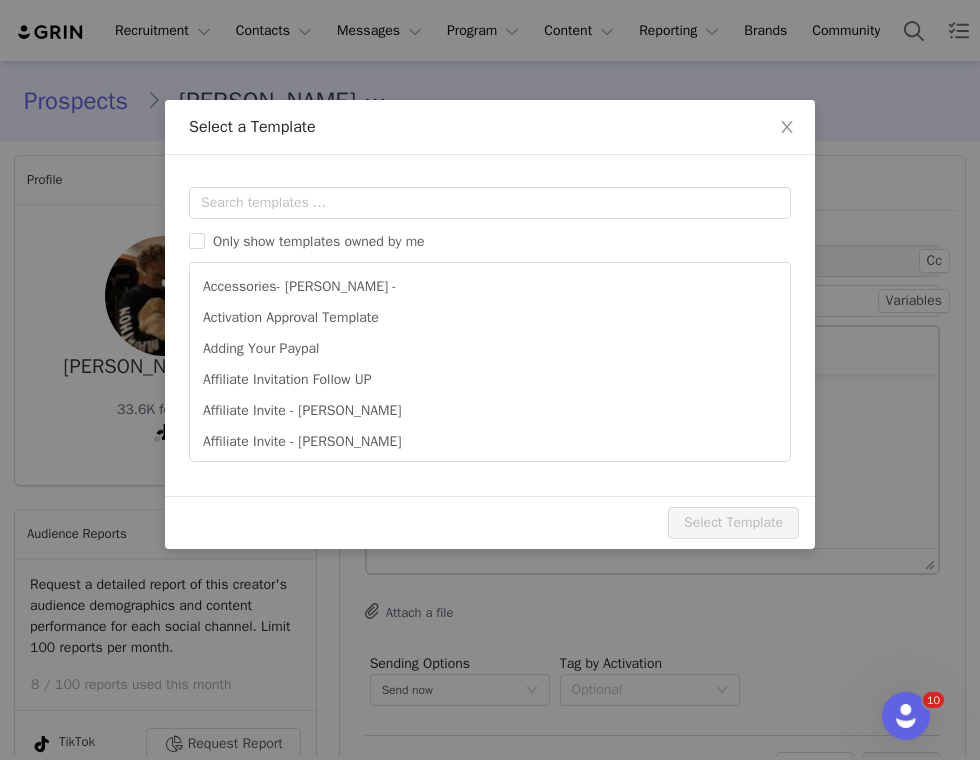 scroll, scrollTop: 0, scrollLeft: 0, axis: both 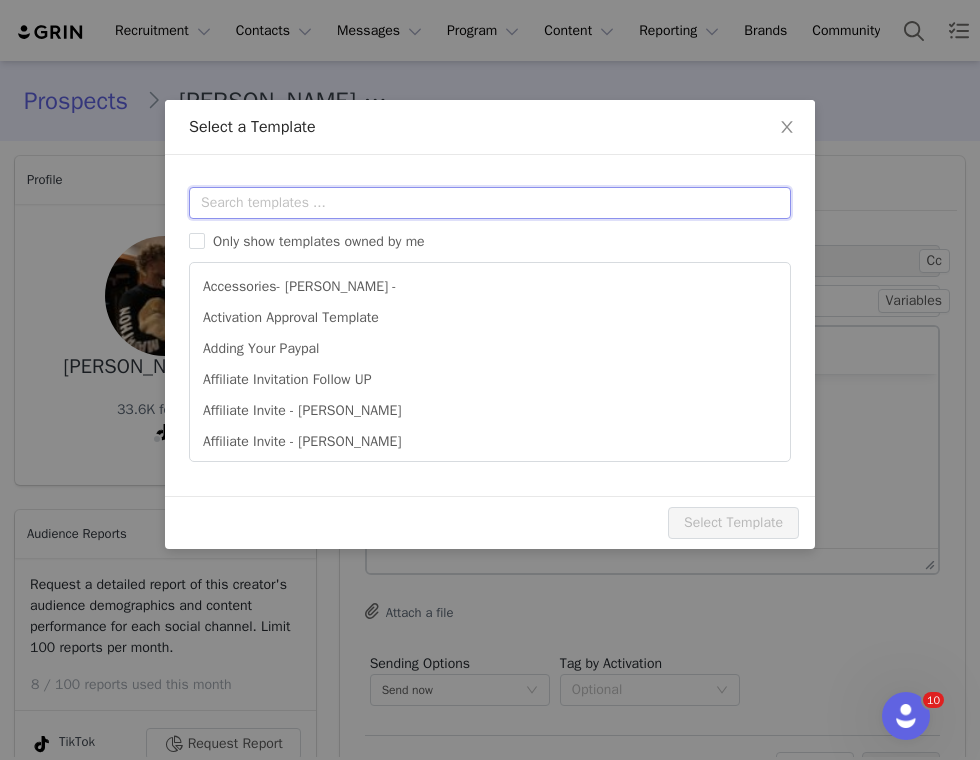 click at bounding box center (490, 203) 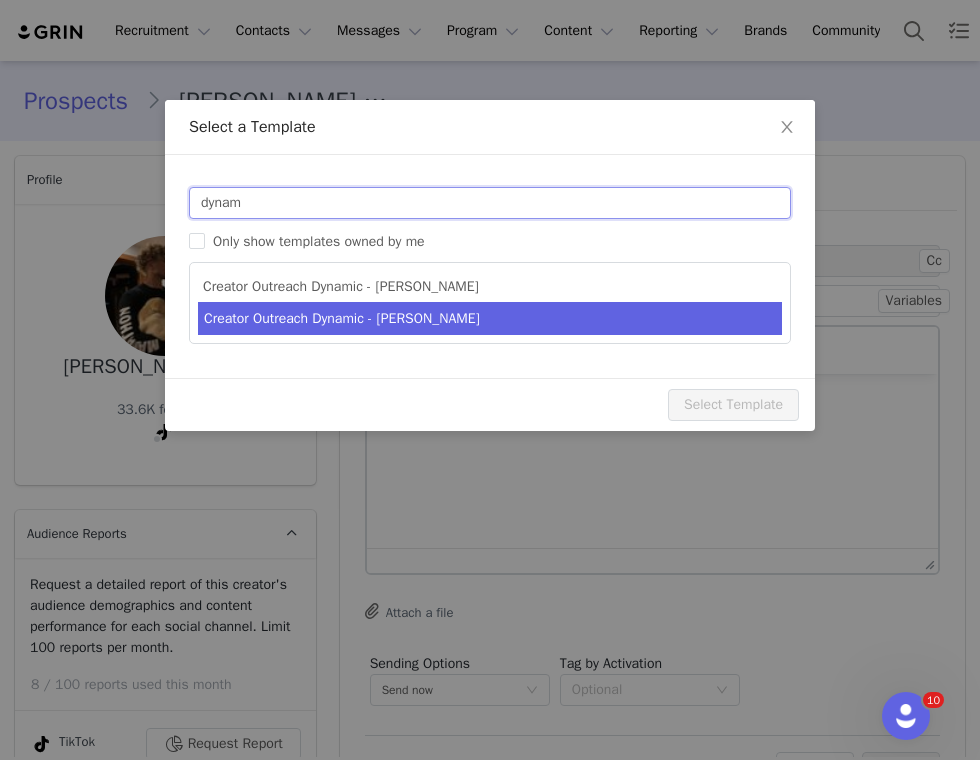 type on "dynam" 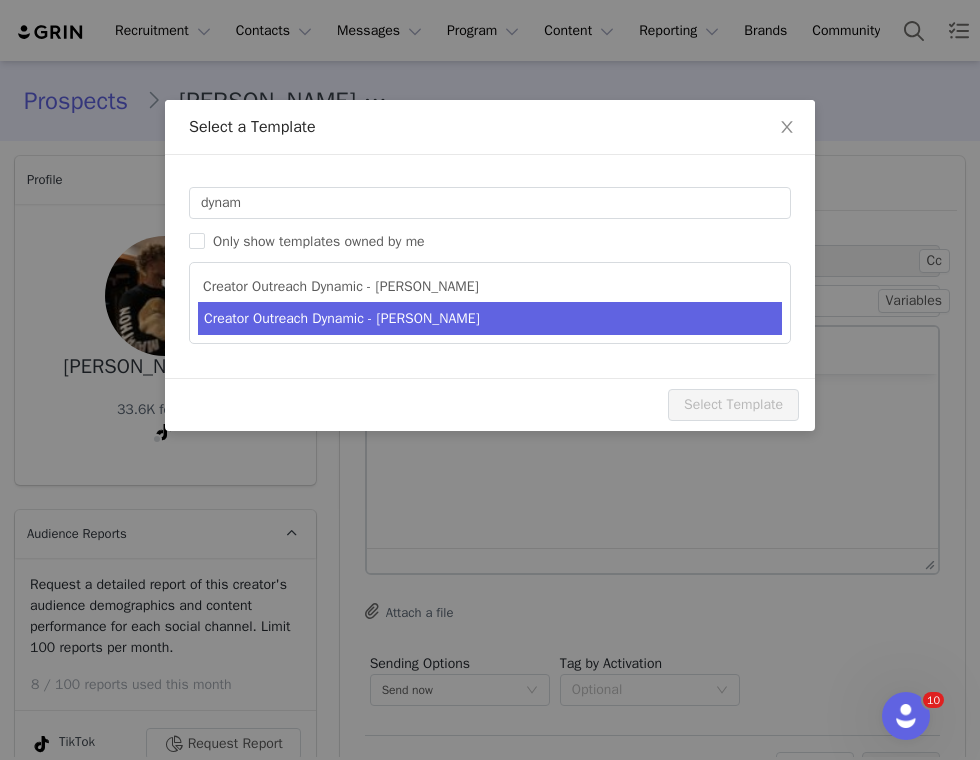 type on "Partnership Opportunity with Bounce Curl" 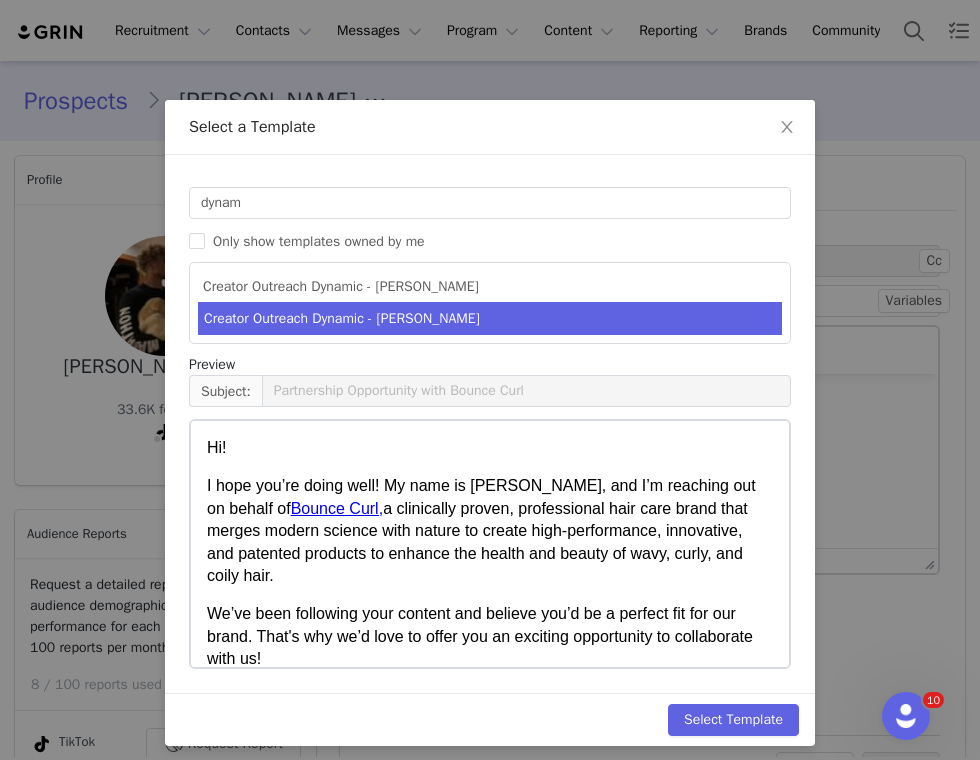 click on "Select Template" at bounding box center [490, 719] 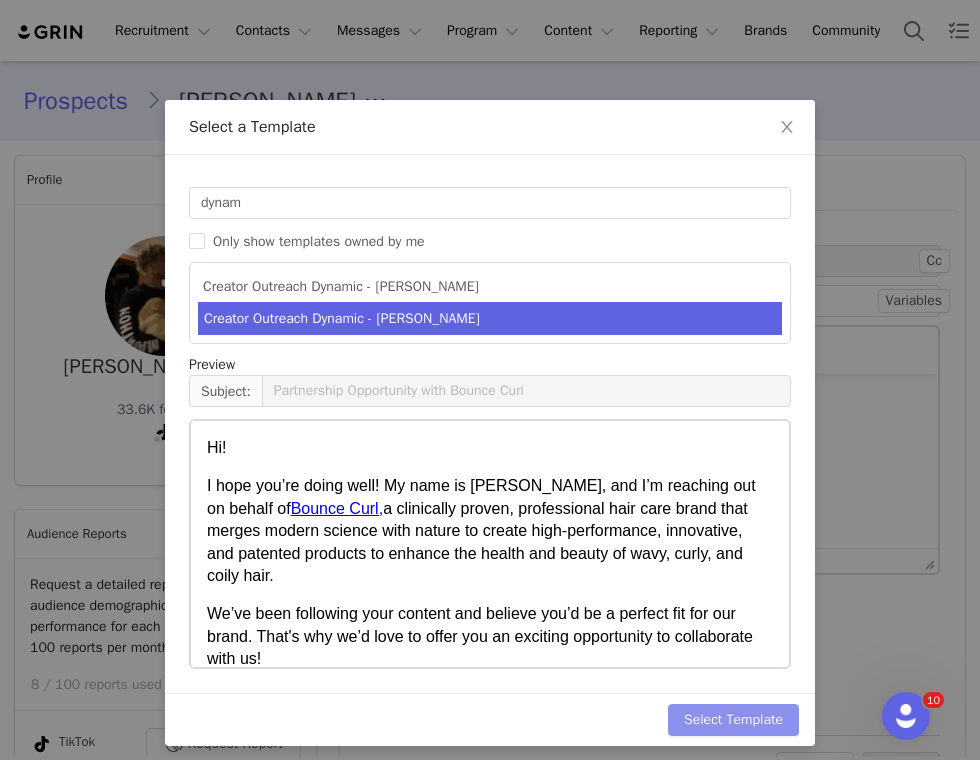 click on "Select Template" at bounding box center [733, 720] 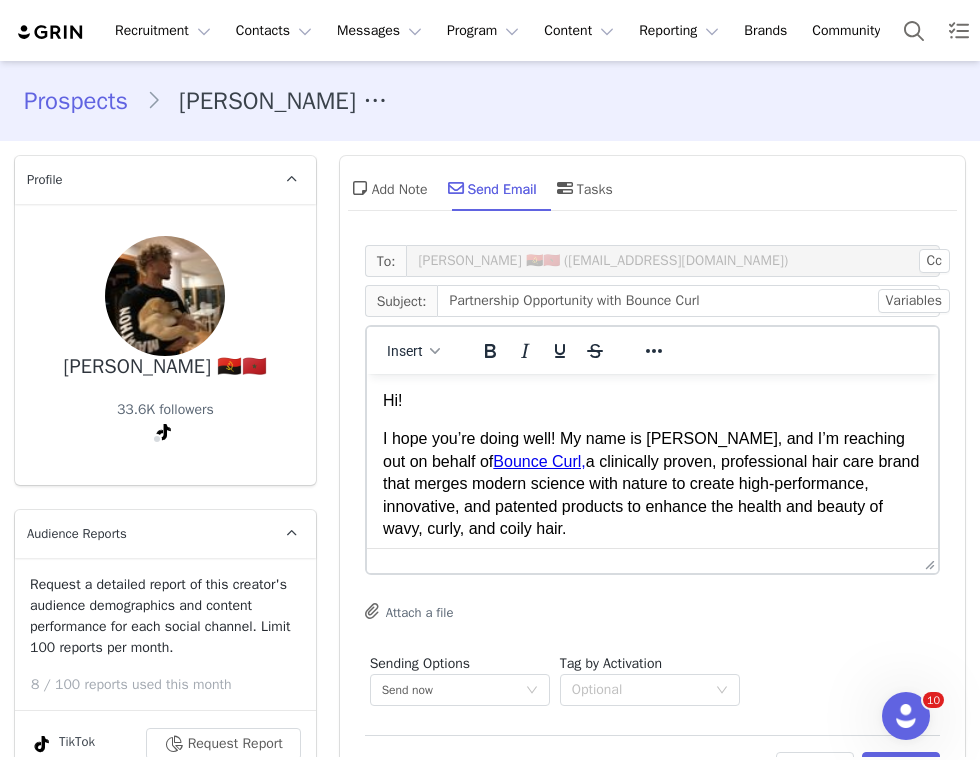 click on "Claudio 🇦🇴🇲🇦" at bounding box center (165, 367) 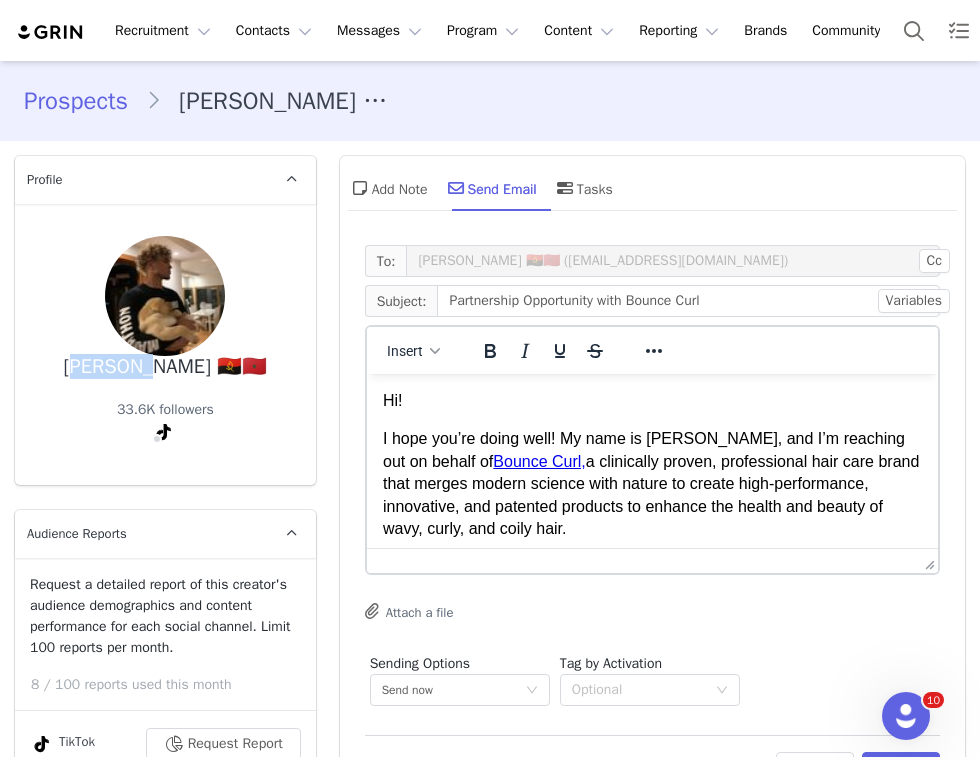 click on "Claudio 🇦🇴🇲🇦" at bounding box center [165, 367] 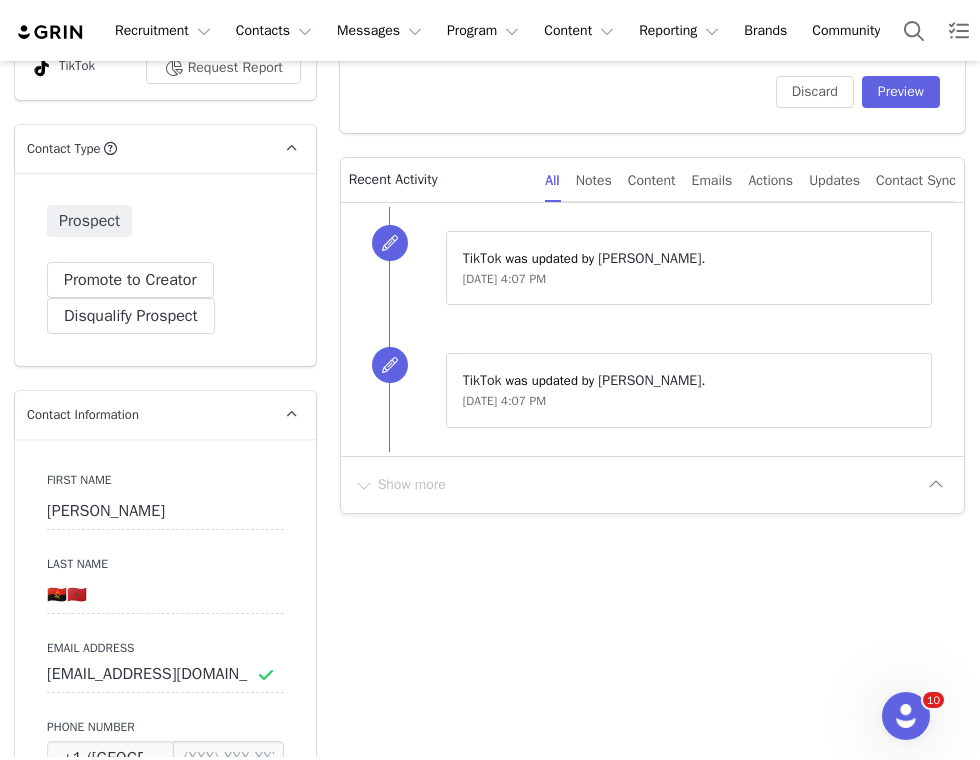 scroll, scrollTop: 1352, scrollLeft: 0, axis: vertical 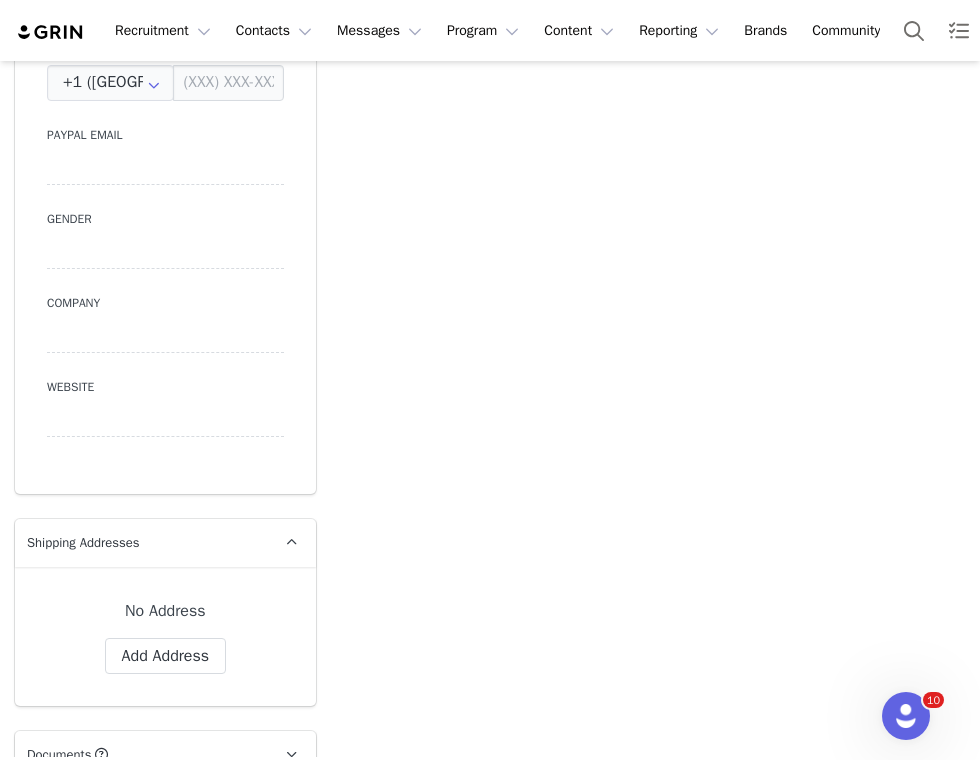 copy on "Claudio" 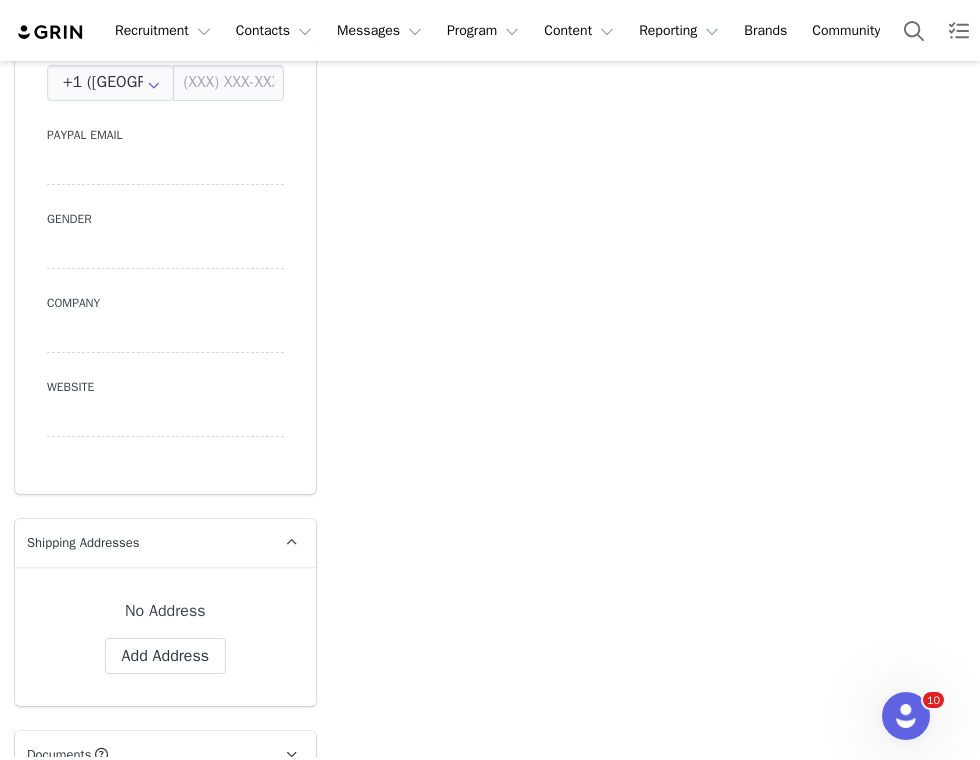 scroll, scrollTop: 0, scrollLeft: 0, axis: both 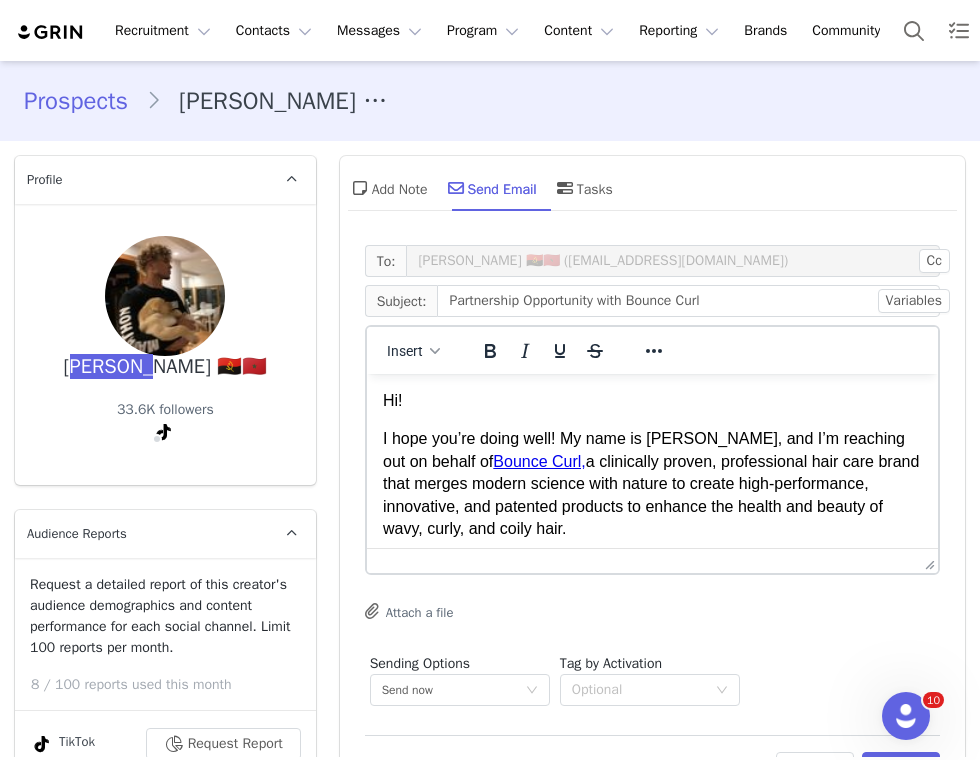 click on "Hi!" at bounding box center (651, 401) 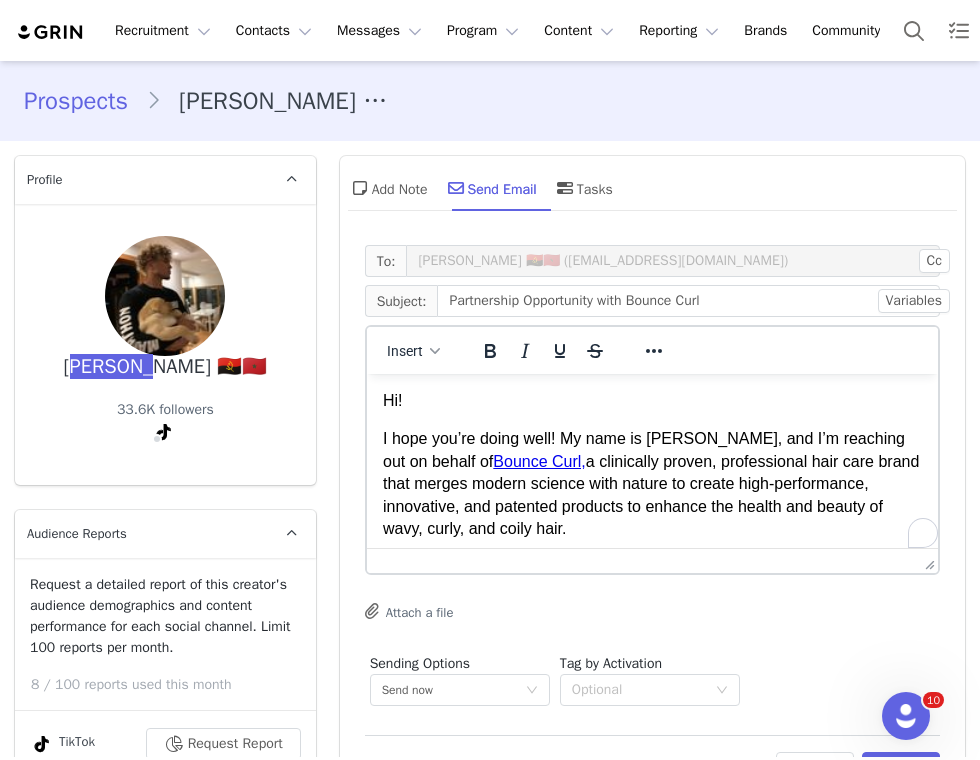 type 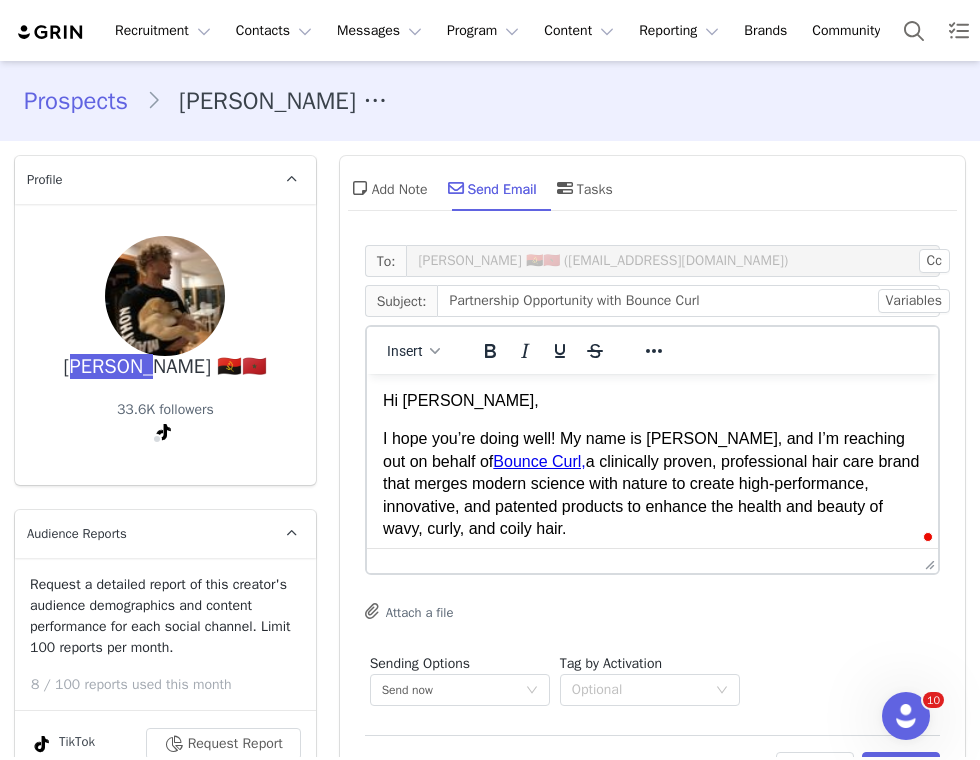 scroll, scrollTop: 224, scrollLeft: 0, axis: vertical 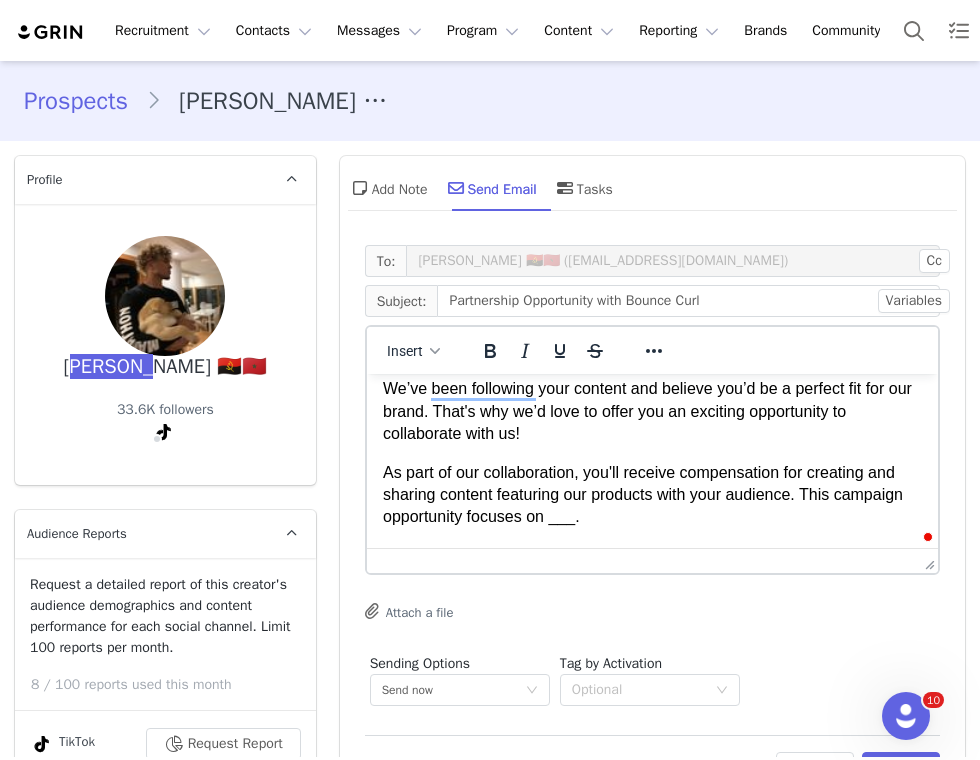click on "As part of our collaboration, you'll receive compensation for creating and sharing content featuring our products with your audience. This campaign opportunity focuses on ___." at bounding box center (651, 495) 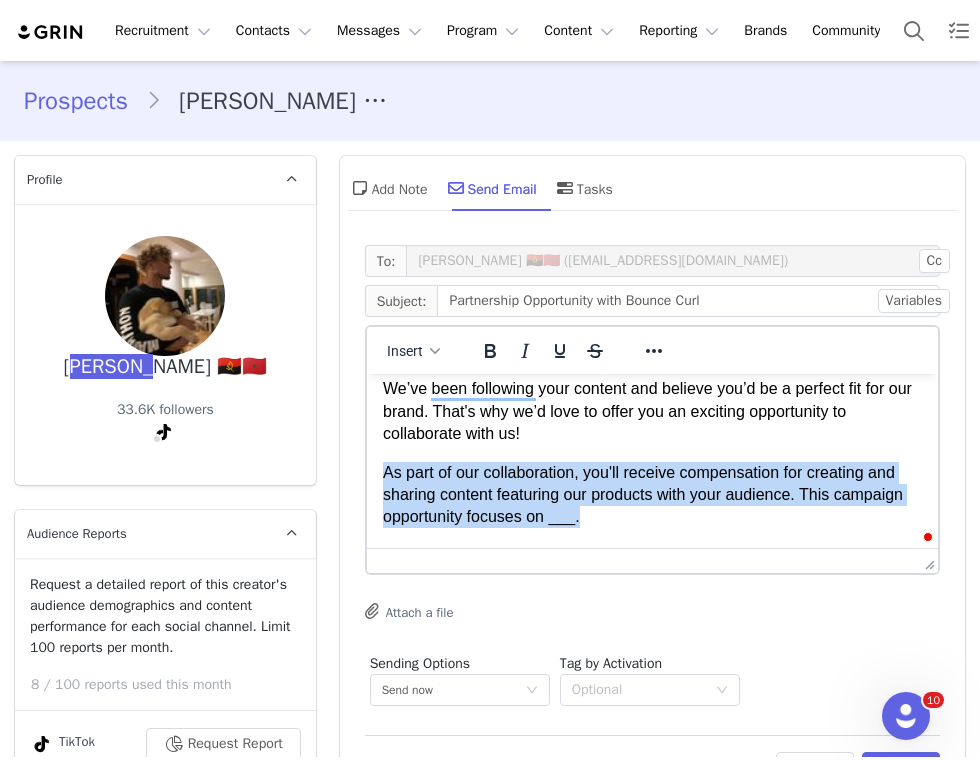 click on "As part of our collaboration, you'll receive compensation for creating and sharing content featuring our products with your audience. This campaign opportunity focuses on ___." at bounding box center [651, 495] 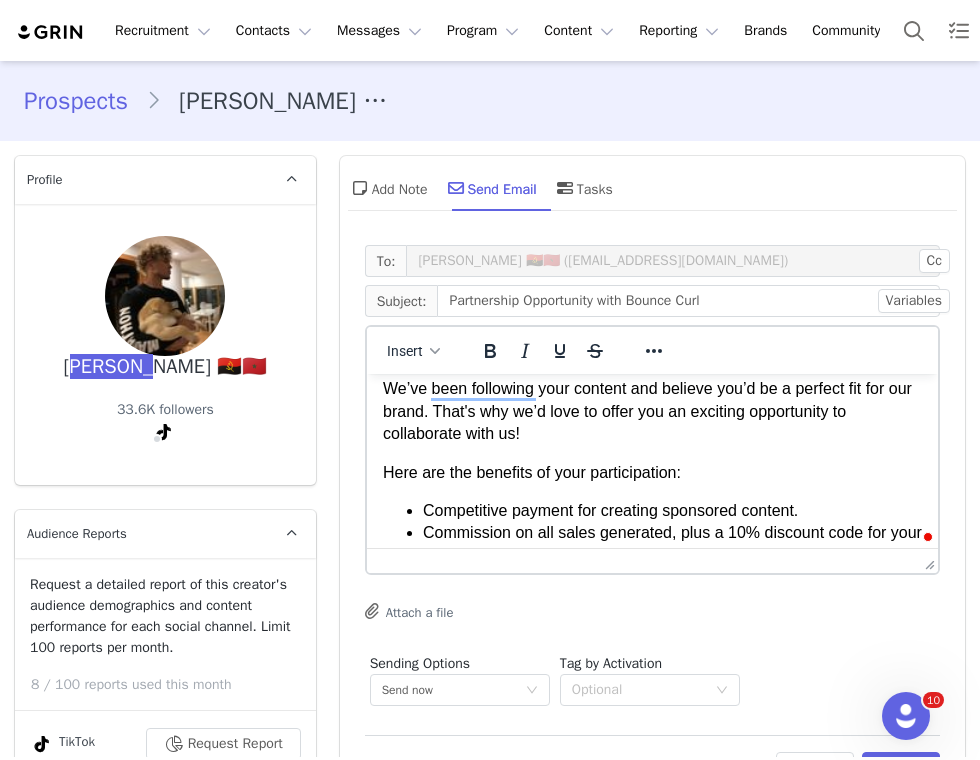 scroll, scrollTop: 330, scrollLeft: 0, axis: vertical 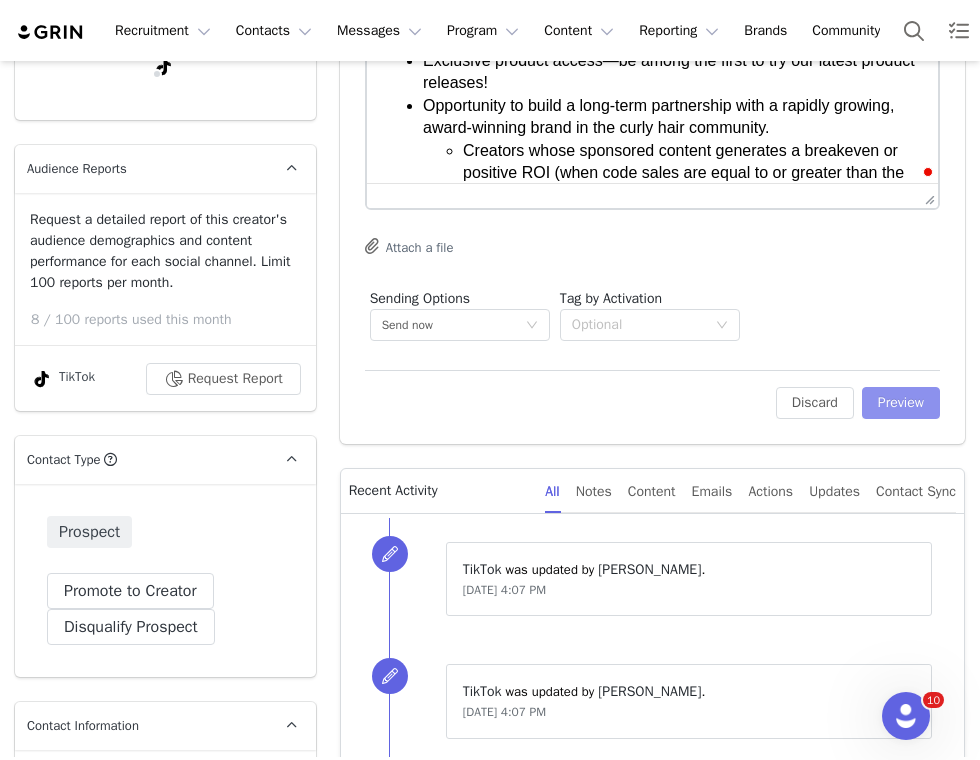 click on "Preview" at bounding box center [901, 403] 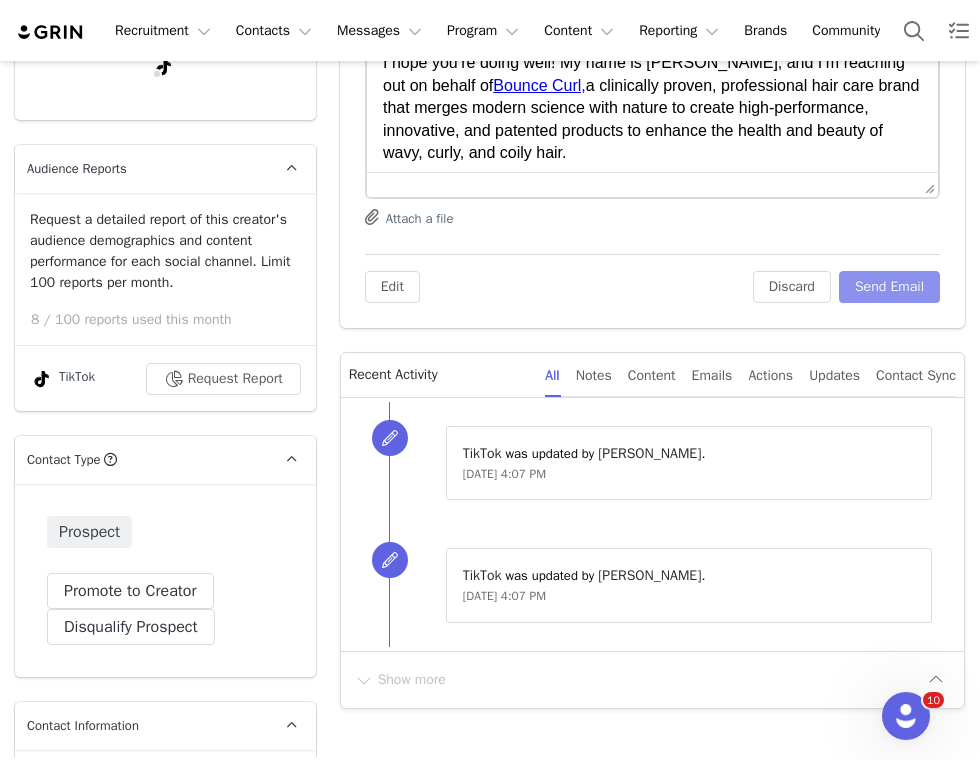 scroll, scrollTop: 0, scrollLeft: 0, axis: both 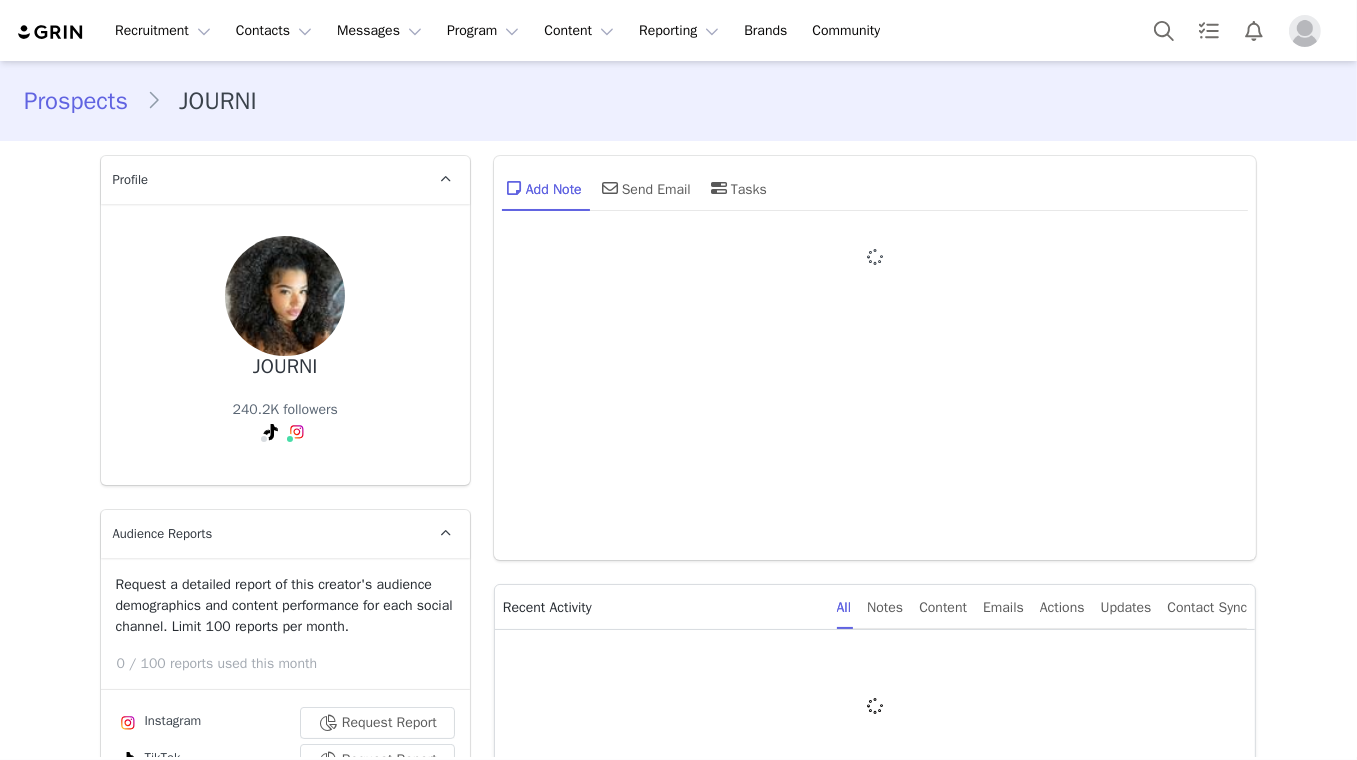 type on "+1 ([GEOGRAPHIC_DATA])" 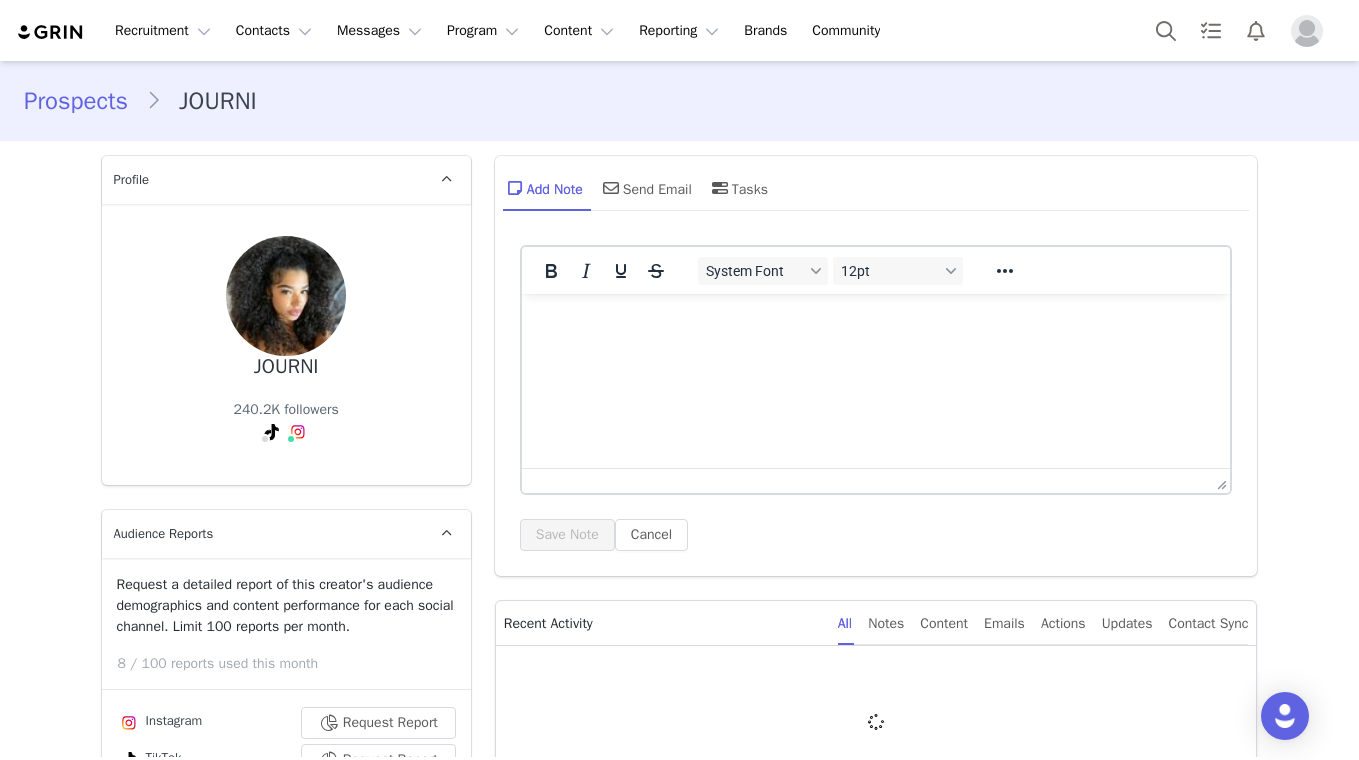 scroll, scrollTop: 0, scrollLeft: 0, axis: both 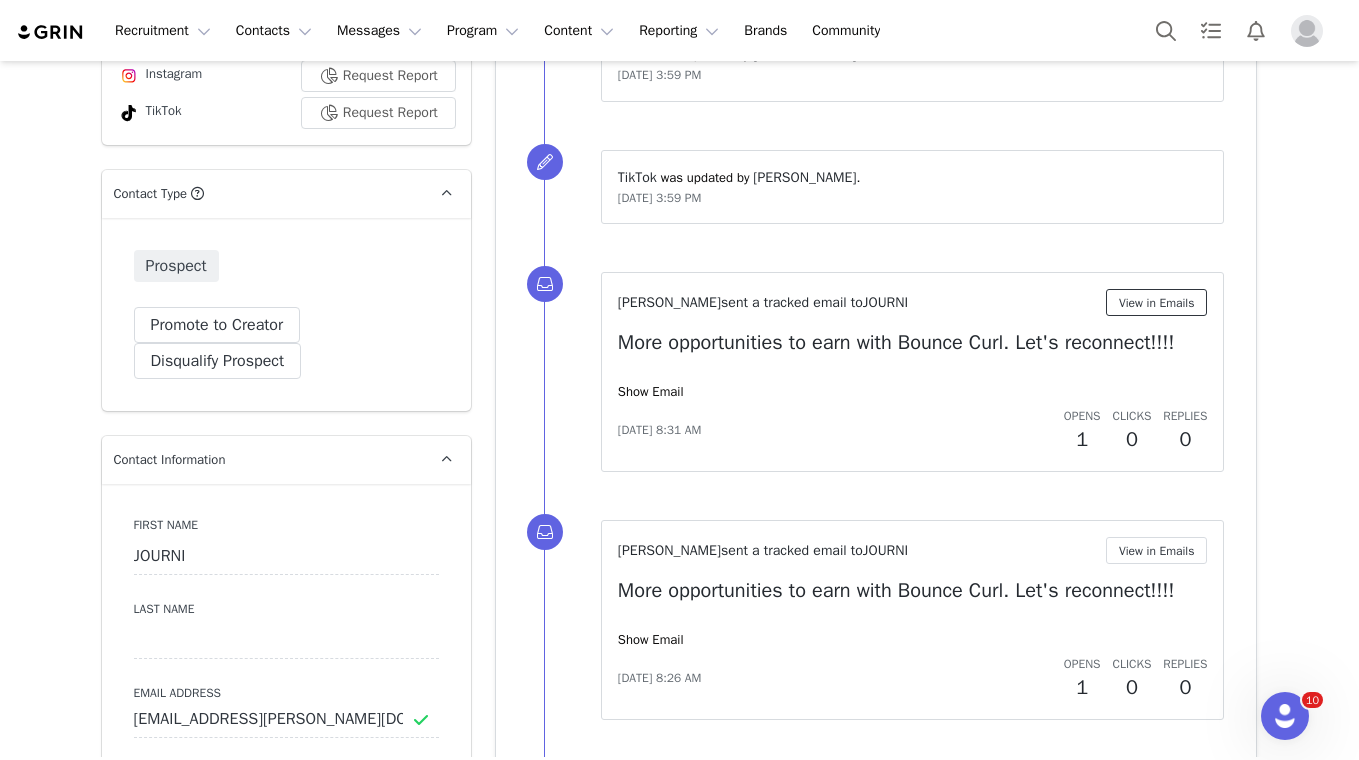 click on "View in Emails" at bounding box center (1157, 302) 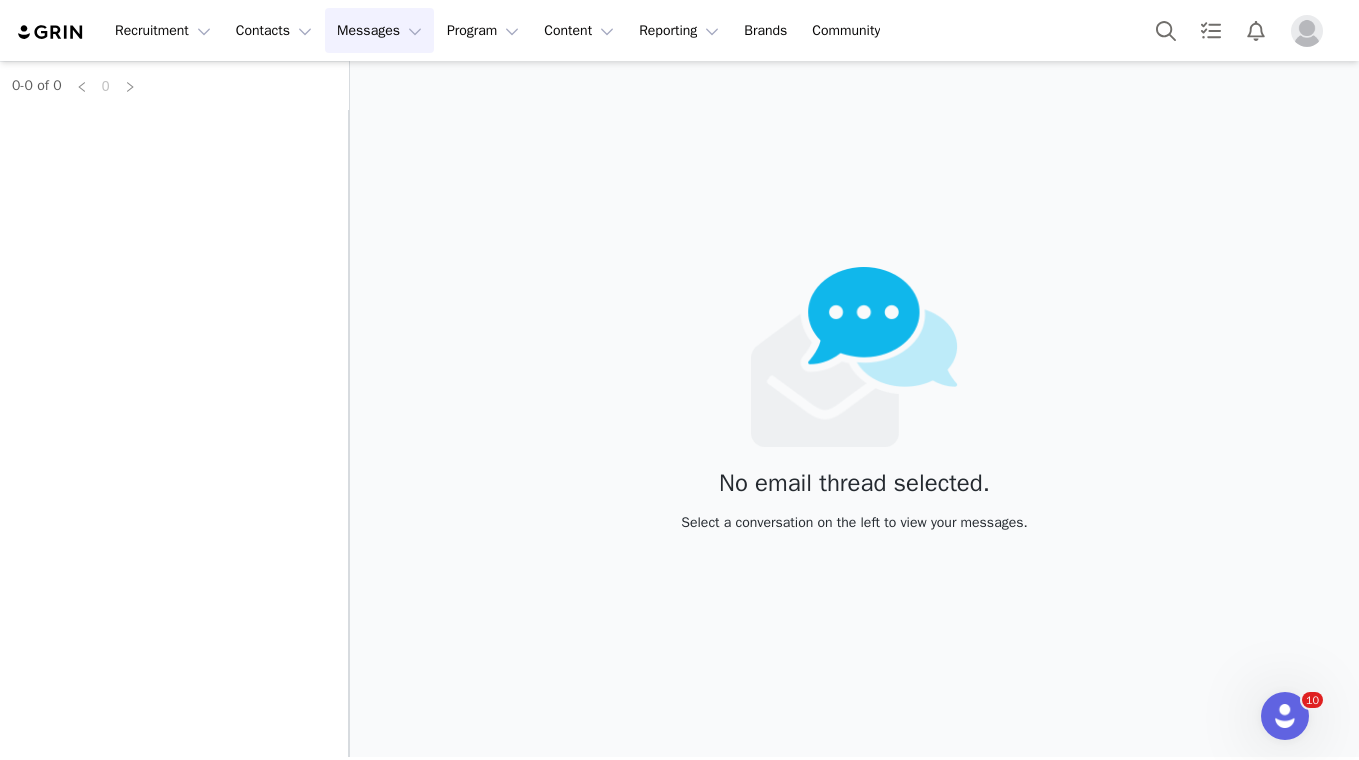 scroll, scrollTop: 0, scrollLeft: 0, axis: both 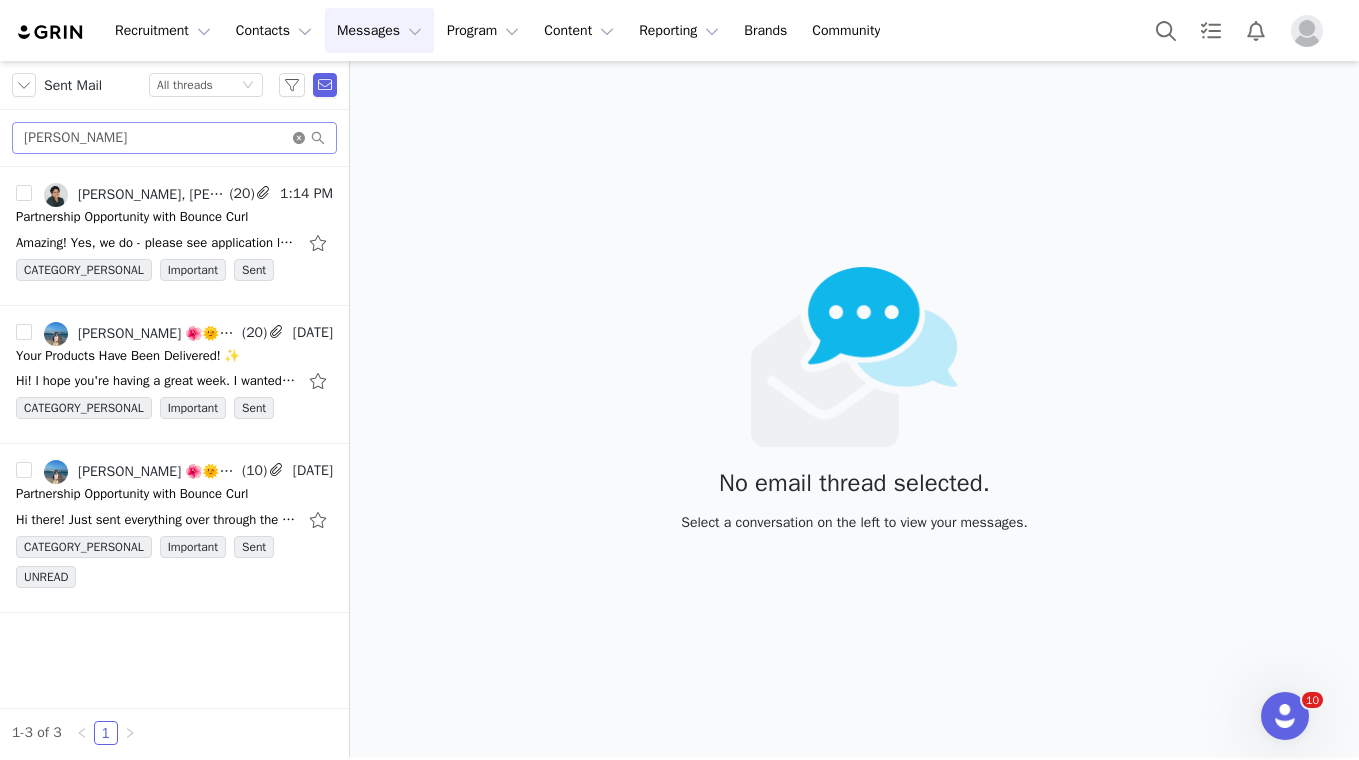 click 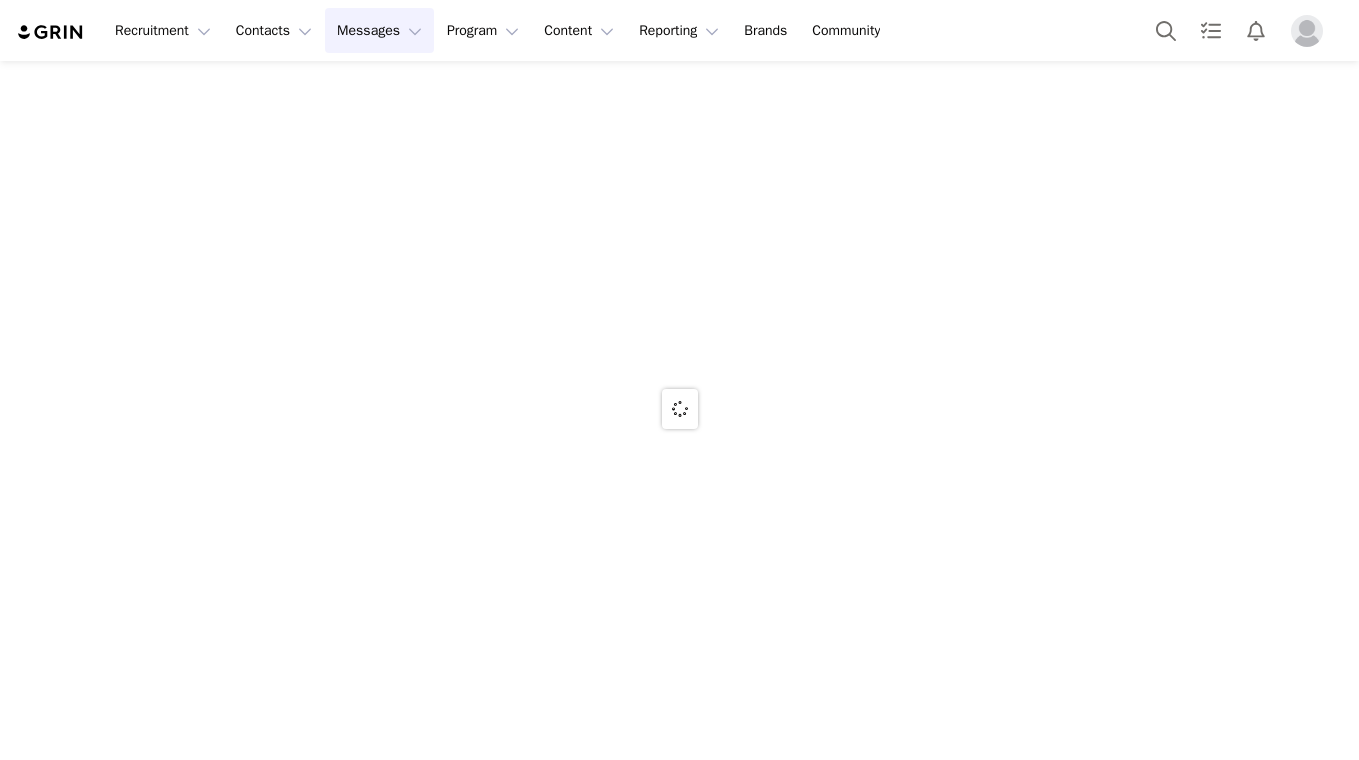 scroll, scrollTop: 0, scrollLeft: 0, axis: both 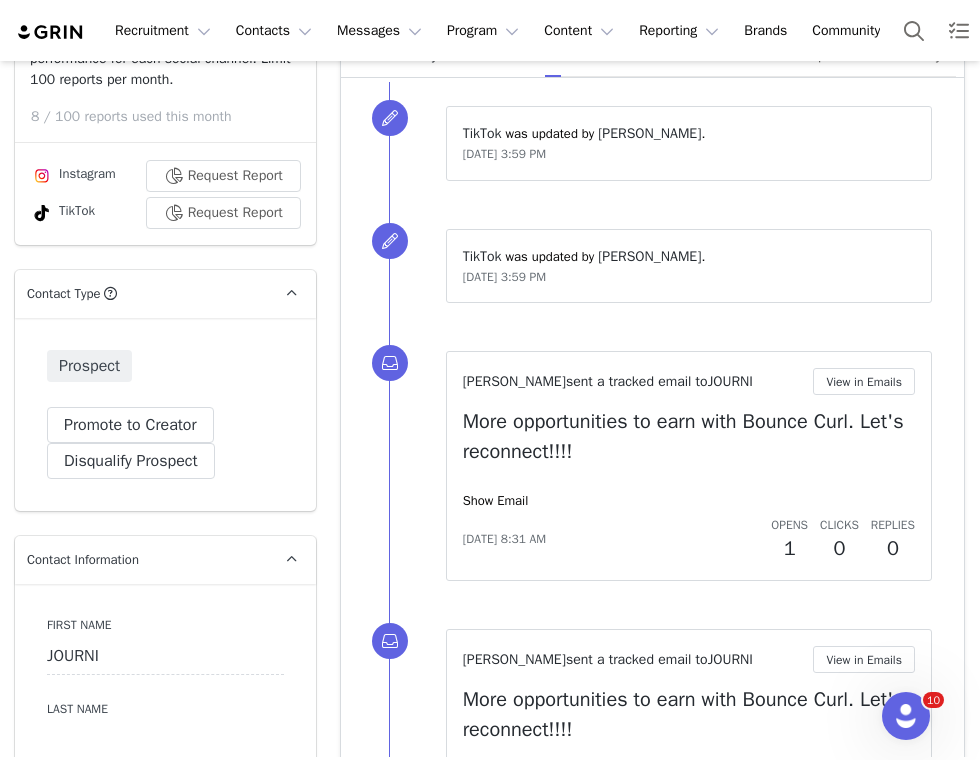 click on "Anna Cabo sent a tracked email to  JOURNI       View in Emails   More opportunities to earn with Bounce Curl. Let's reconnect!!!!   Show Email  May 15, 2025, 8:31 AM      Opens  1  Clicks  0  Replies  0" at bounding box center [689, 466] 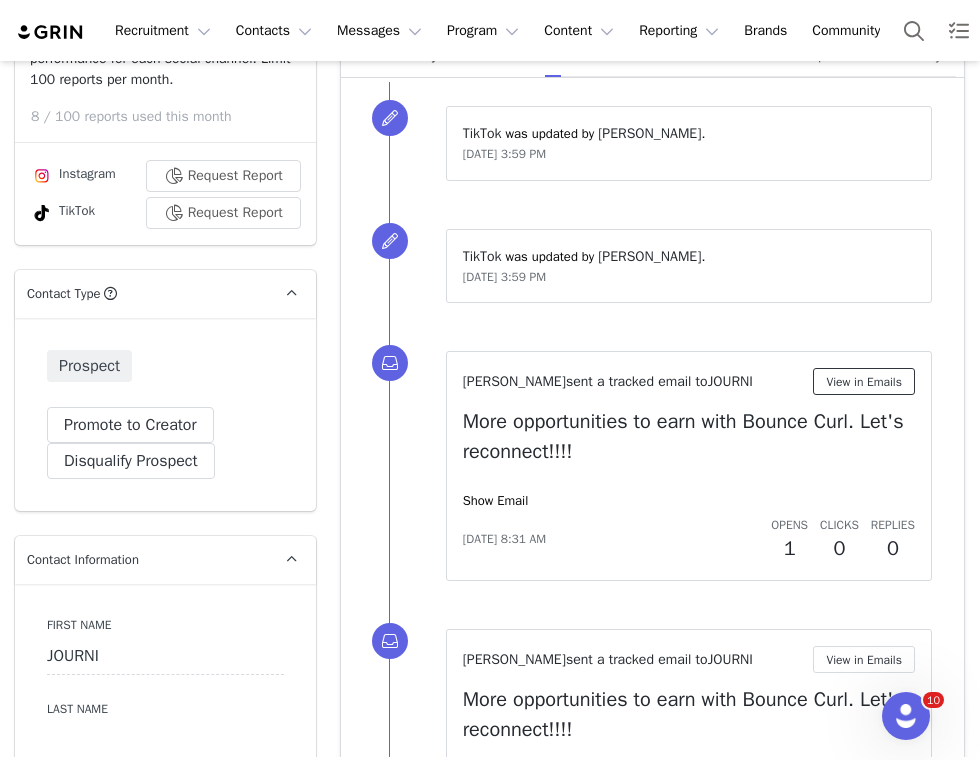 click on "View in Emails" at bounding box center (864, 381) 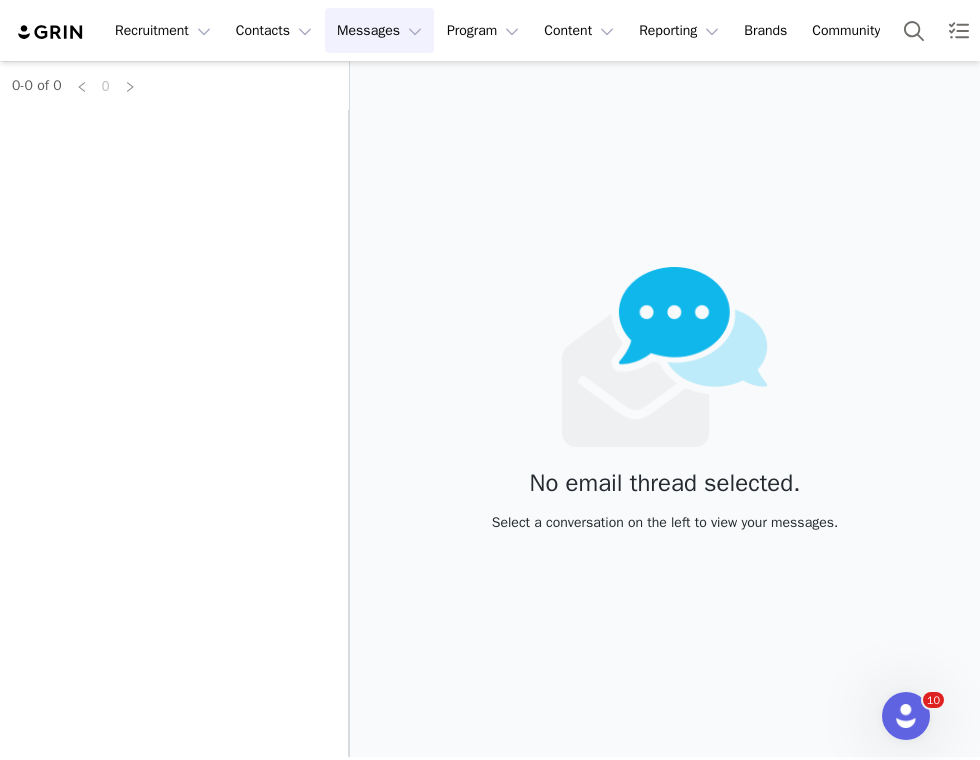scroll, scrollTop: 0, scrollLeft: 0, axis: both 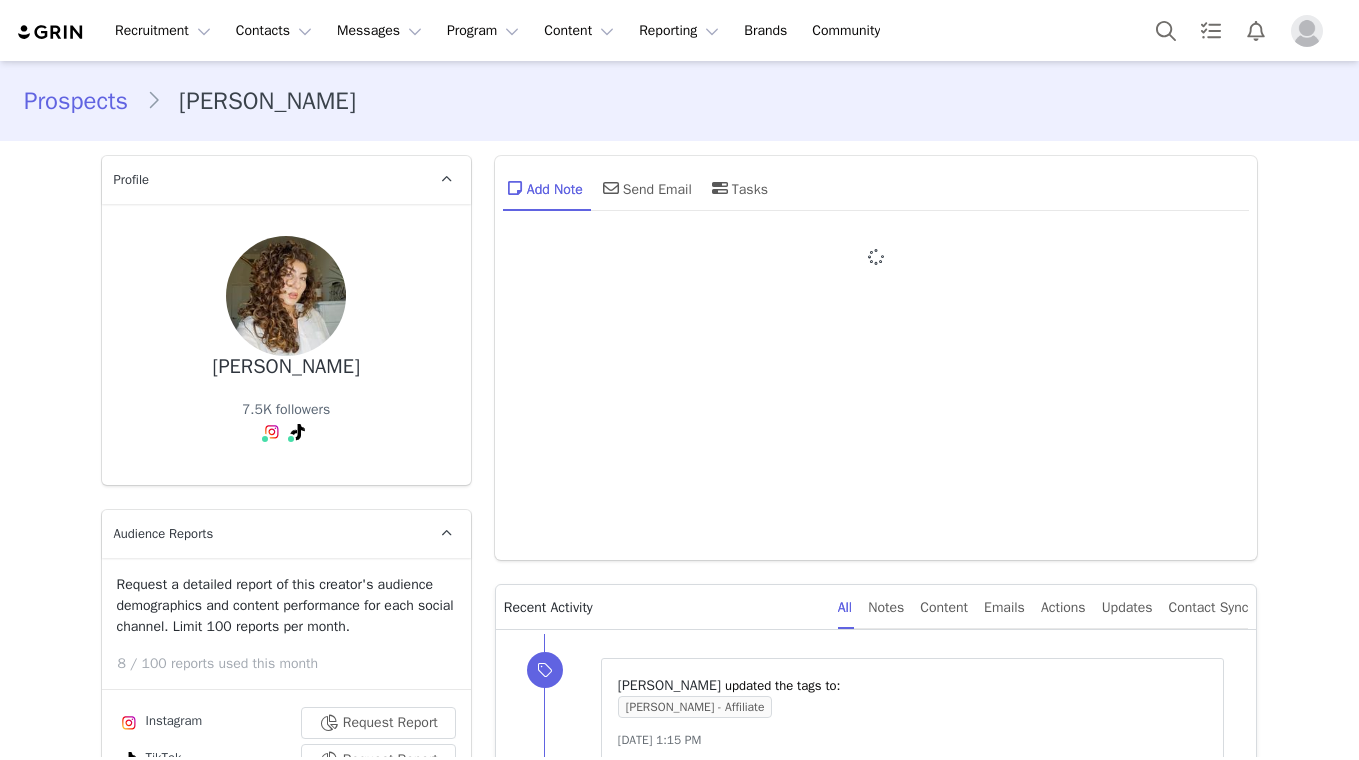 type on "+1 ([GEOGRAPHIC_DATA])" 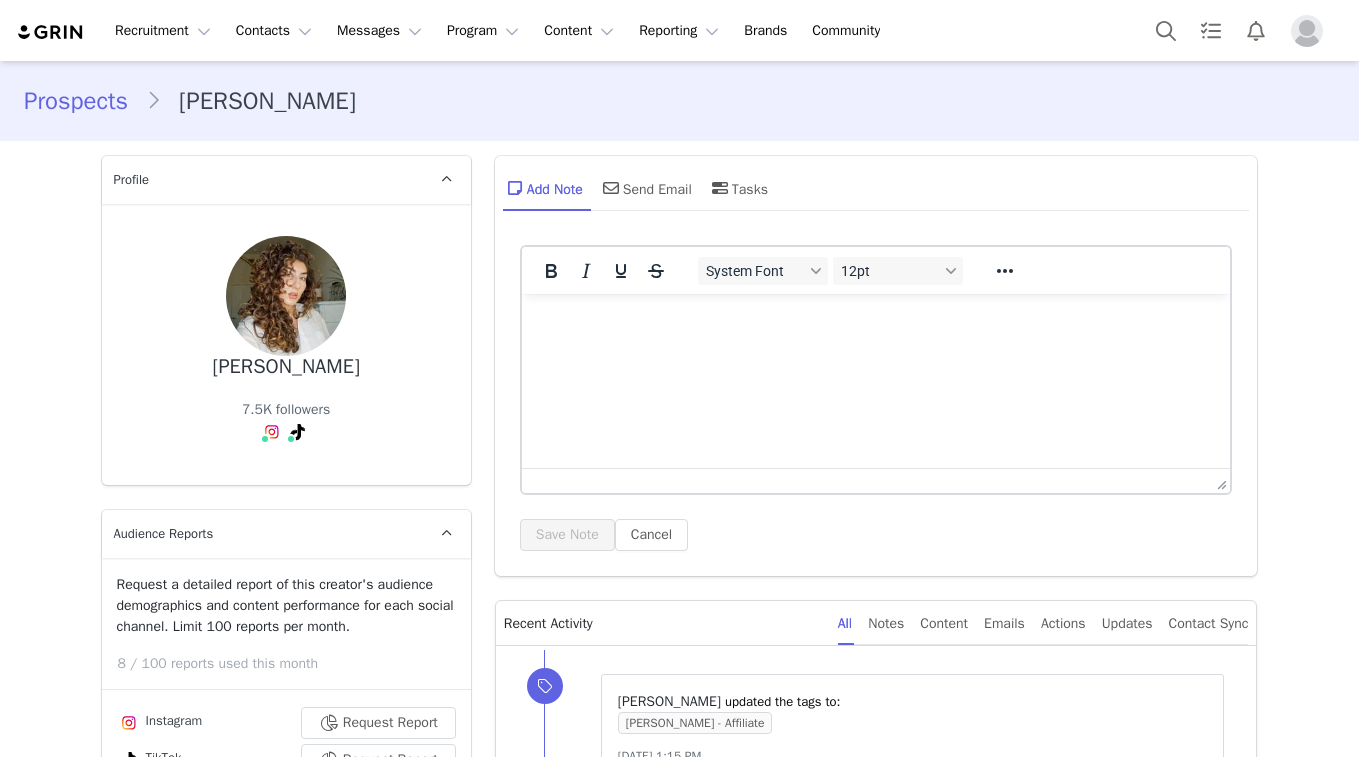scroll, scrollTop: 0, scrollLeft: 0, axis: both 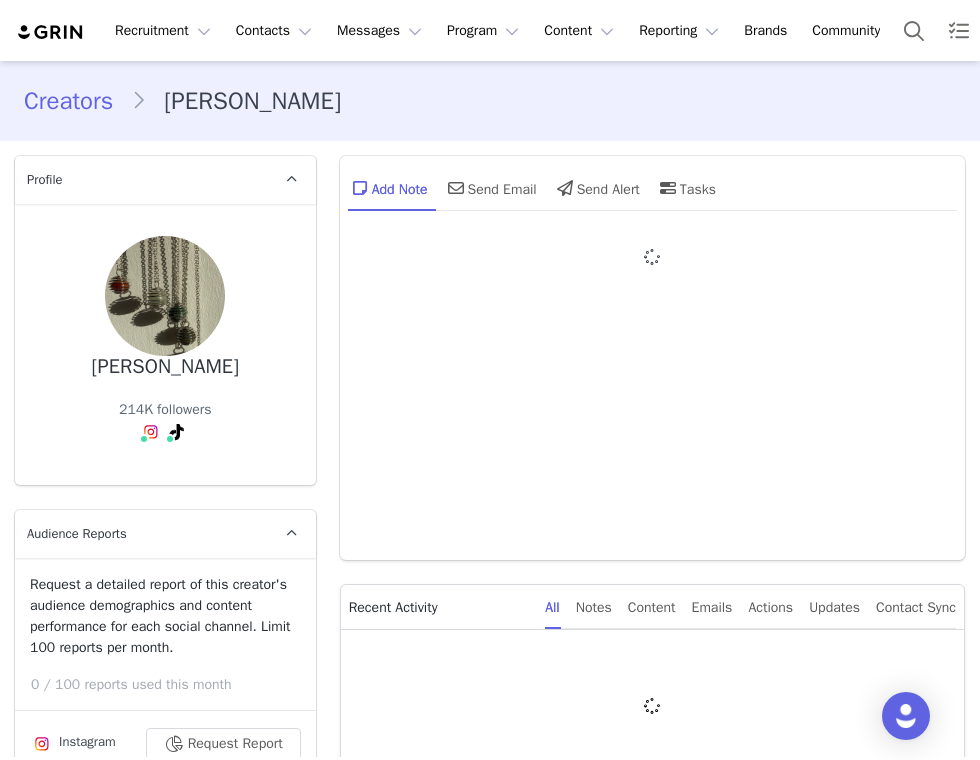 type on "+44 ([GEOGRAPHIC_DATA])" 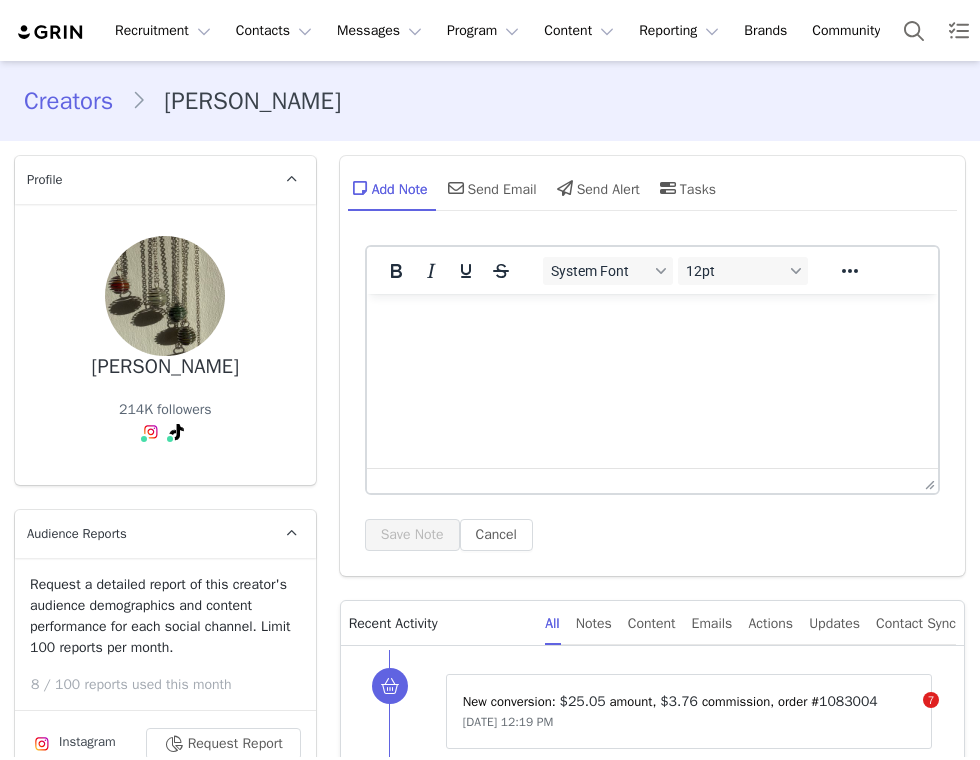 scroll, scrollTop: 0, scrollLeft: 0, axis: both 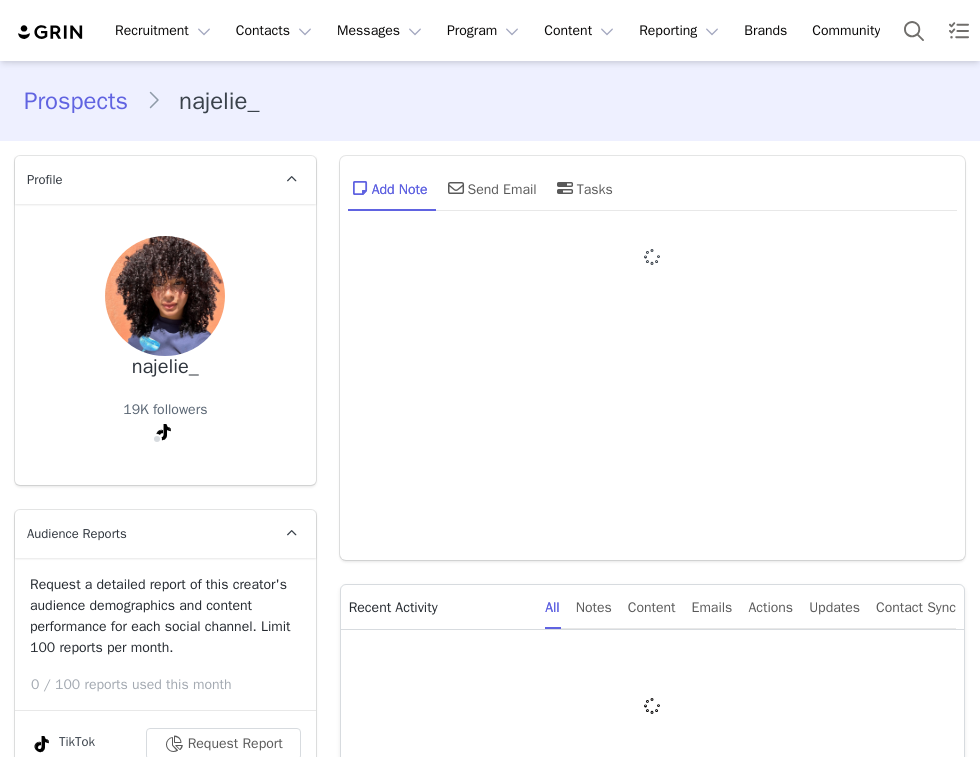 type on "+1 ([GEOGRAPHIC_DATA])" 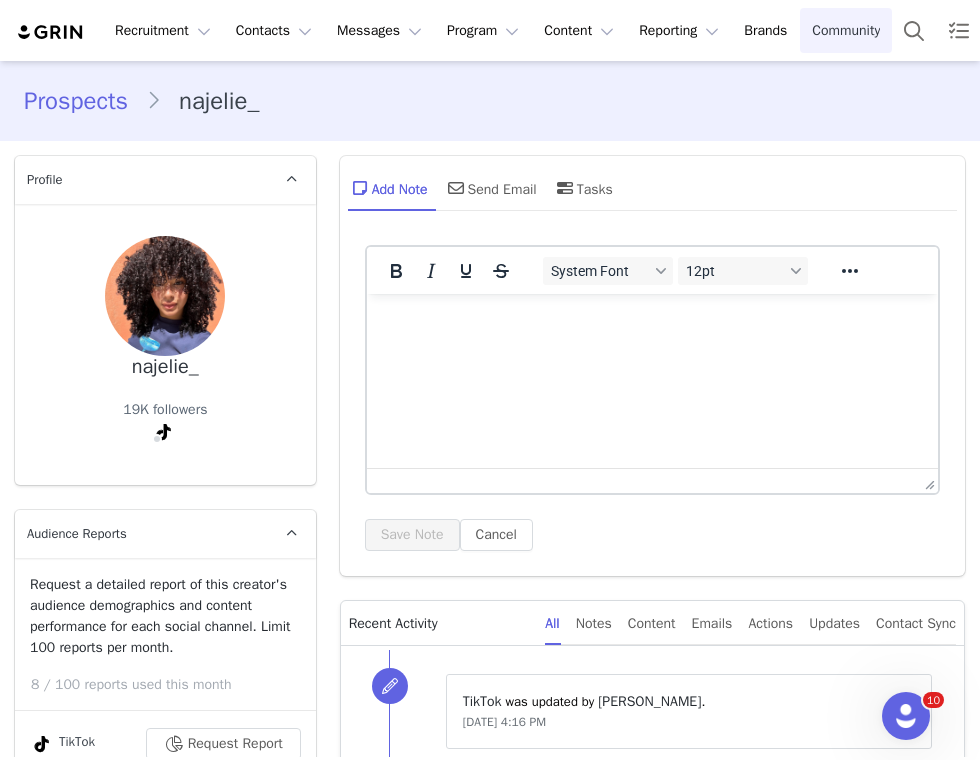 scroll, scrollTop: 0, scrollLeft: 0, axis: both 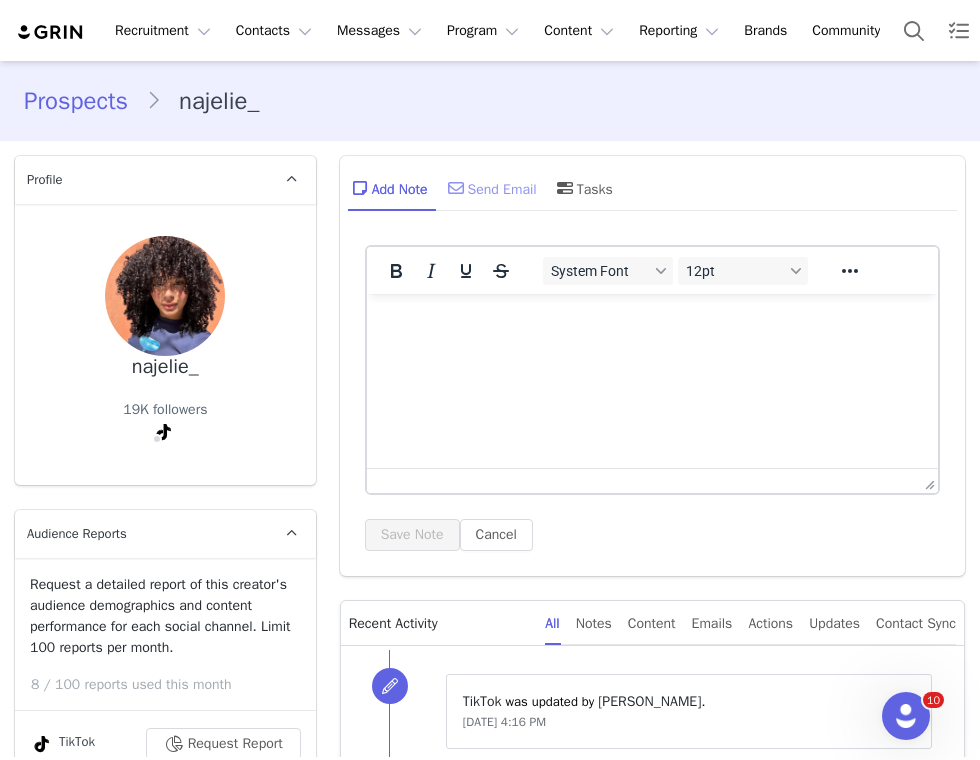 click on "Send Email" at bounding box center (490, 188) 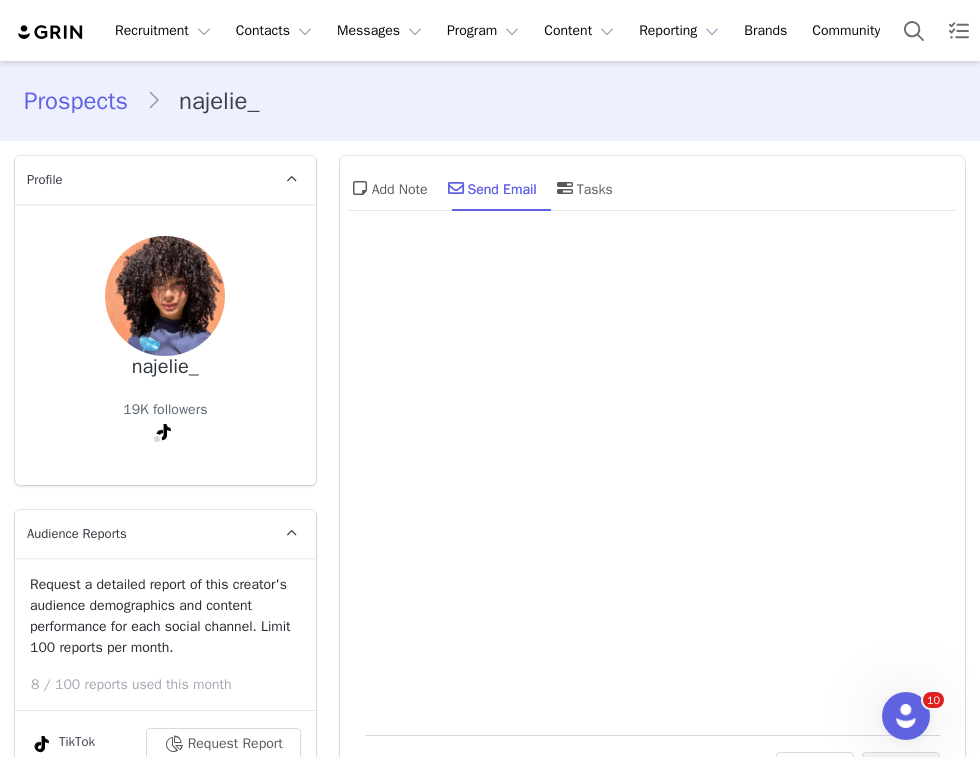 scroll, scrollTop: 0, scrollLeft: 0, axis: both 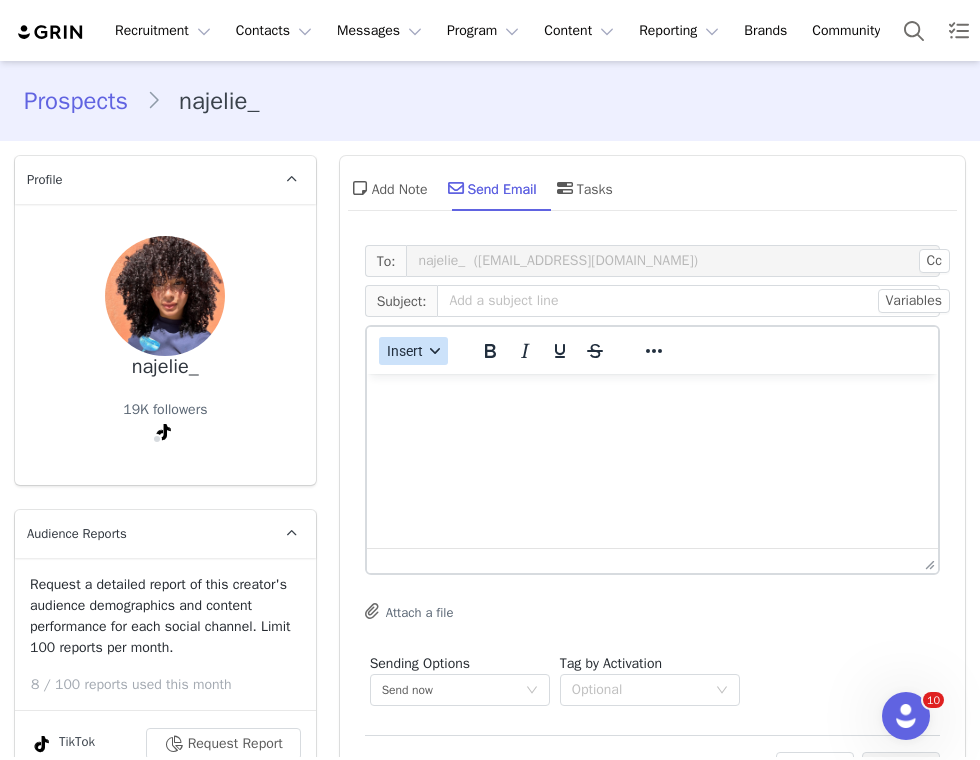 click on "Insert" at bounding box center [413, 351] 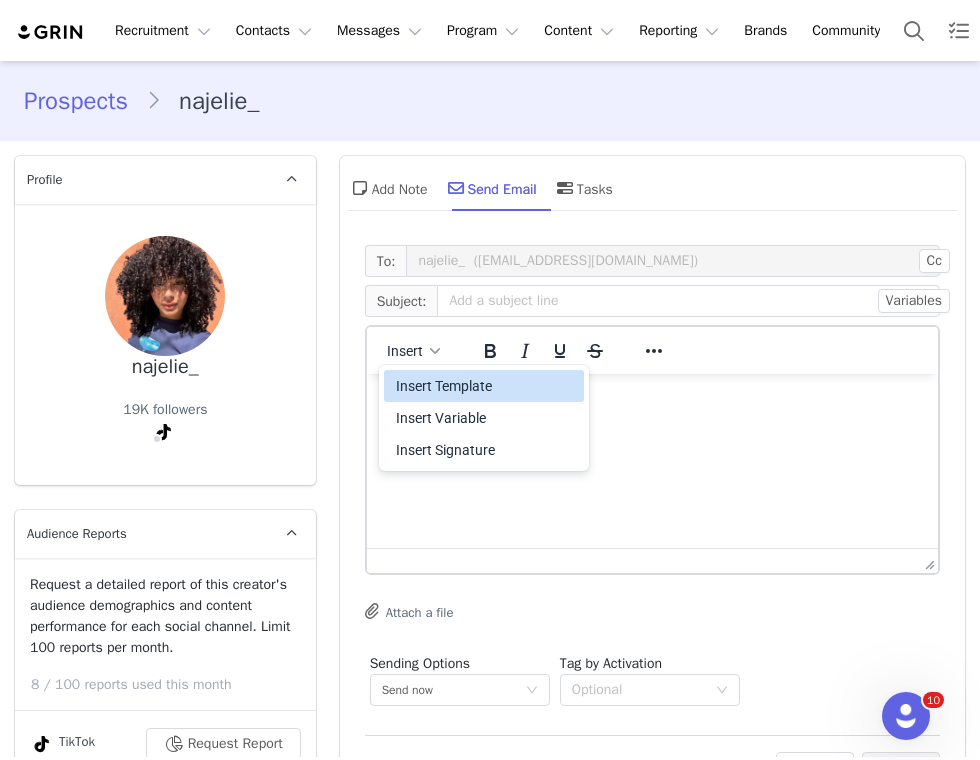 click on "Insert Template" at bounding box center [486, 386] 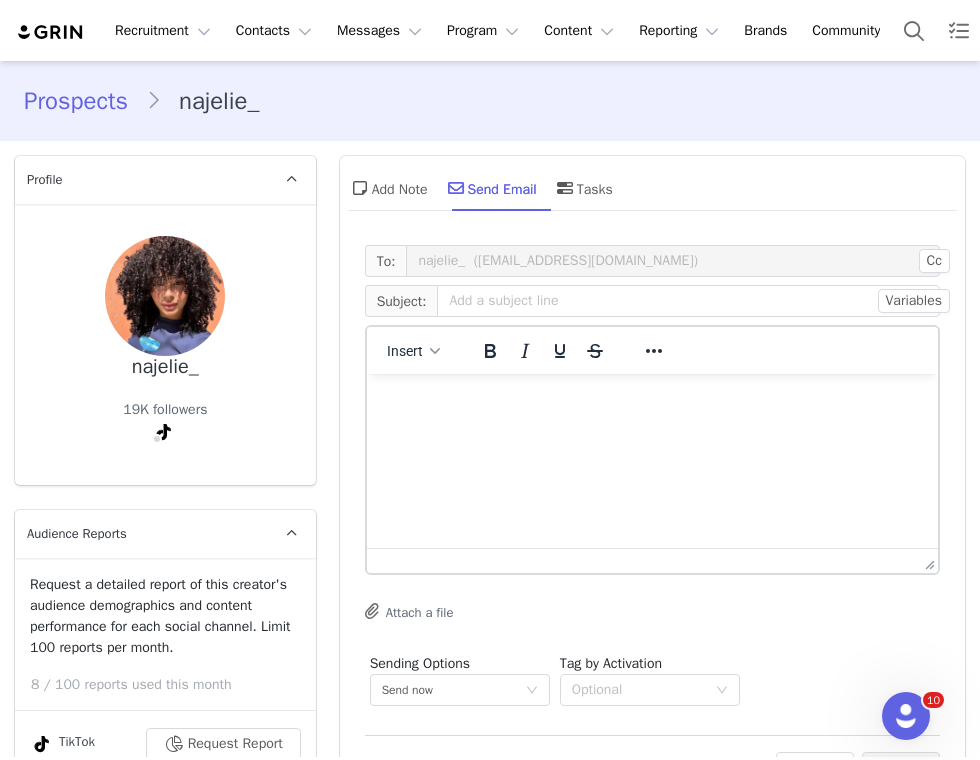 scroll, scrollTop: 0, scrollLeft: 0, axis: both 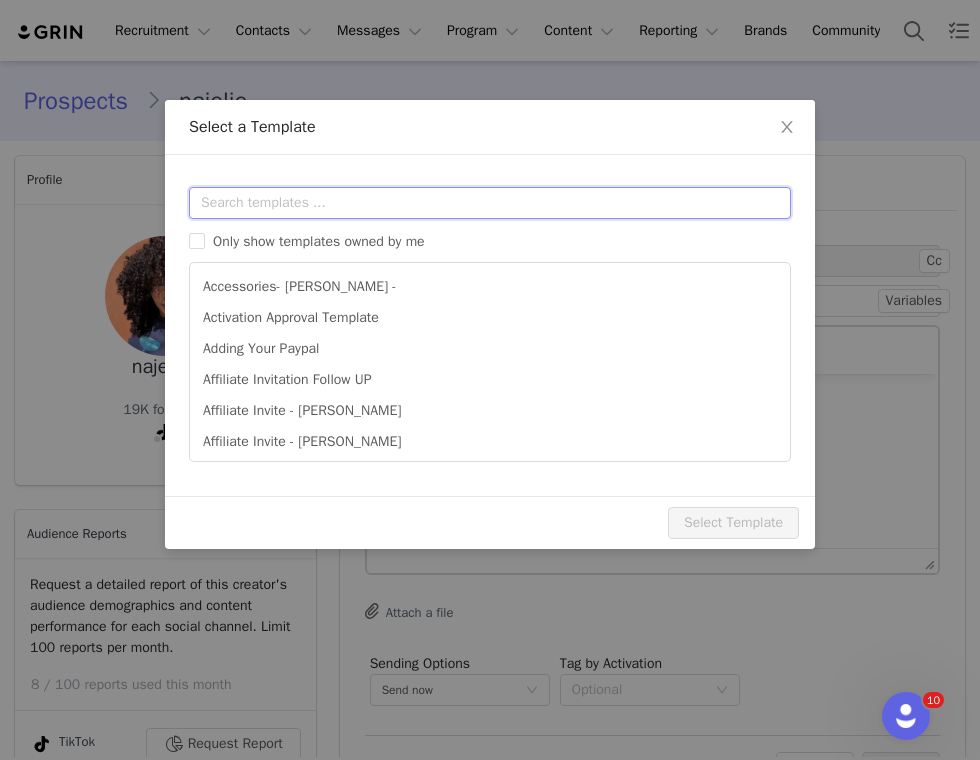 click at bounding box center (490, 203) 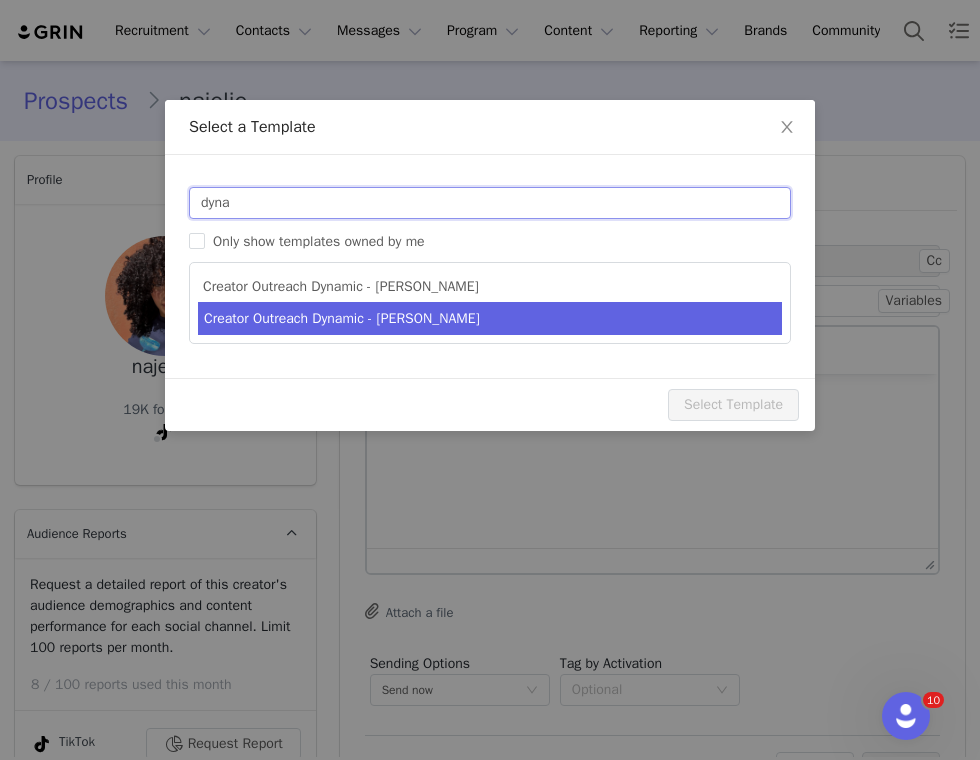 type on "dyna" 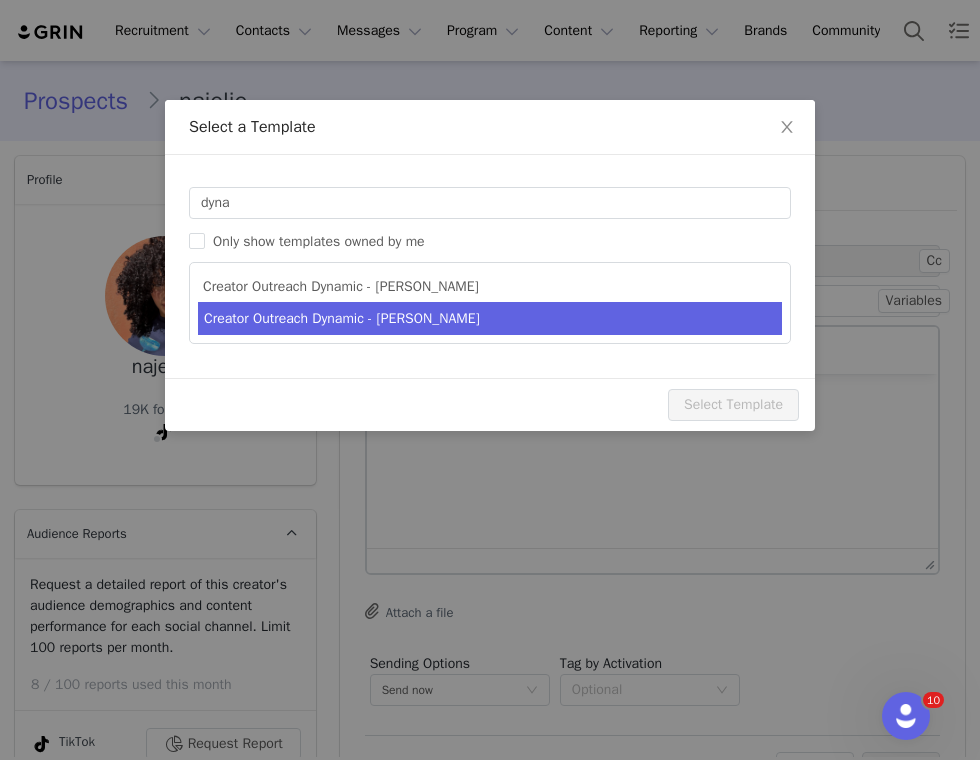 type on "Partnership Opportunity with Bounce Curl" 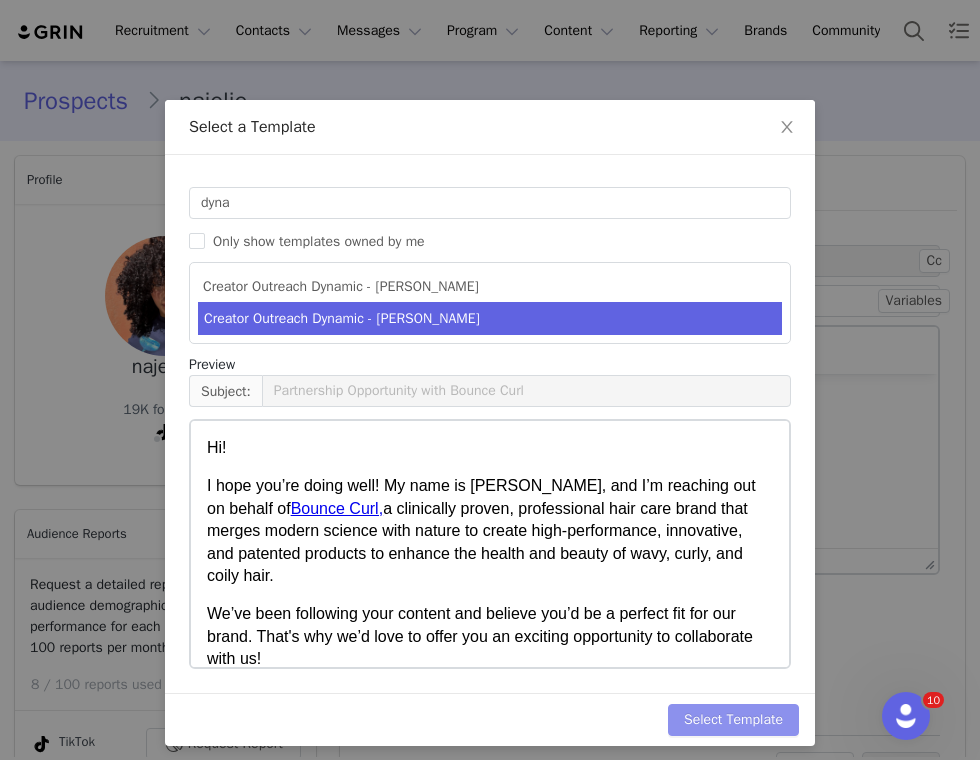 click on "Select Template" at bounding box center (733, 720) 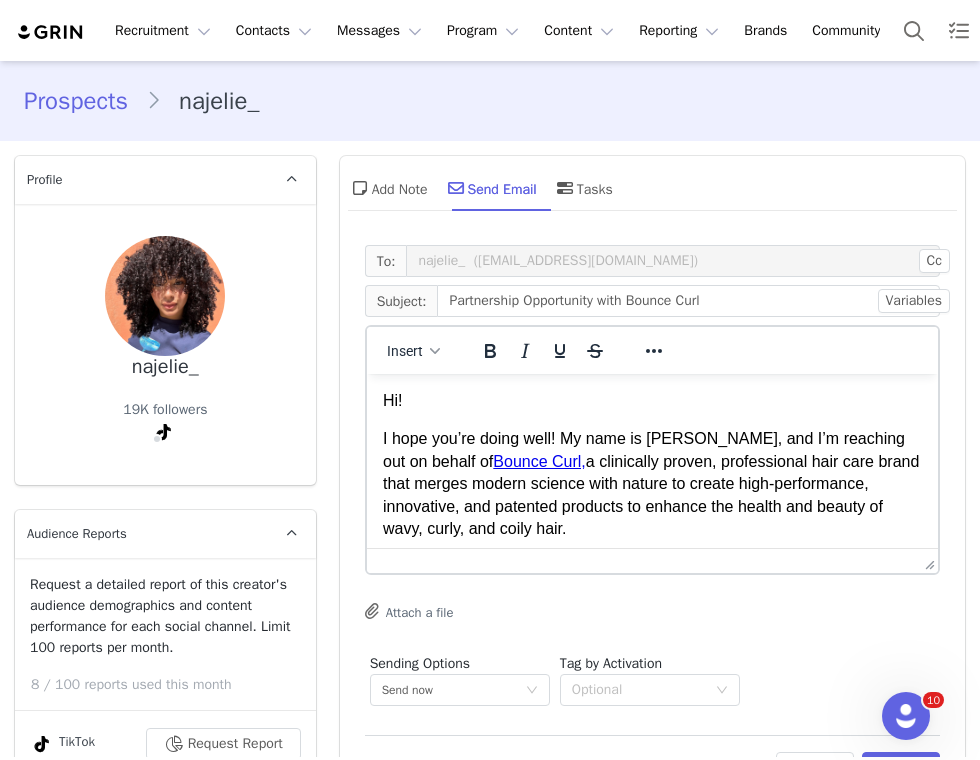 click on "Hi!" at bounding box center [651, 401] 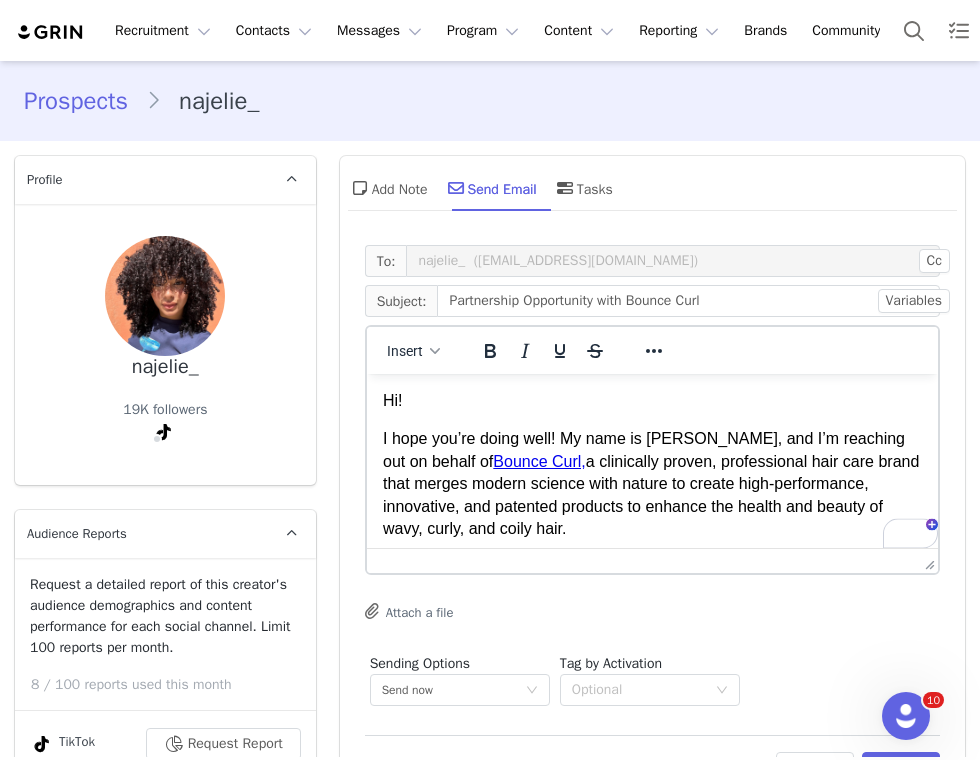 type 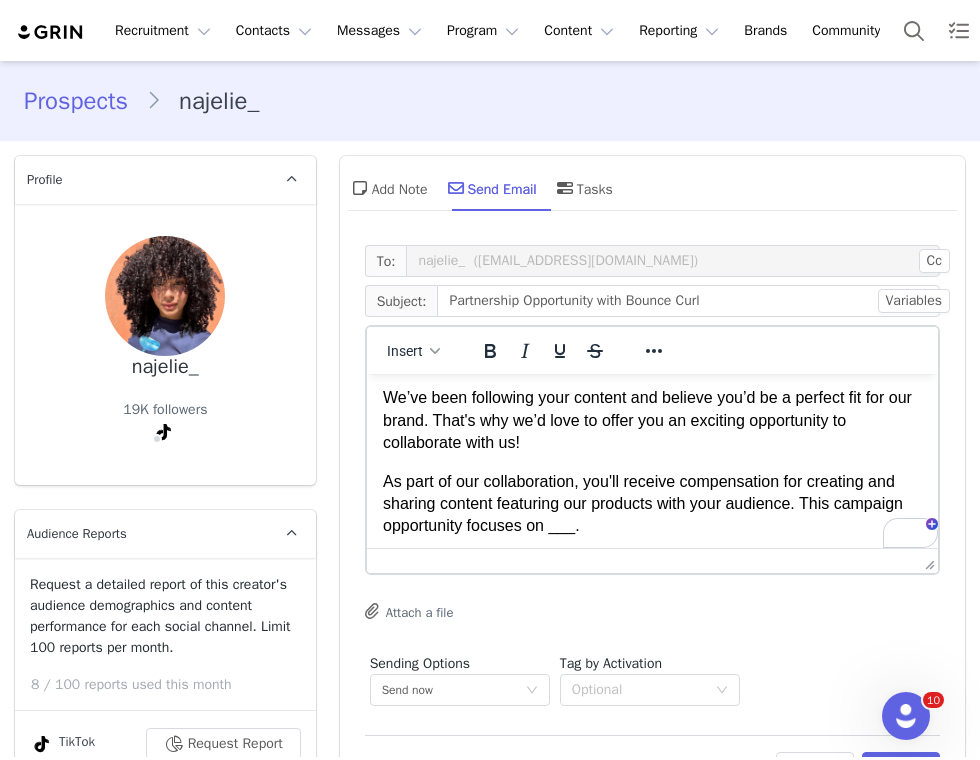 scroll, scrollTop: 171, scrollLeft: 0, axis: vertical 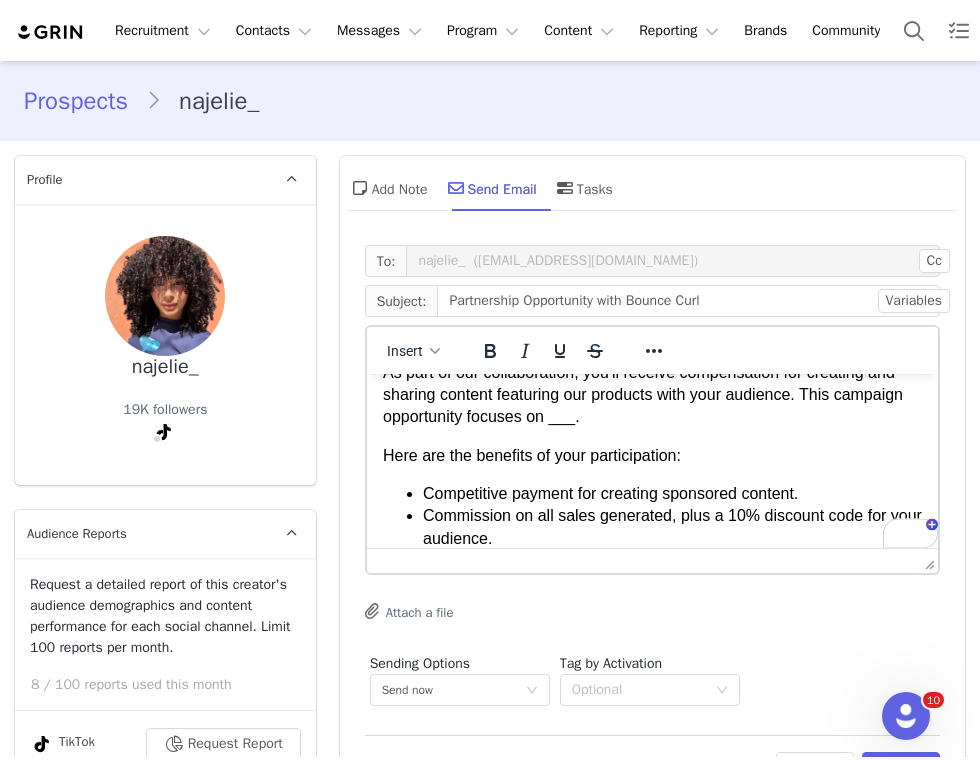 click on "As part of our collaboration, you'll receive compensation for creating and sharing content featuring our products with your audience. This campaign opportunity focuses on ___." at bounding box center (651, 395) 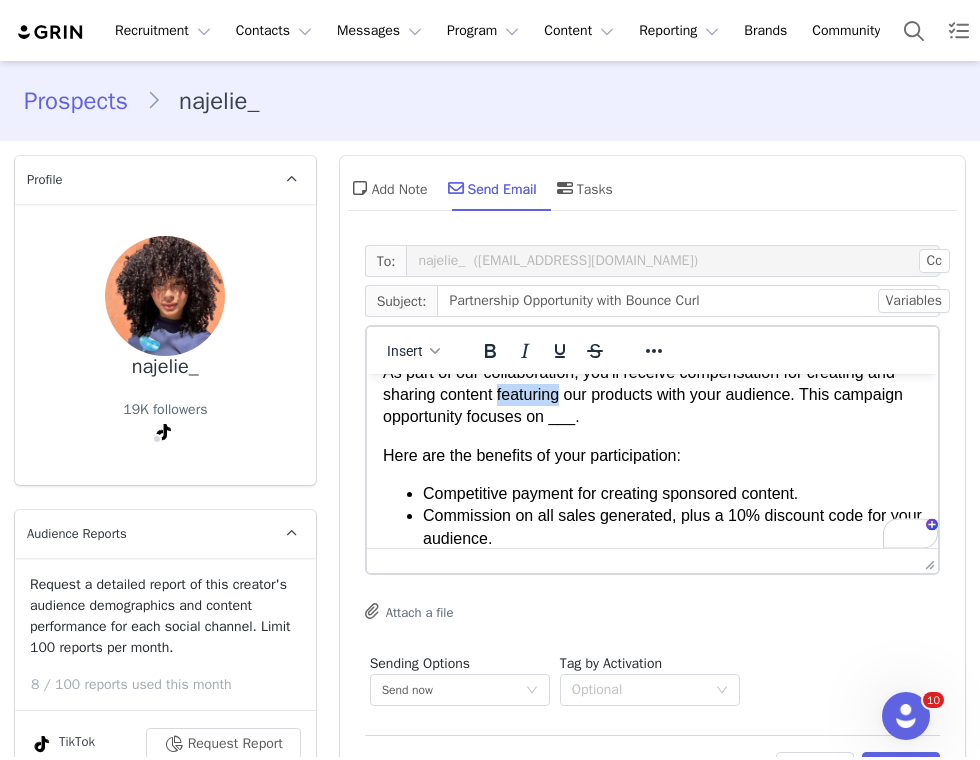click on "As part of our collaboration, you'll receive compensation for creating and sharing content featuring our products with your audience. This campaign opportunity focuses on ___." at bounding box center (651, 395) 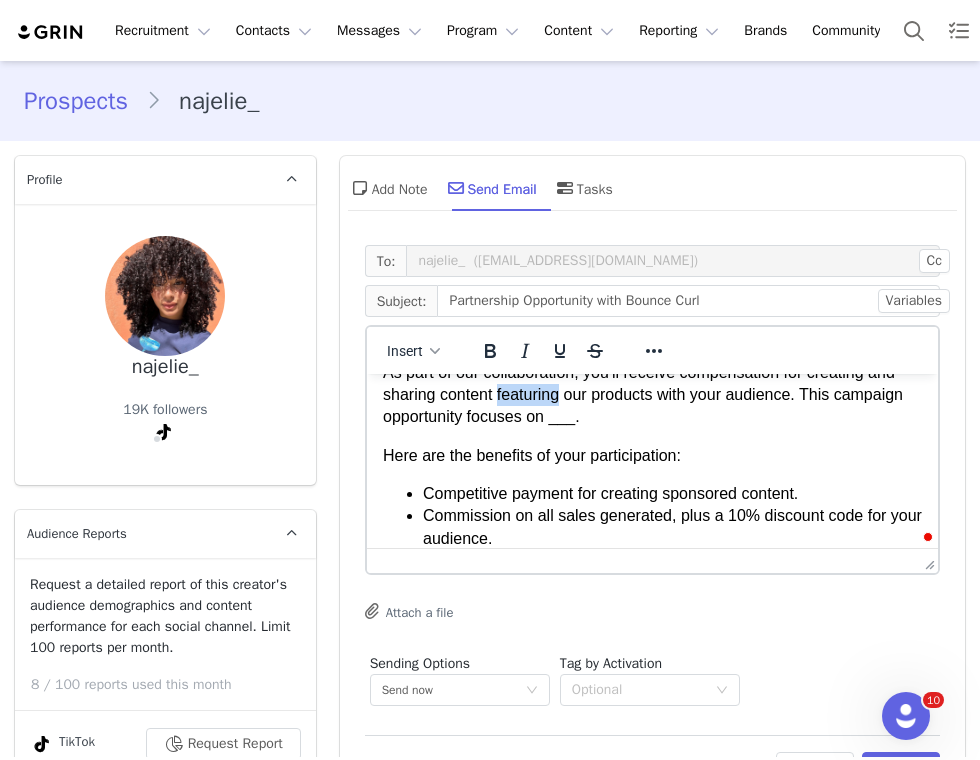 click on "As part of our collaboration, you'll receive compensation for creating and sharing content featuring our products with your audience. This campaign opportunity focuses on ___." at bounding box center [651, 395] 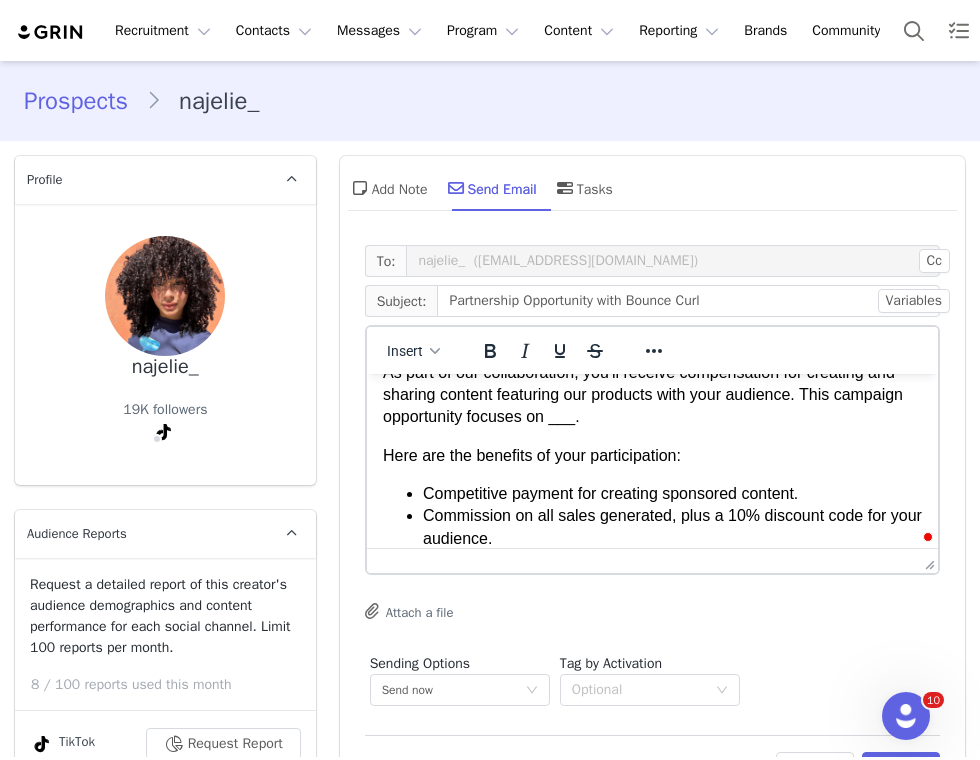 click on "As part of our collaboration, you'll receive compensation for creating and sharing content featuring our products with your audience. This campaign opportunity focuses on ___." at bounding box center [651, 395] 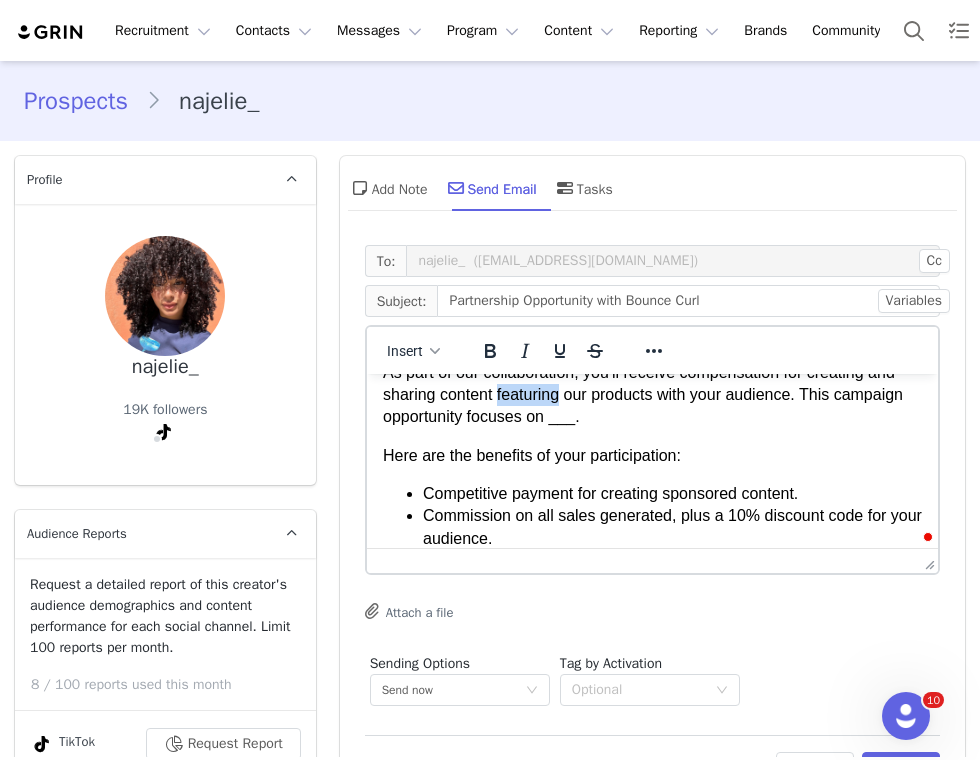 click on "As part of our collaboration, you'll receive compensation for creating and sharing content featuring our products with your audience. This campaign opportunity focuses on ___." at bounding box center [651, 395] 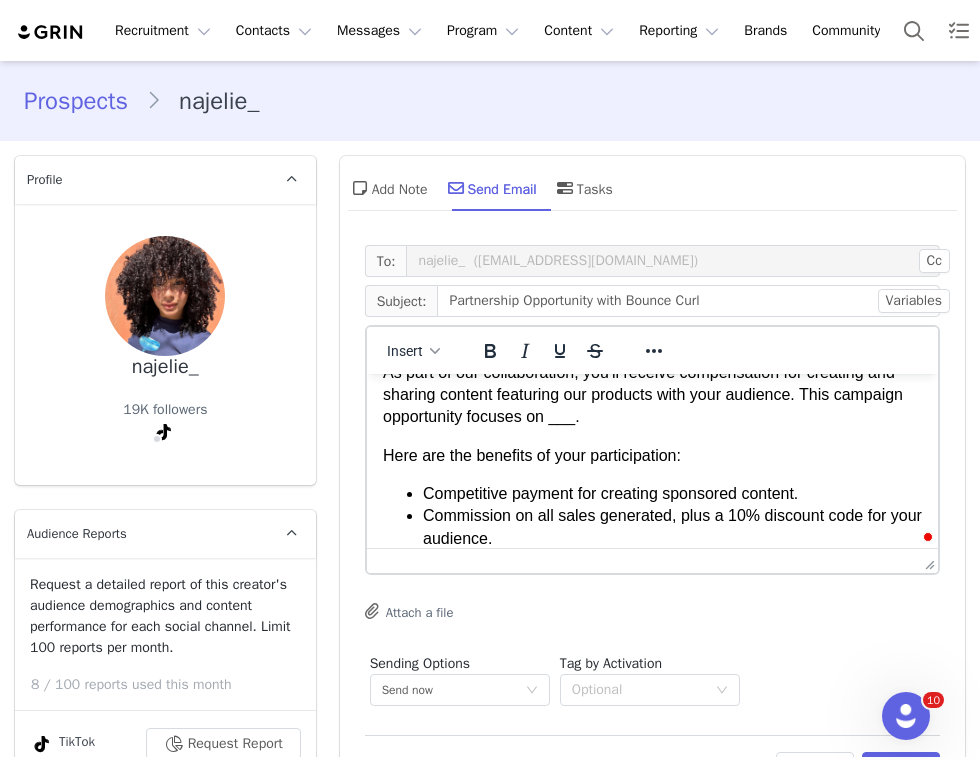 scroll, scrollTop: 267, scrollLeft: 0, axis: vertical 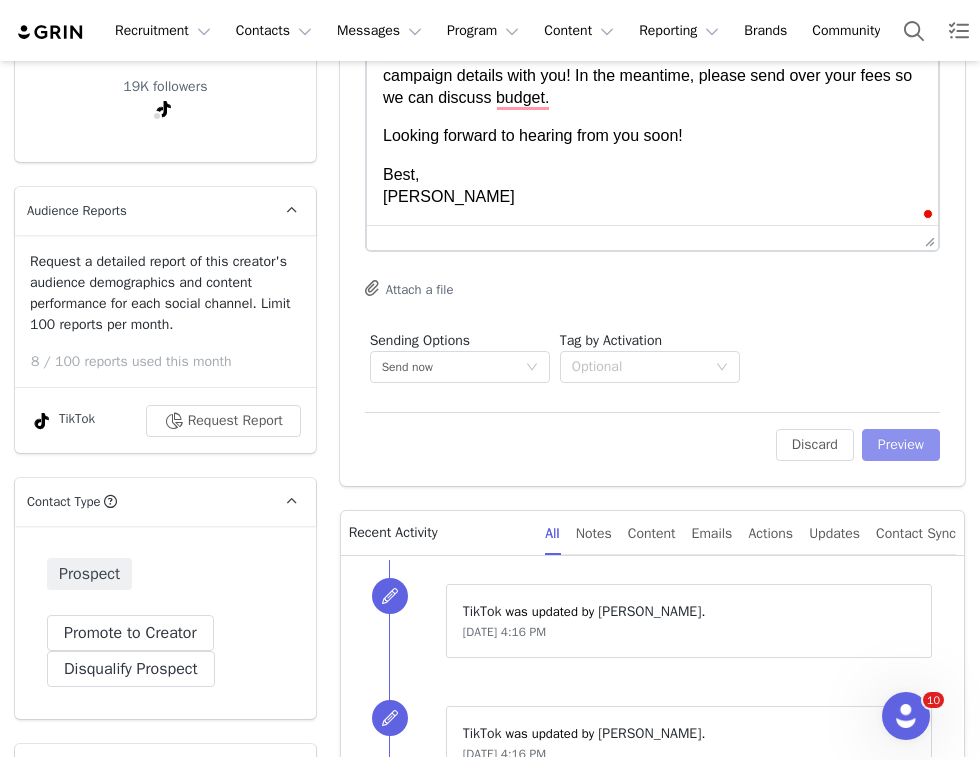 click on "Preview" at bounding box center (901, 445) 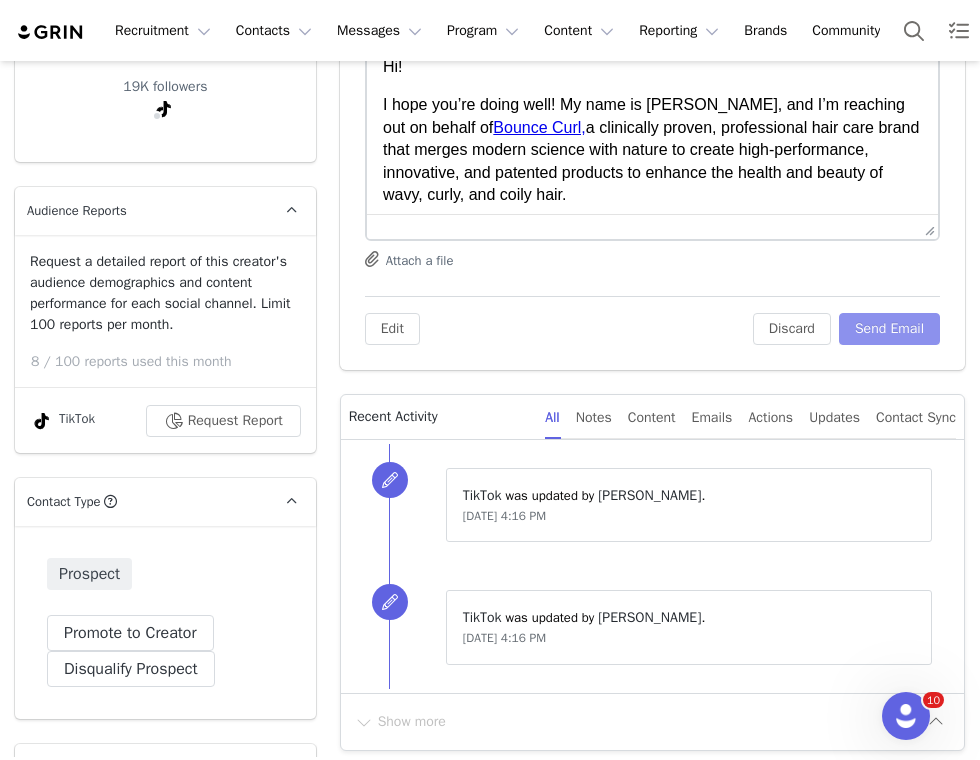 scroll, scrollTop: 0, scrollLeft: 0, axis: both 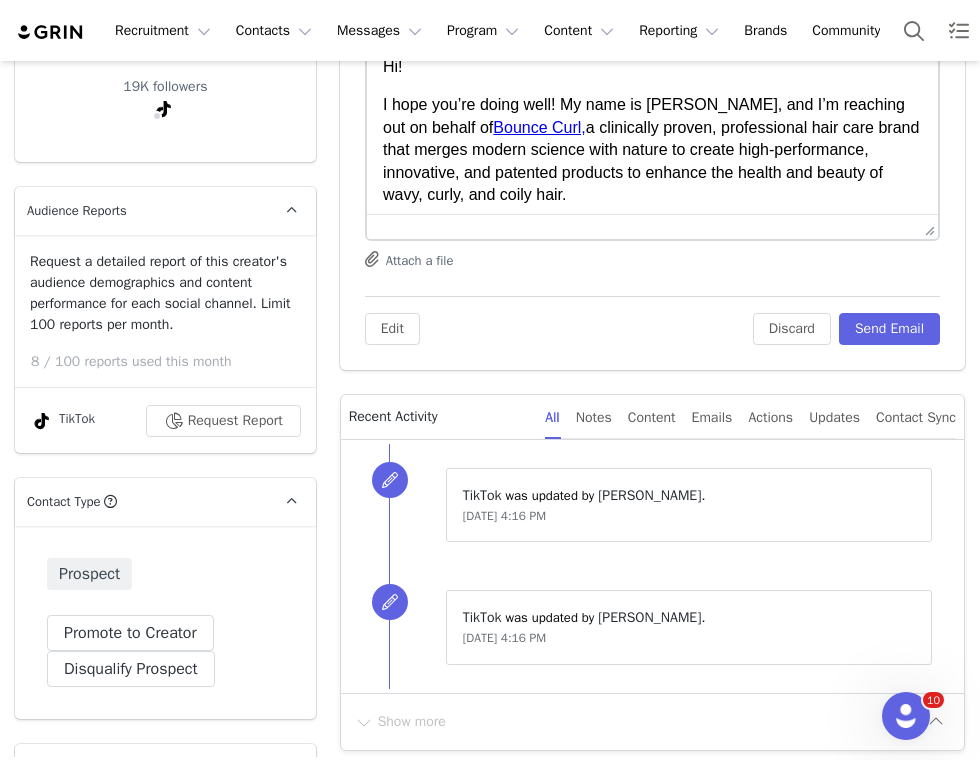 click on "To:  najelie_  (najelie.collabs@gmail.com)     Subject: Partnership Opportunity with Bounce Curl     System Font 12pt To open the popup, press Shift+Enter To open the popup, press Shift+Enter To open the popup, press Shift+Enter To open the popup, press Shift+Enter Attach a file Edit     Discard Send Email" at bounding box center (652, 133) 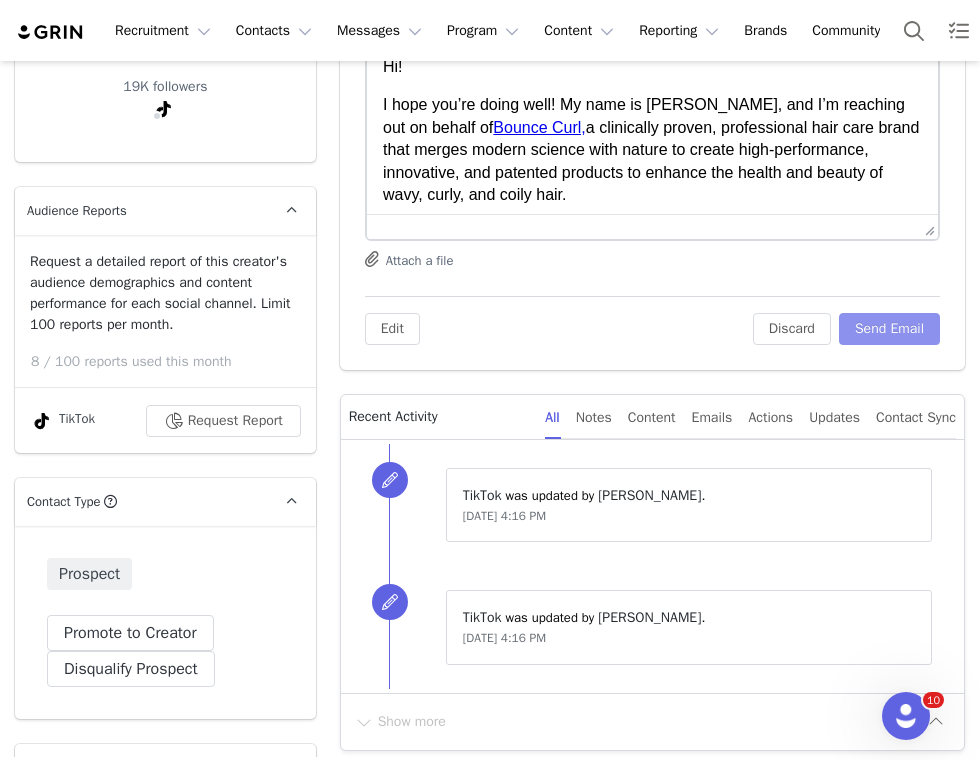click on "Send Email" at bounding box center [889, 329] 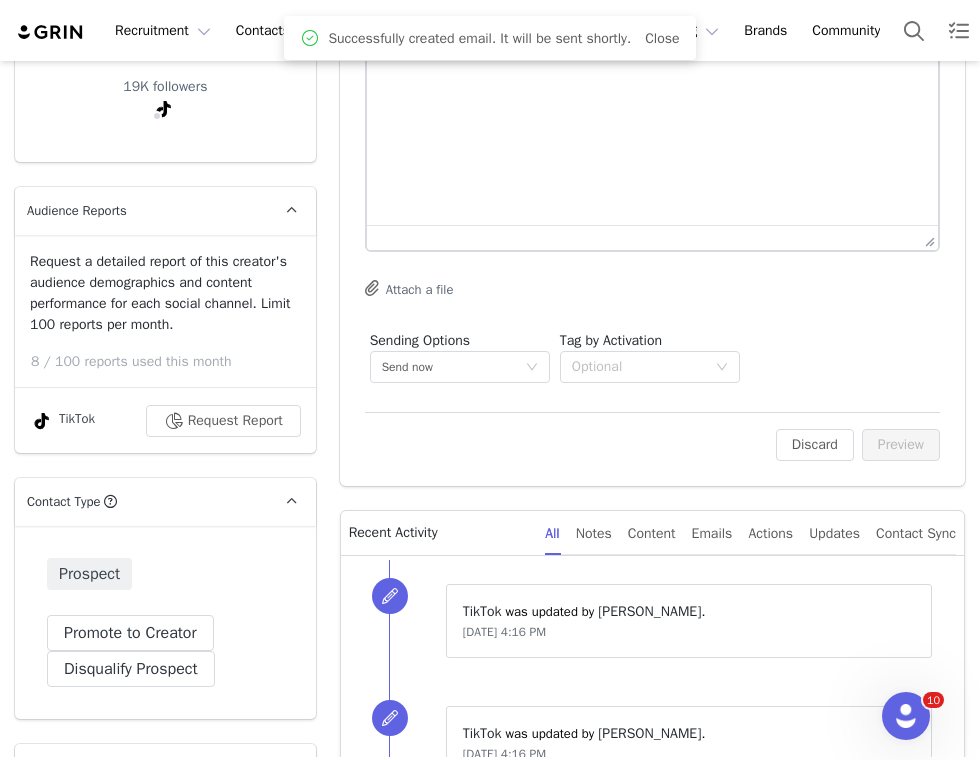 scroll, scrollTop: 0, scrollLeft: 0, axis: both 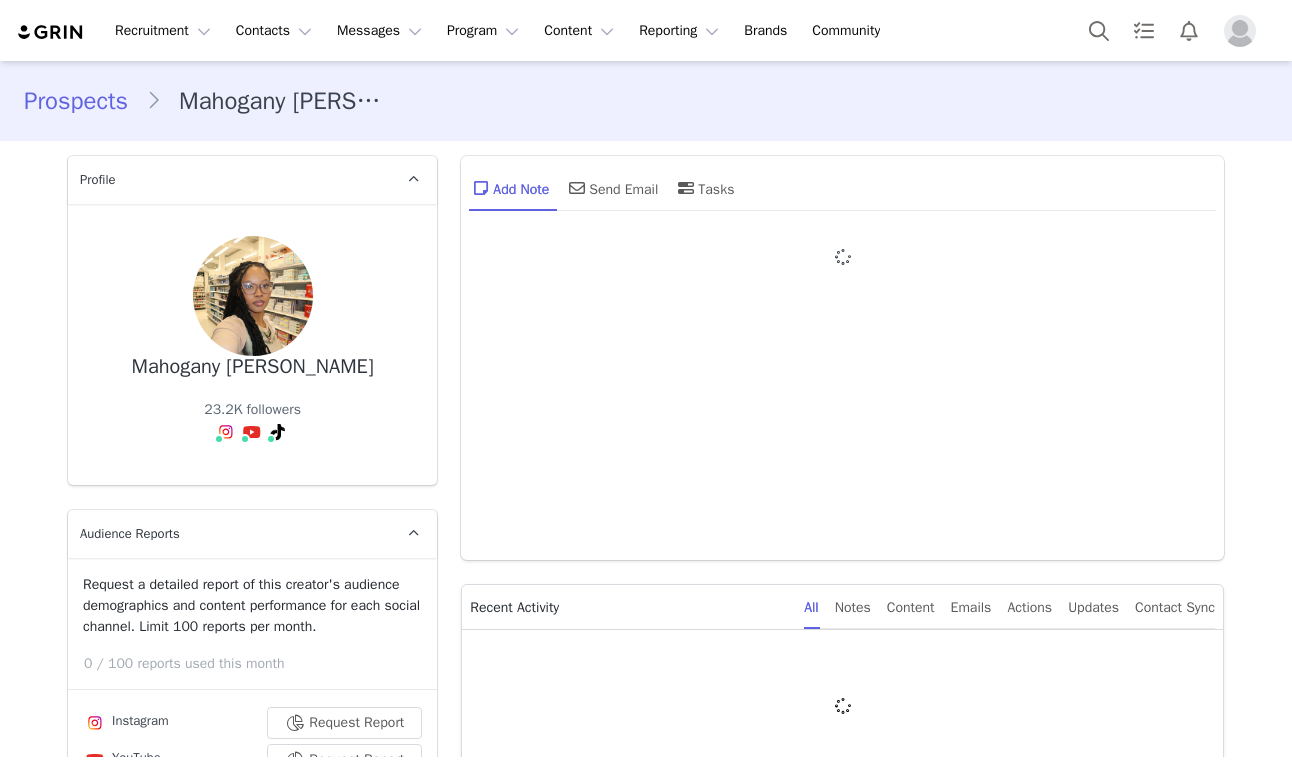 type on "+1 ([GEOGRAPHIC_DATA])" 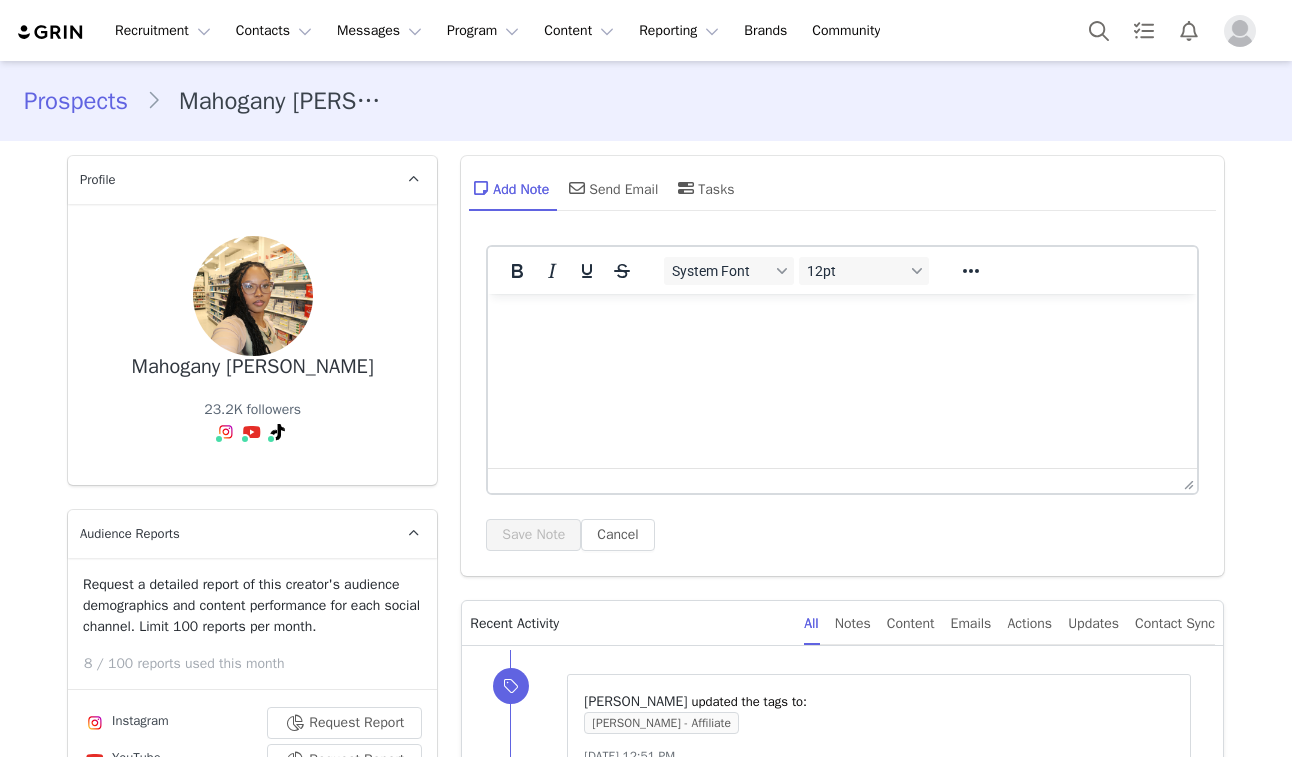 scroll, scrollTop: 11, scrollLeft: 0, axis: vertical 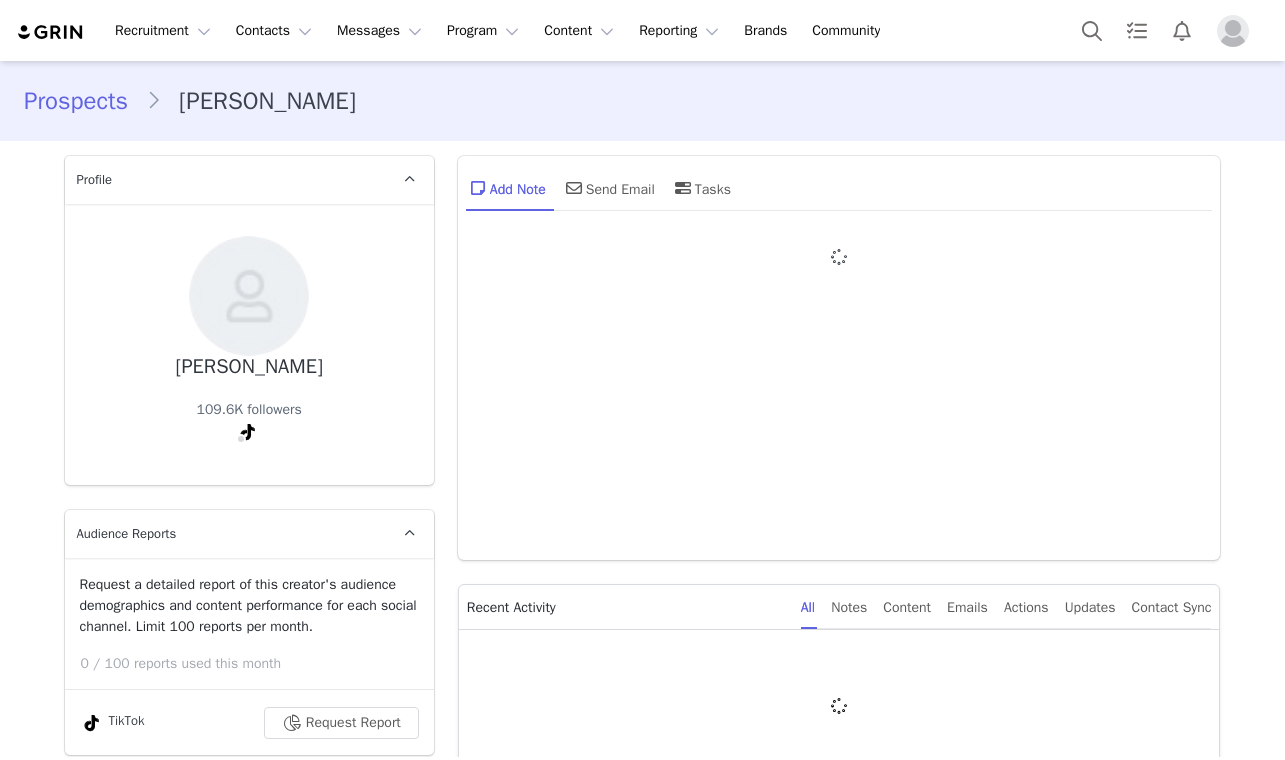 type on "+1 ([GEOGRAPHIC_DATA])" 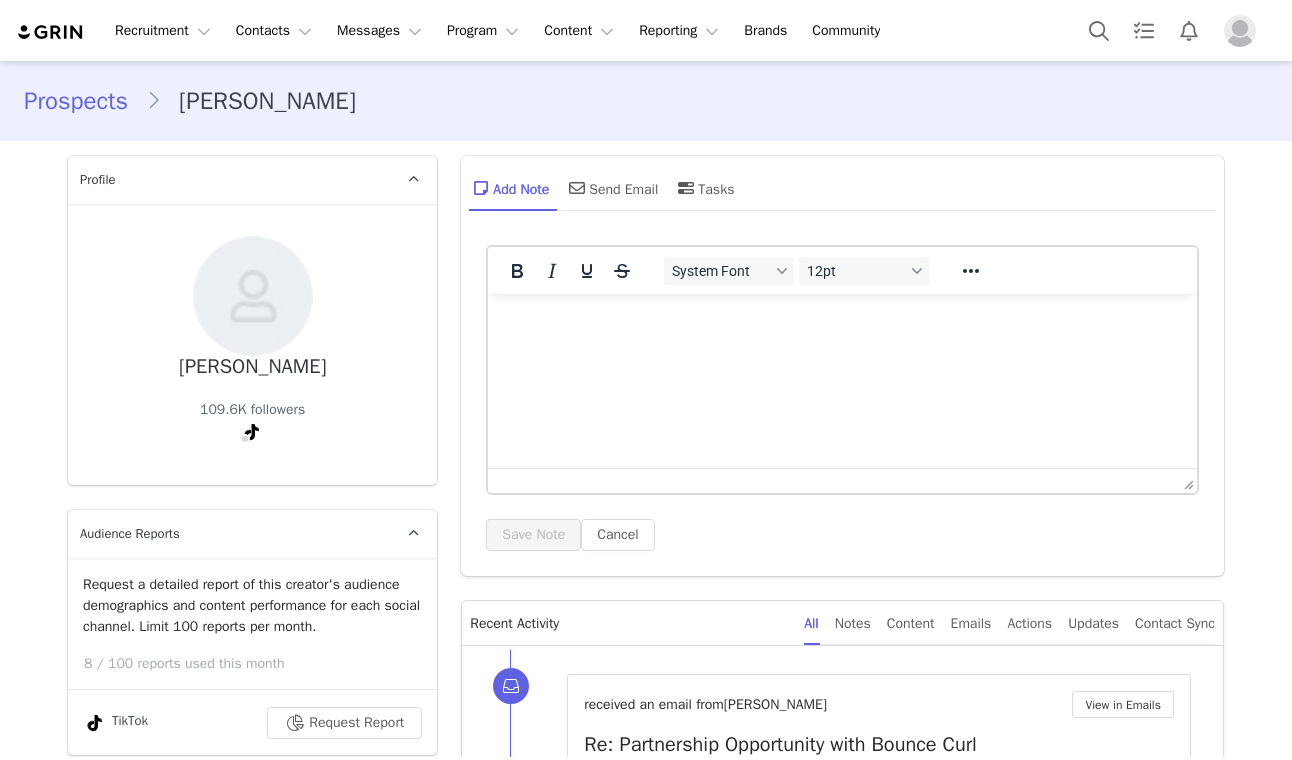 scroll, scrollTop: 441, scrollLeft: 0, axis: vertical 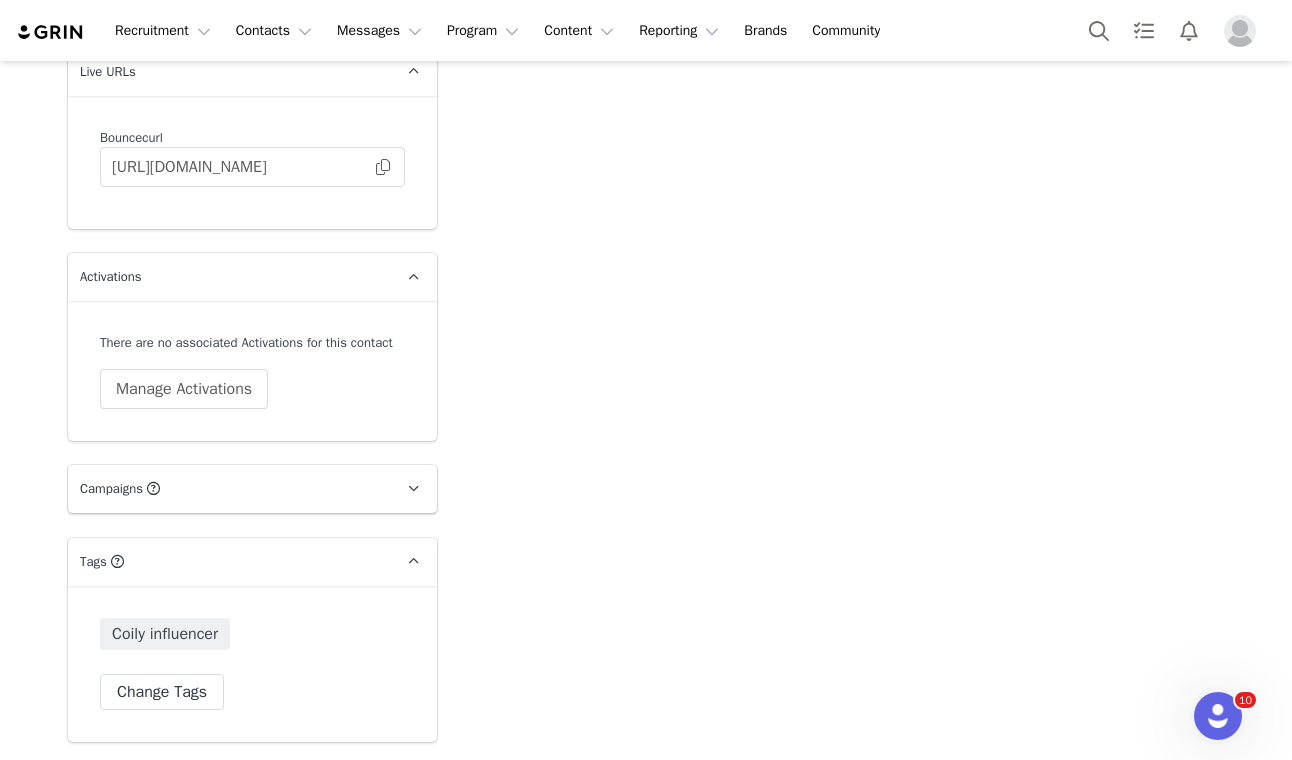 click on "There are no associated Activations for this contact Manage Activations" at bounding box center [252, 371] 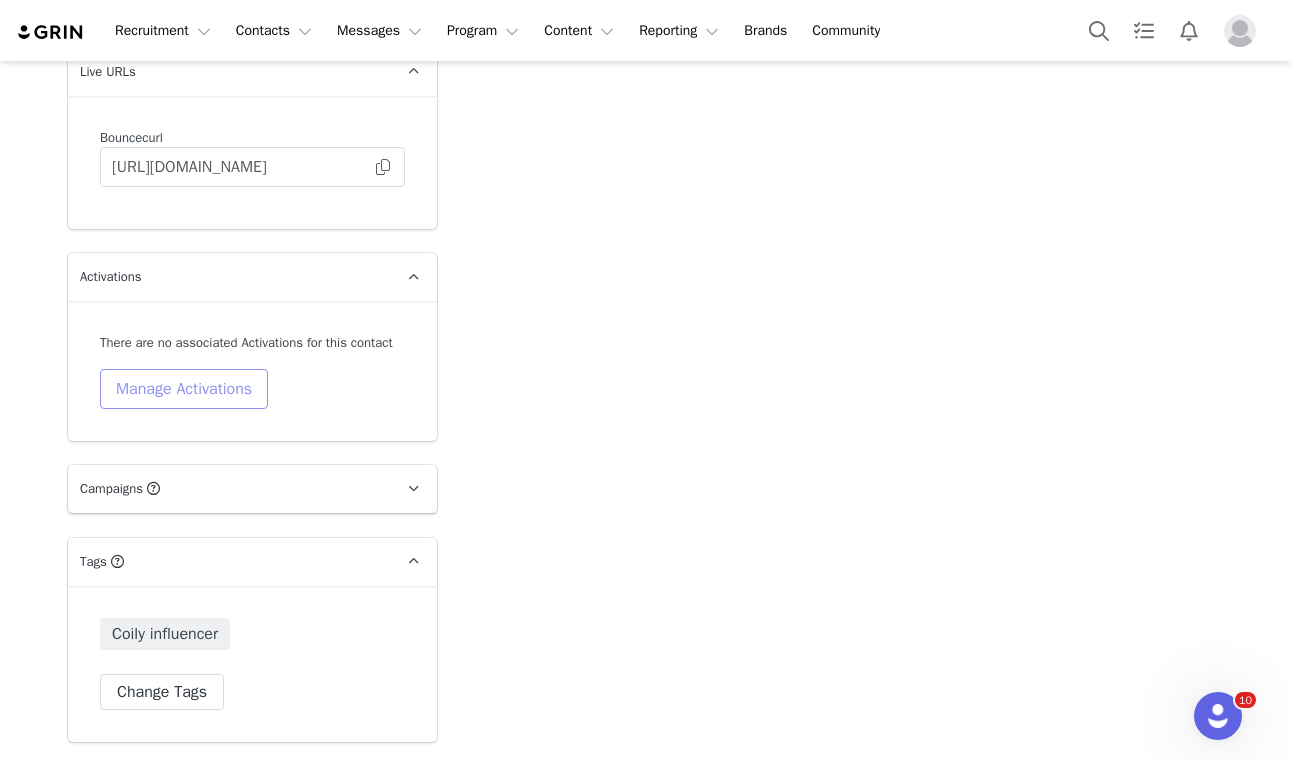 click on "Manage Activations" at bounding box center (184, 389) 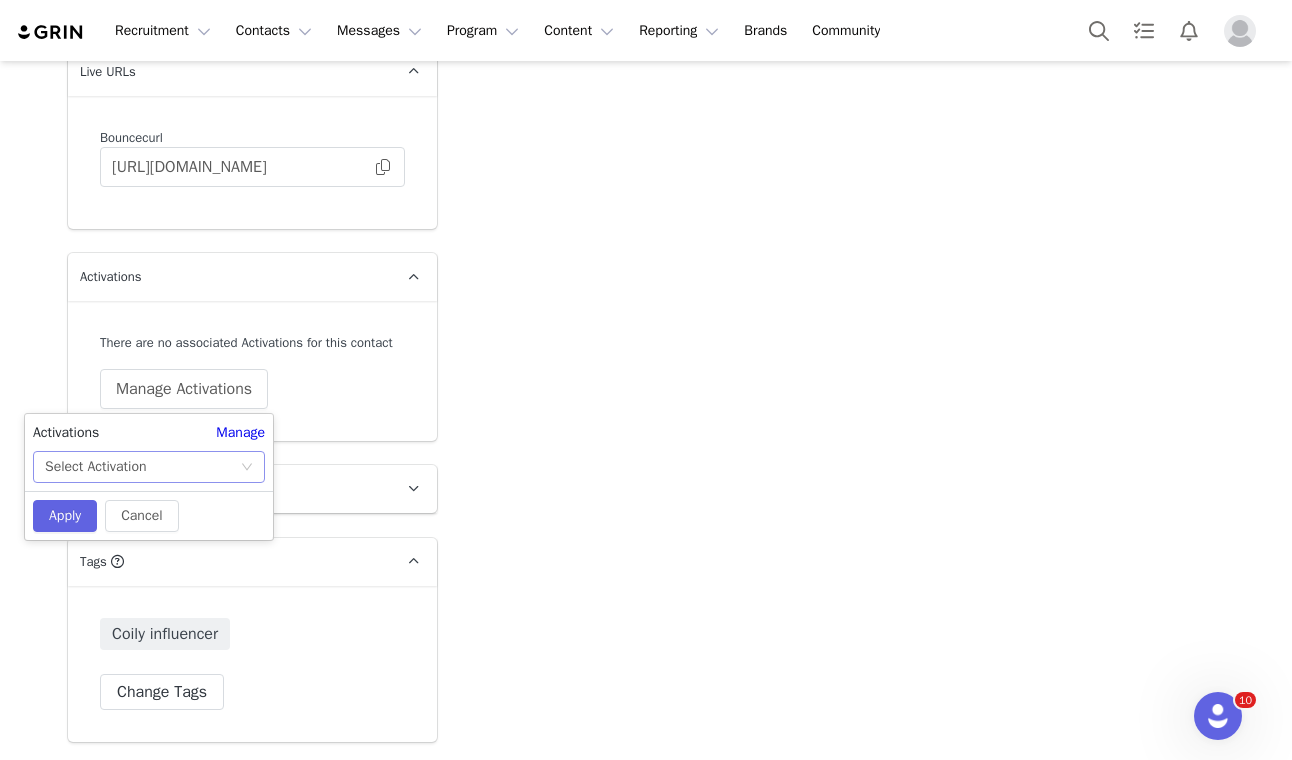 click on "Select Activation" at bounding box center (142, 467) 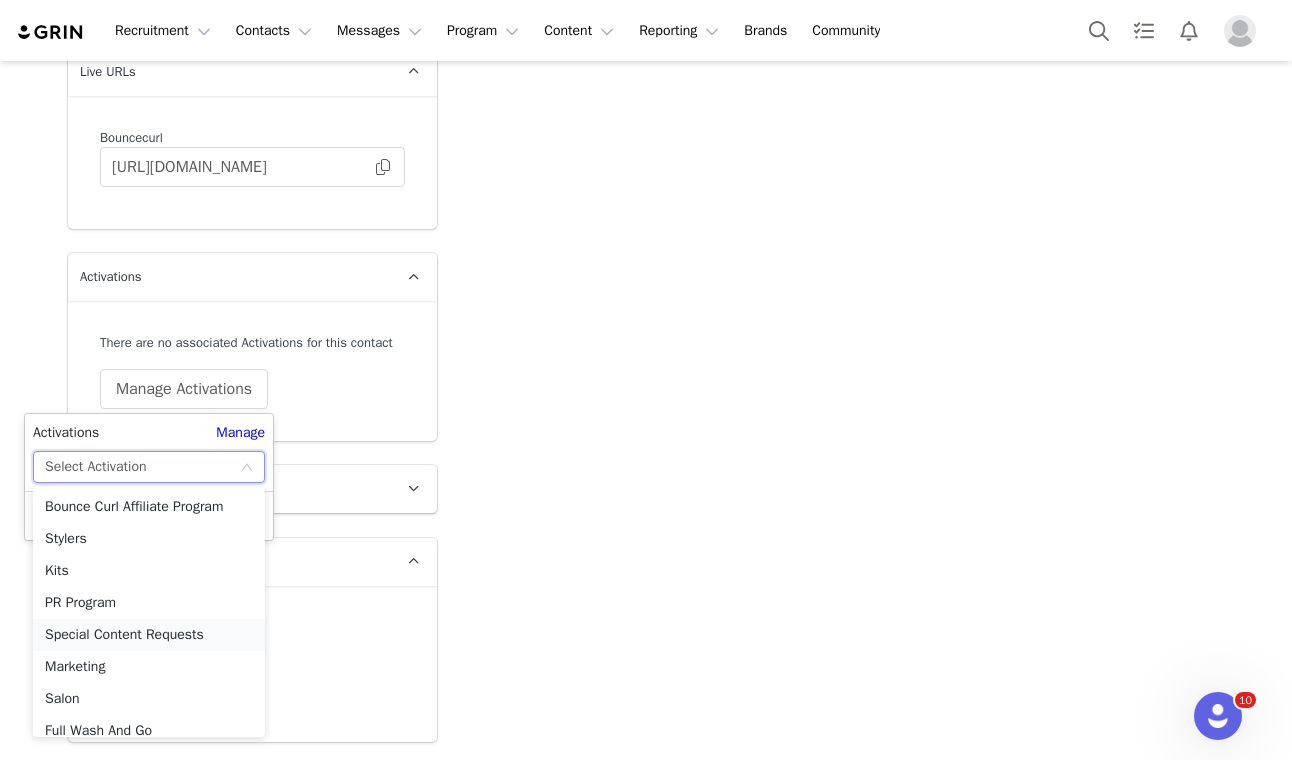click on "Special Content Requests" at bounding box center [149, 635] 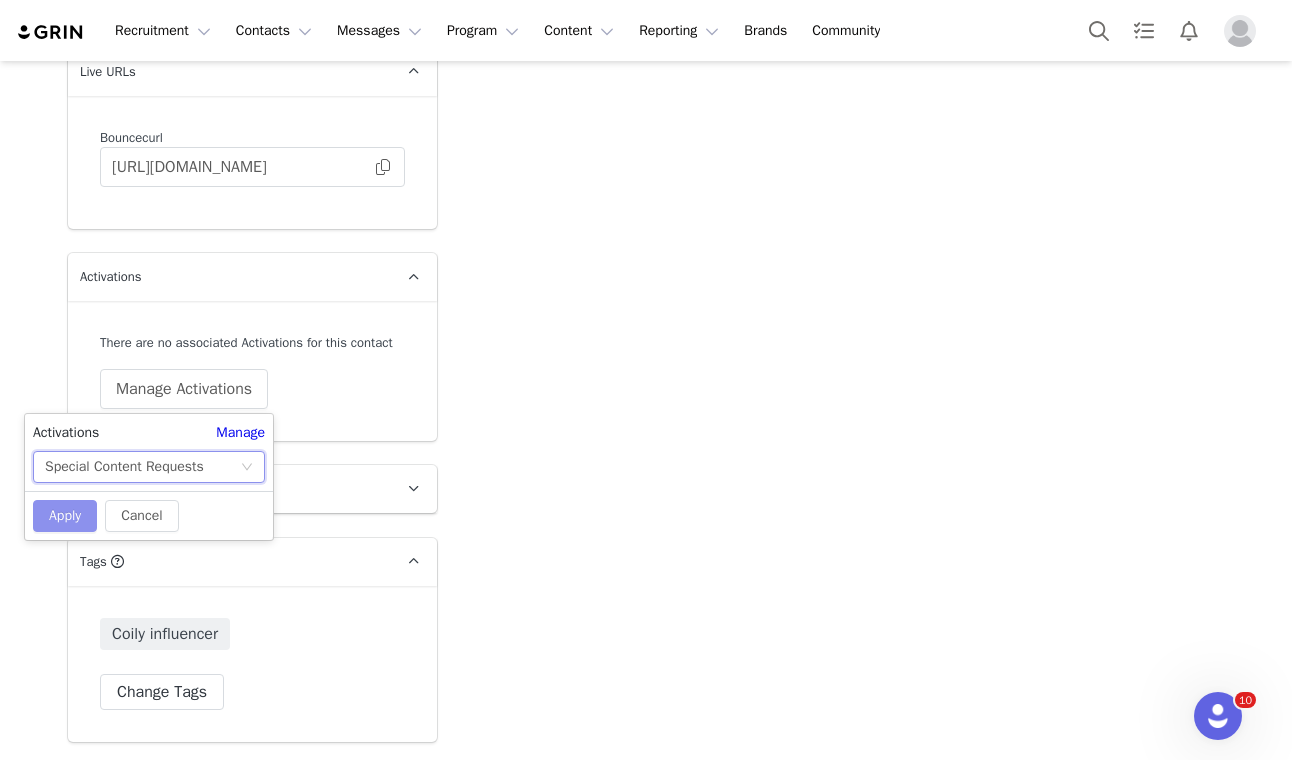 click on "Apply" at bounding box center [65, 516] 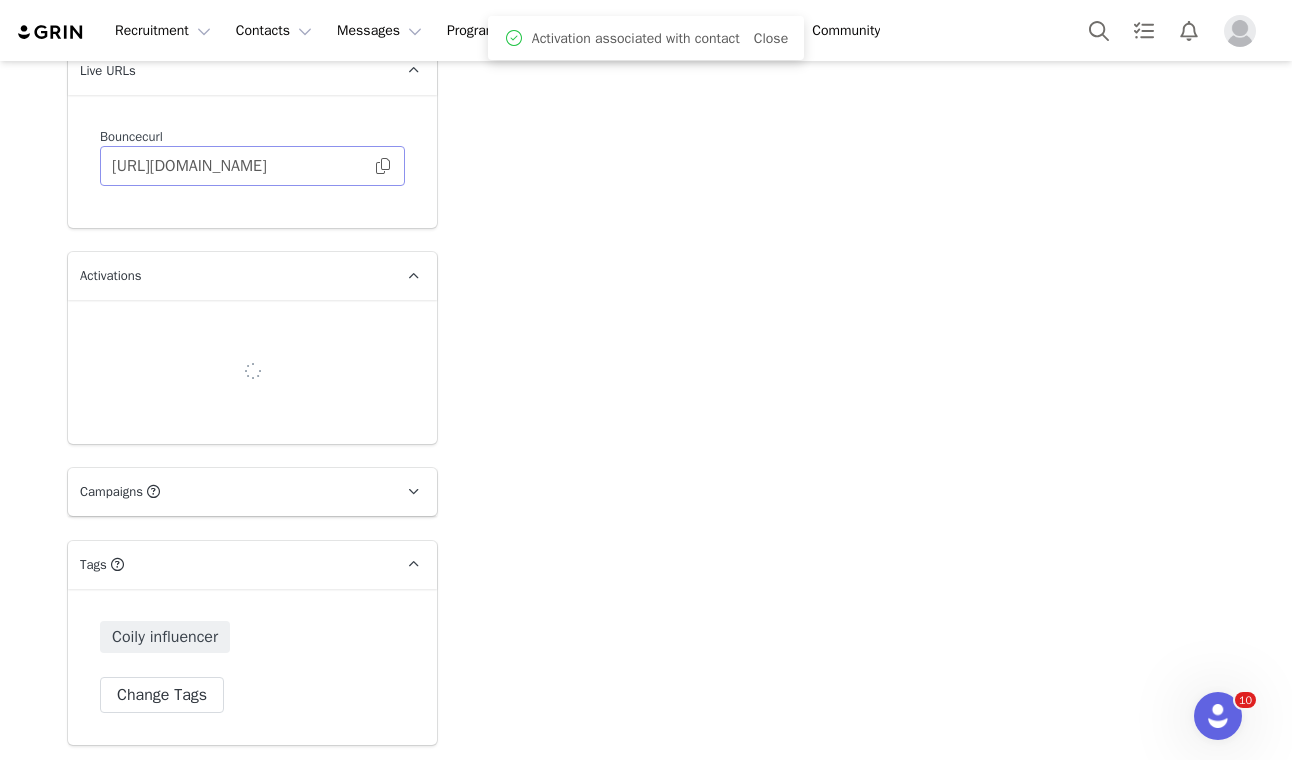 scroll, scrollTop: 3352, scrollLeft: 0, axis: vertical 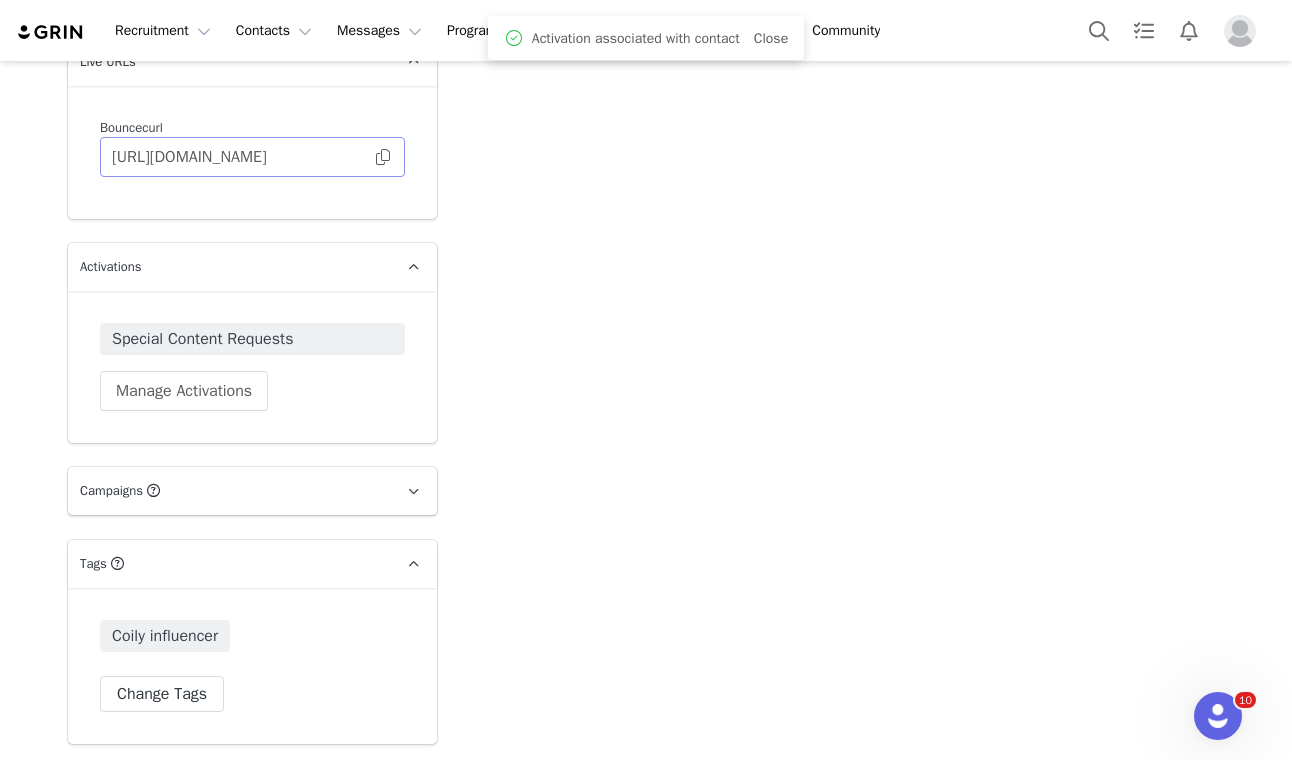 click at bounding box center [383, 157] 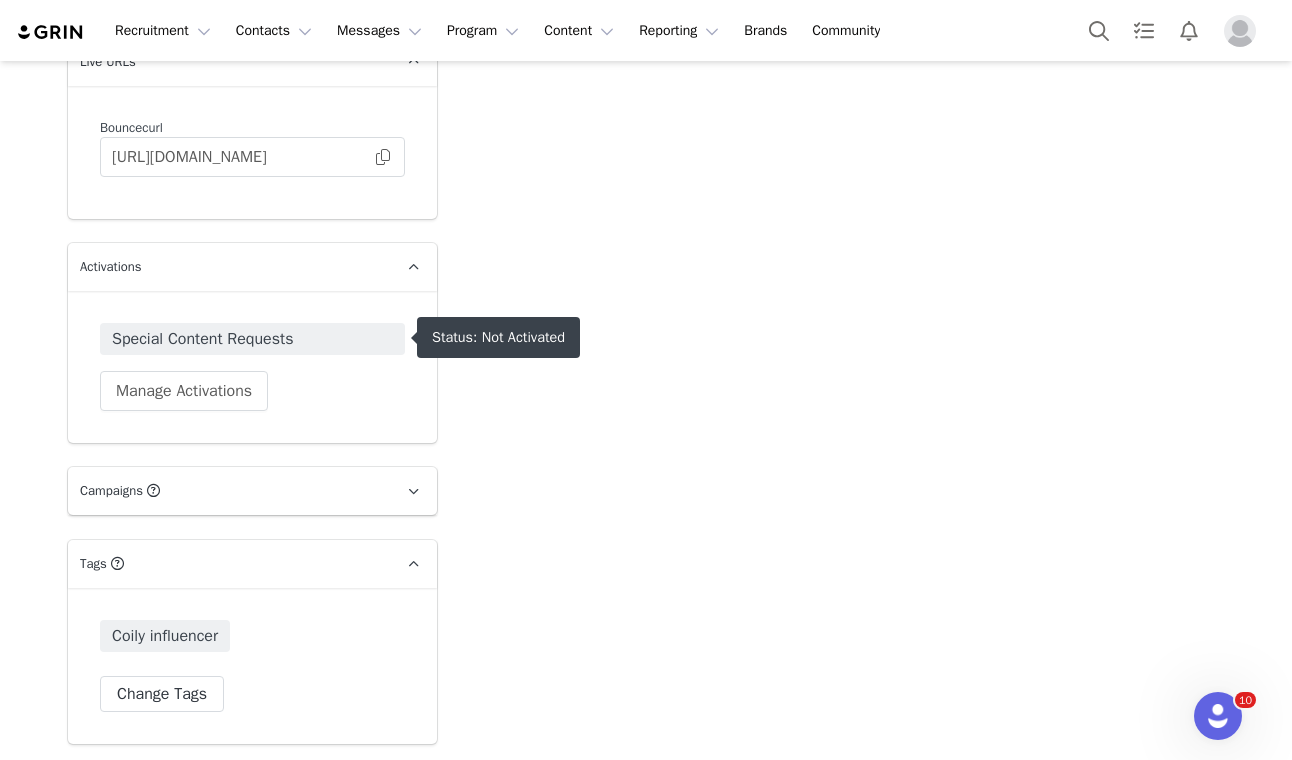 click on "Special Content Requests" at bounding box center (252, 339) 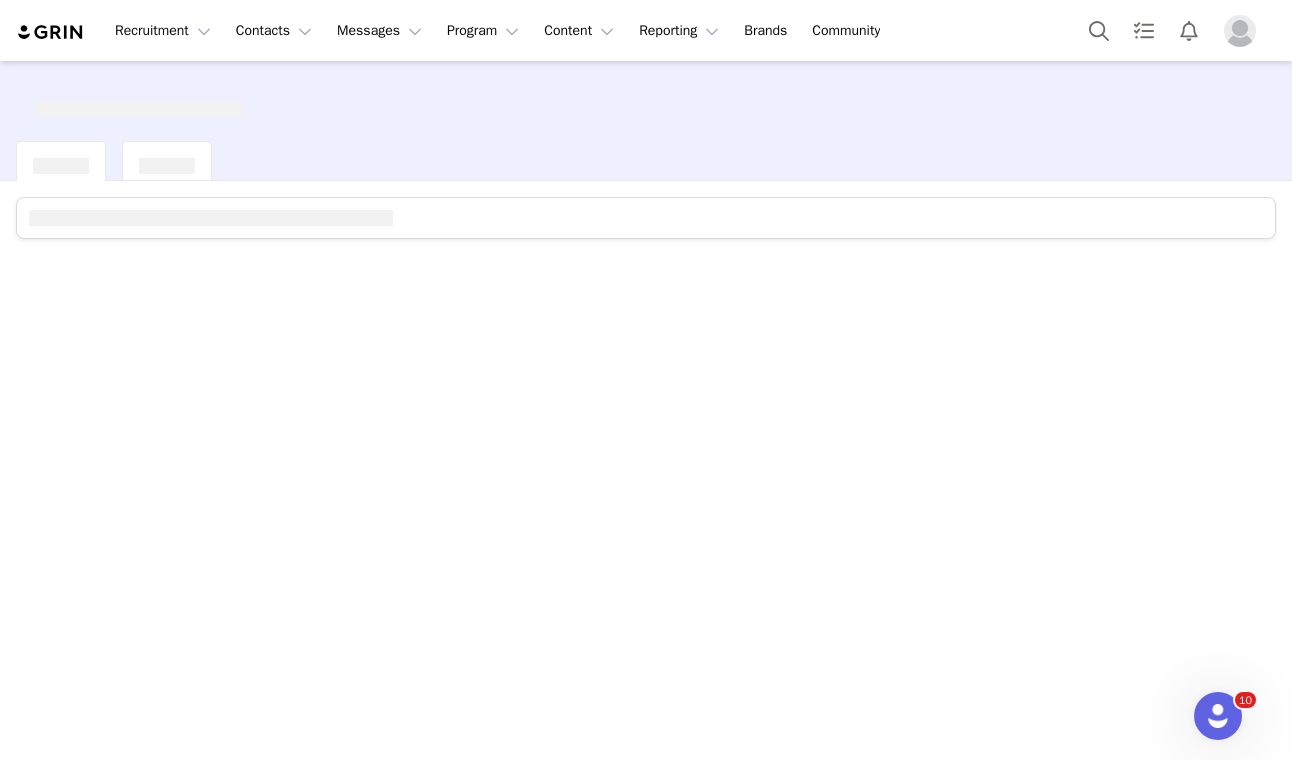 scroll, scrollTop: 0, scrollLeft: 0, axis: both 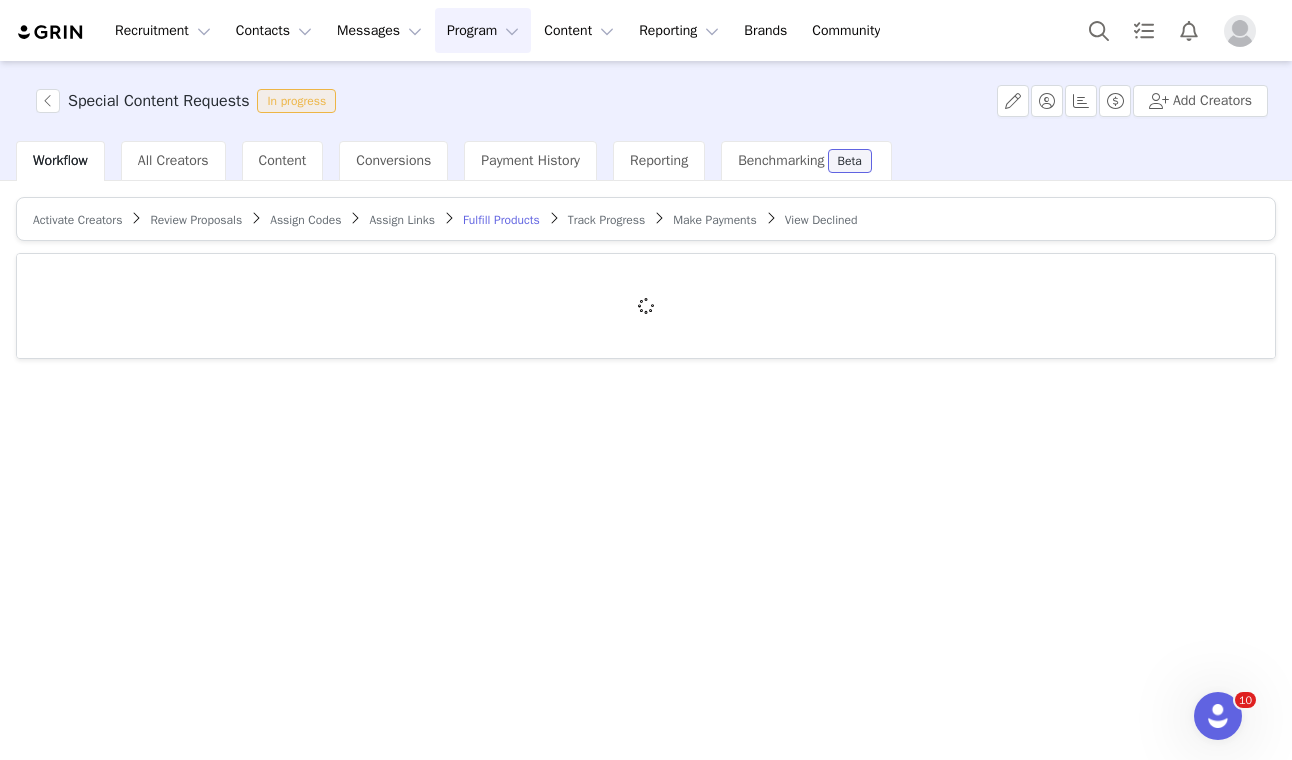 click on "Activate Creators" at bounding box center (77, 220) 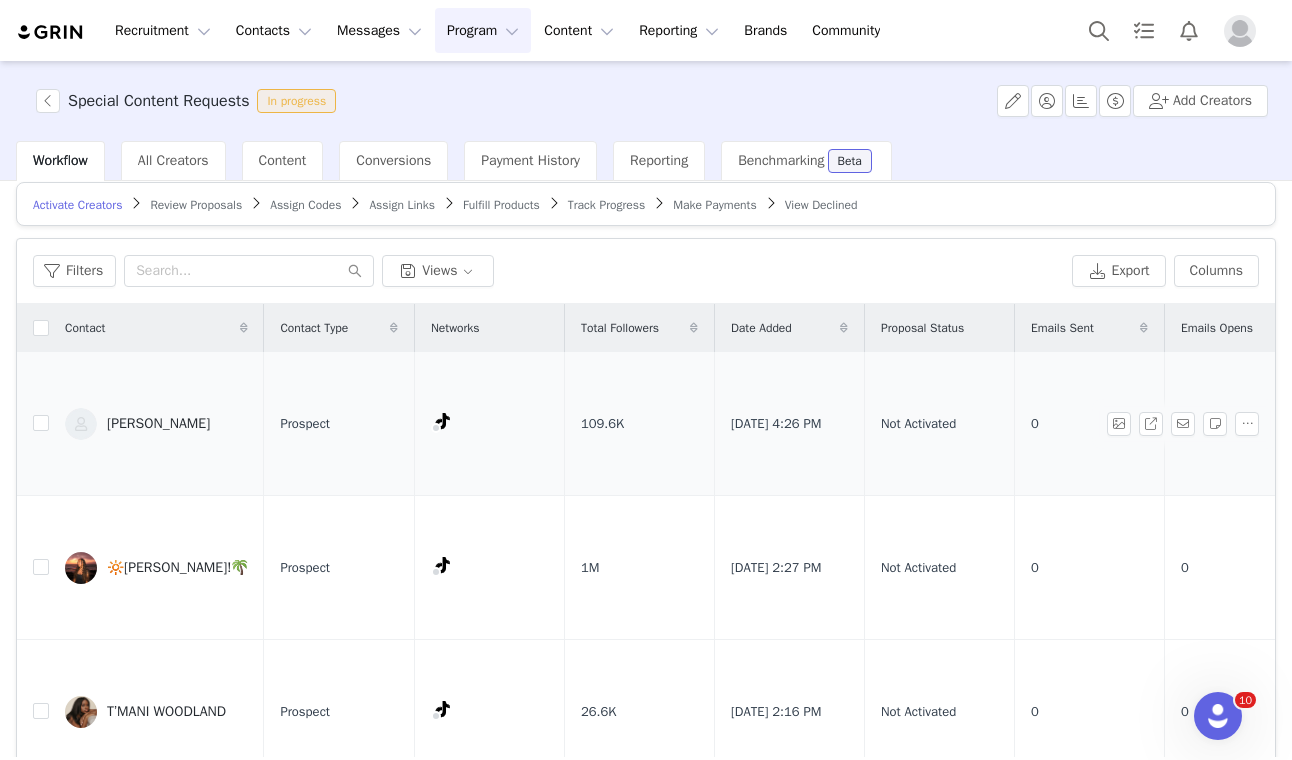 scroll, scrollTop: 25, scrollLeft: 0, axis: vertical 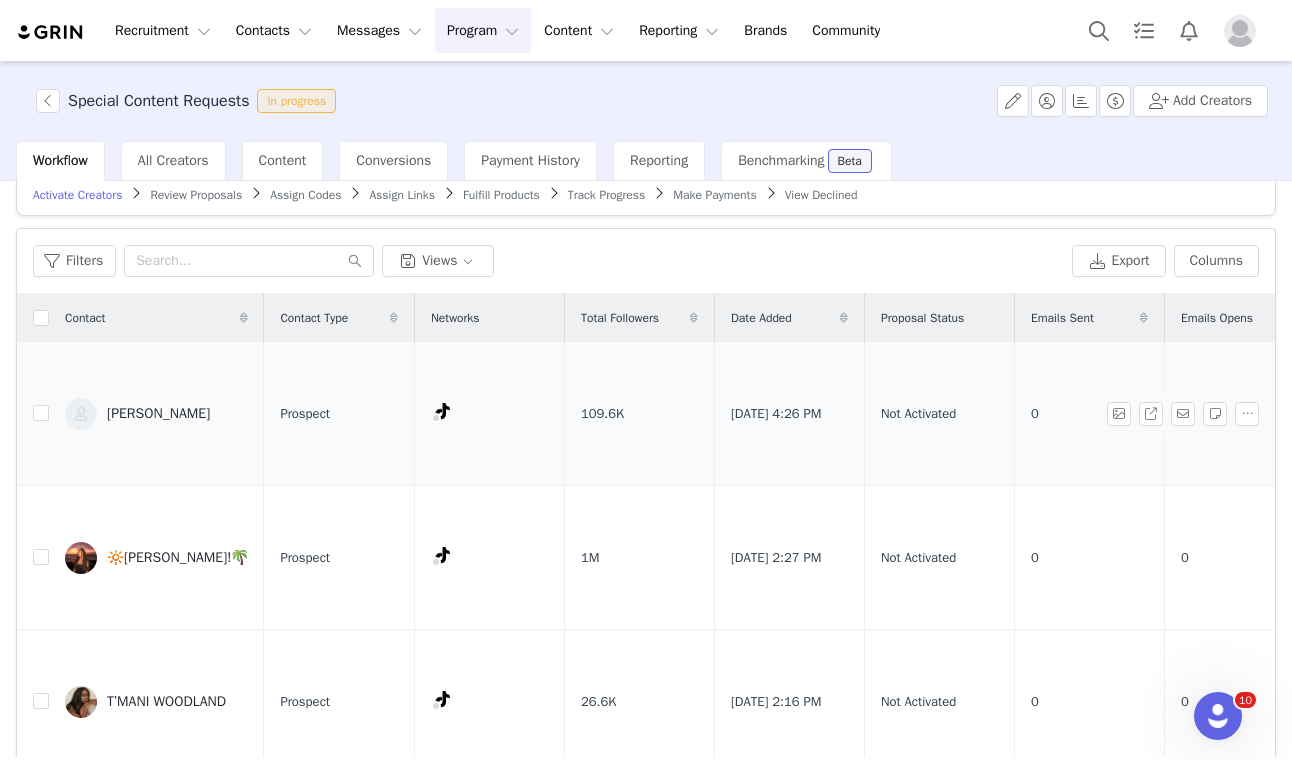 click at bounding box center [1219, 414] 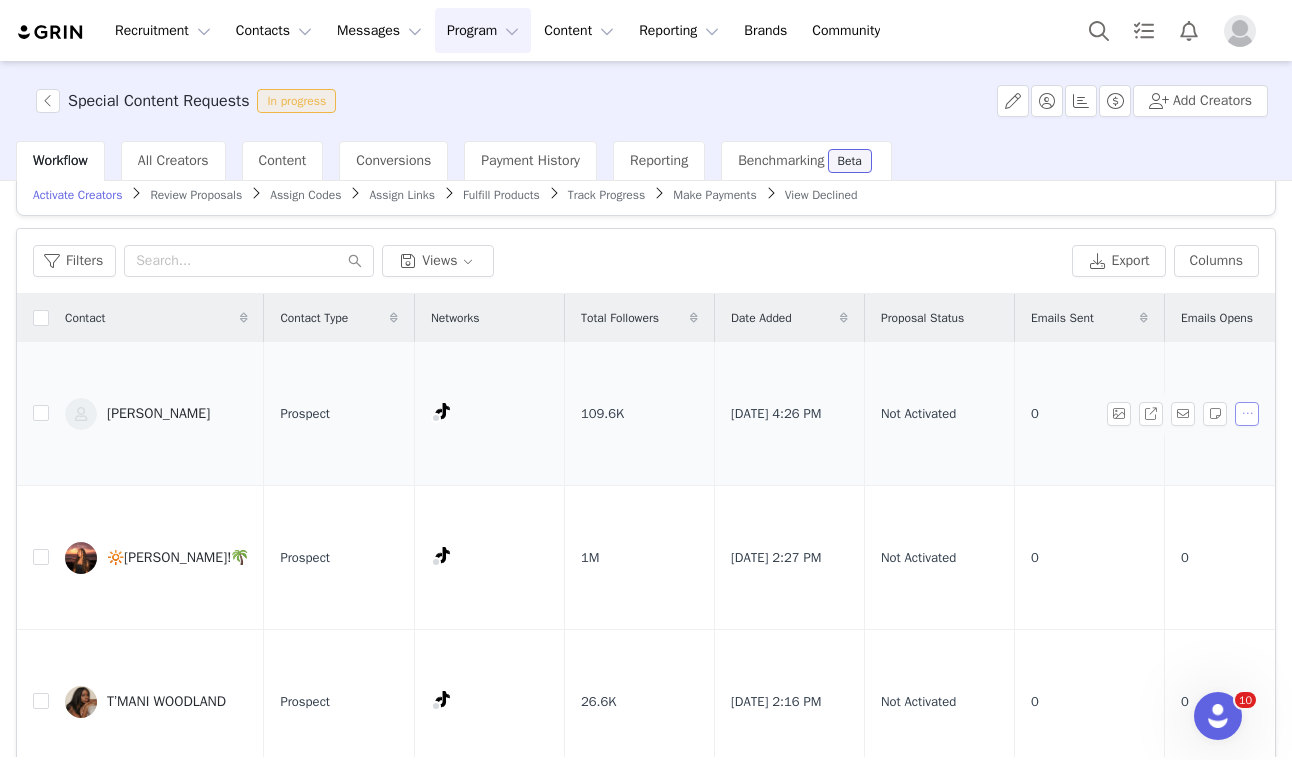 click at bounding box center (1247, 414) 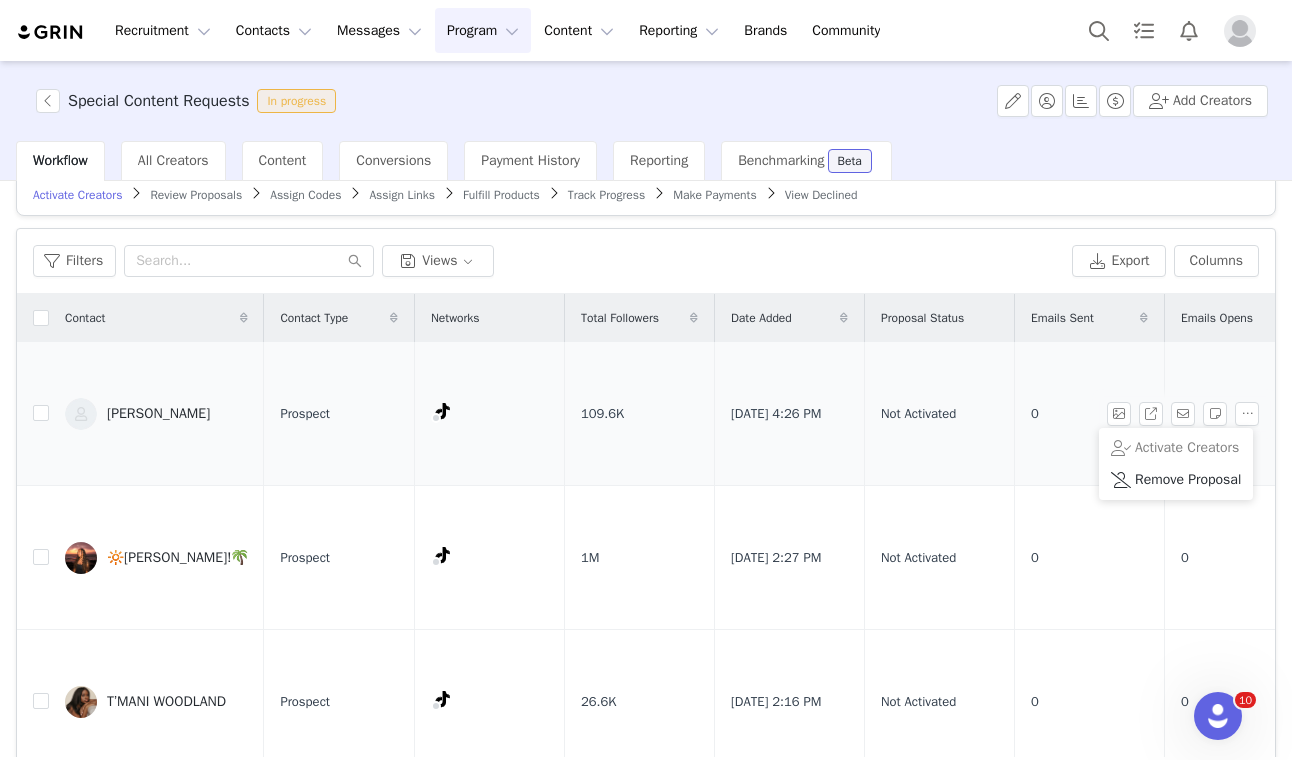 click on "[DATE] 4:26 PM" at bounding box center [789, 414] 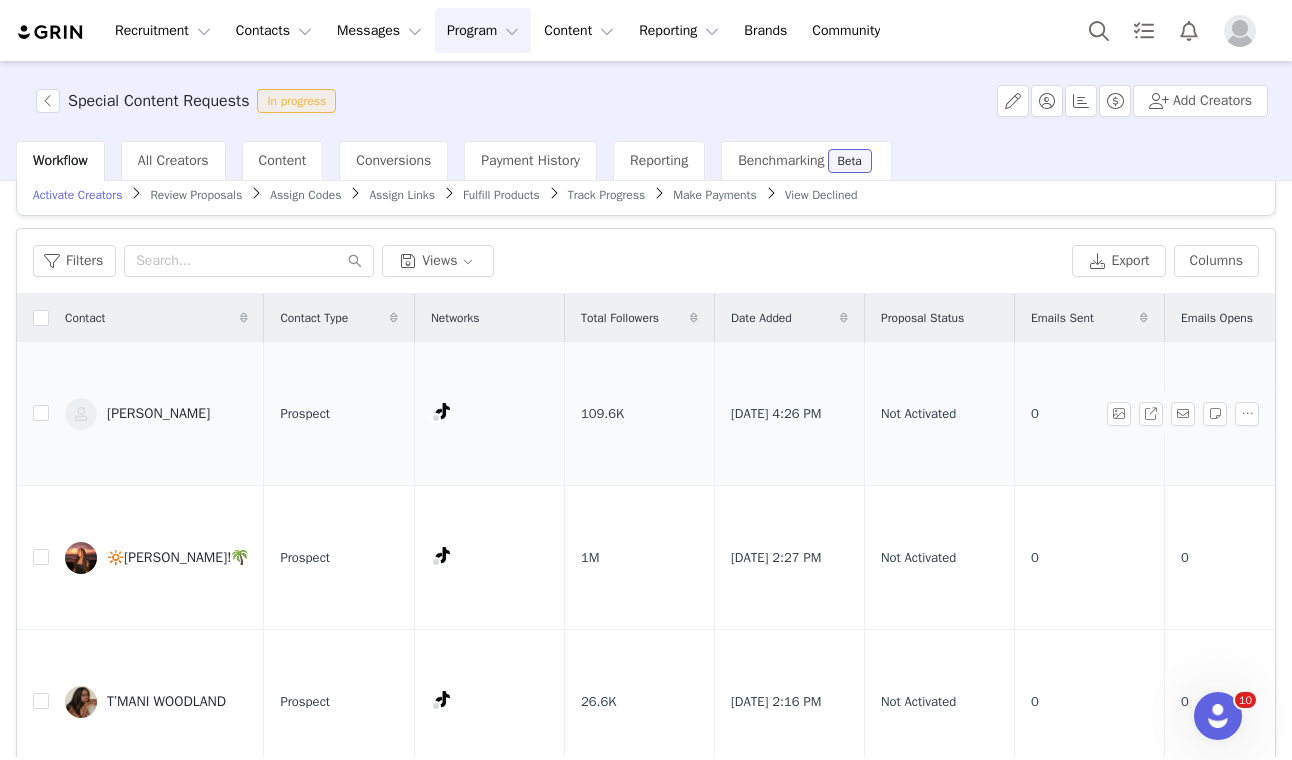 click on "[PERSON_NAME]" at bounding box center (156, 414) 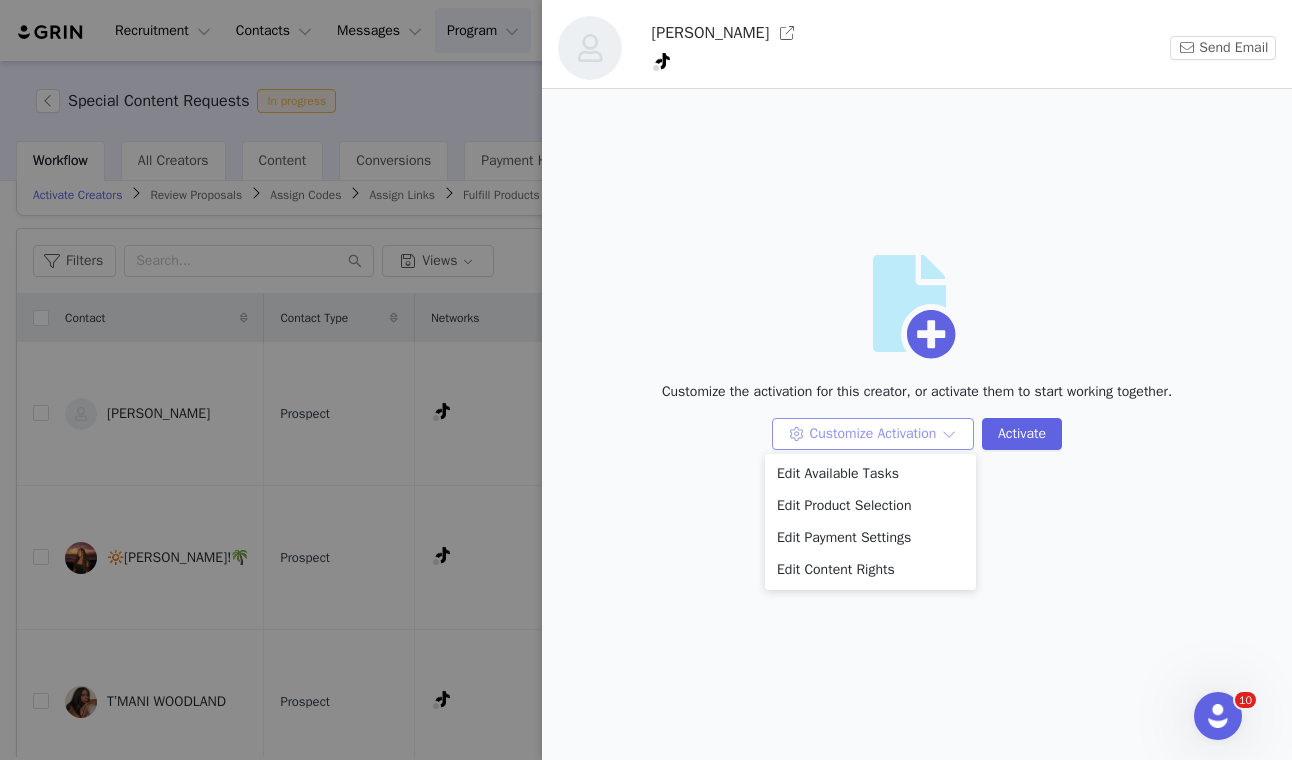 click on "Customize Activation" at bounding box center (873, 434) 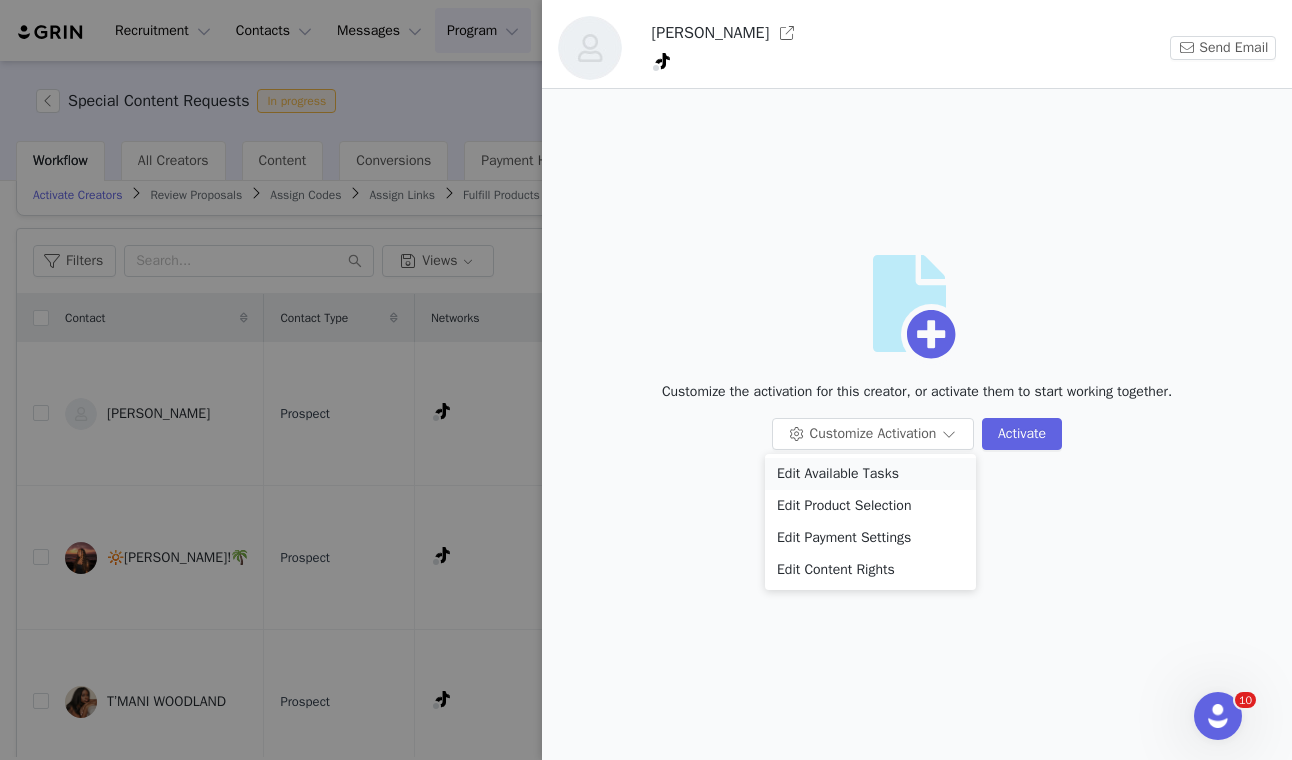 click on "Edit Available Tasks" at bounding box center (870, 474) 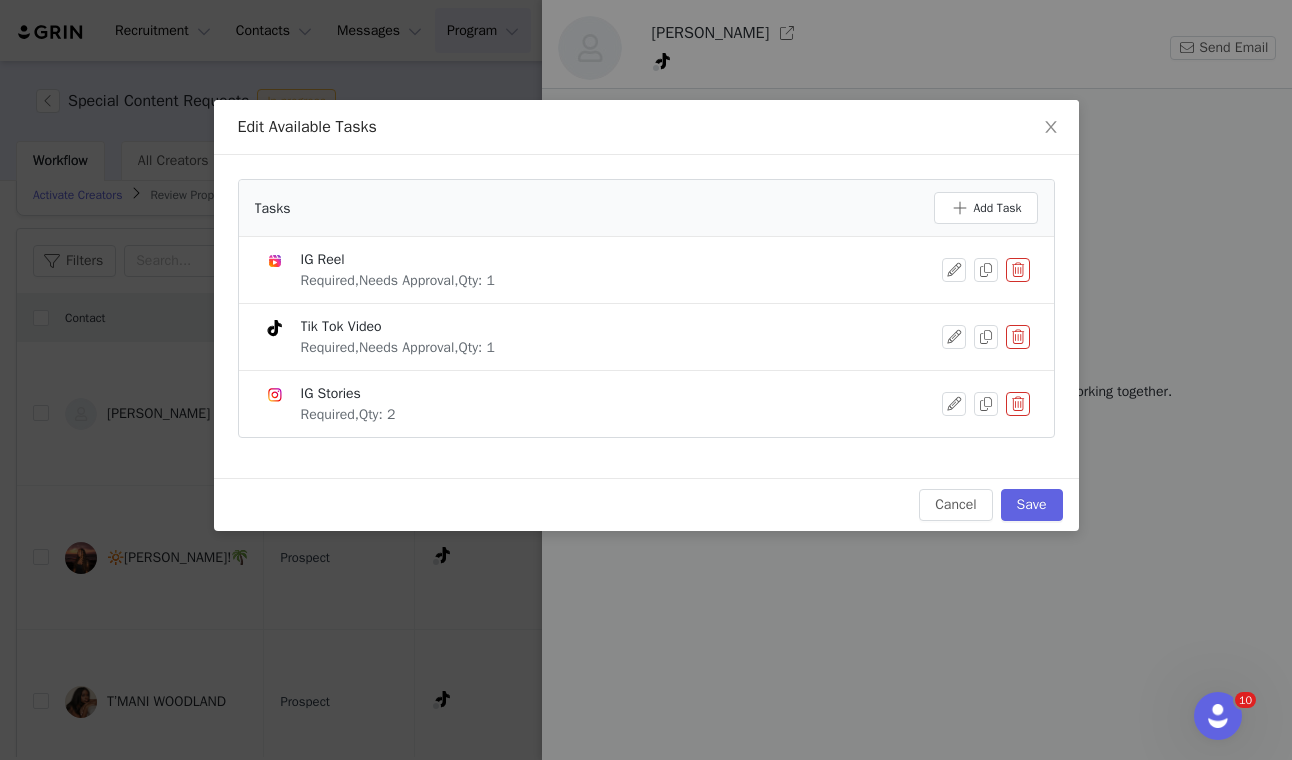 click at bounding box center [1018, 270] 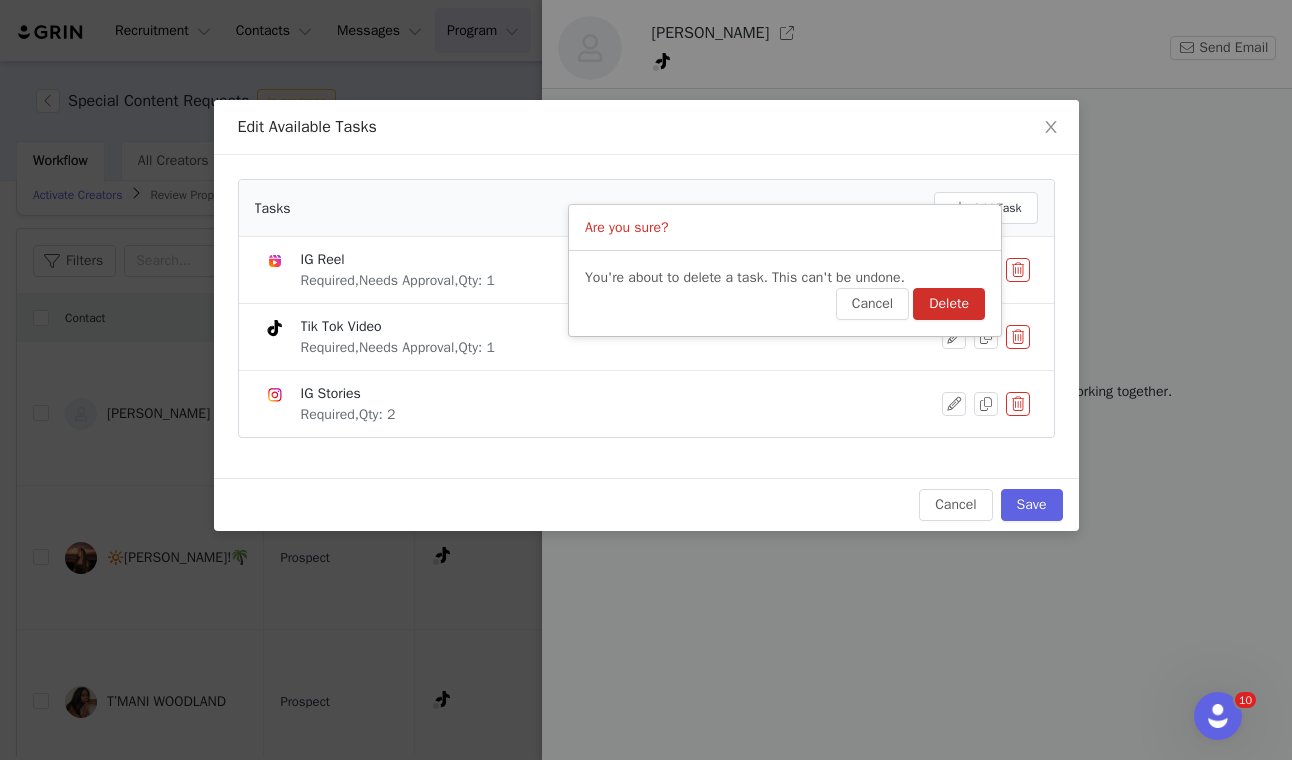 click on "Delete" at bounding box center [949, 304] 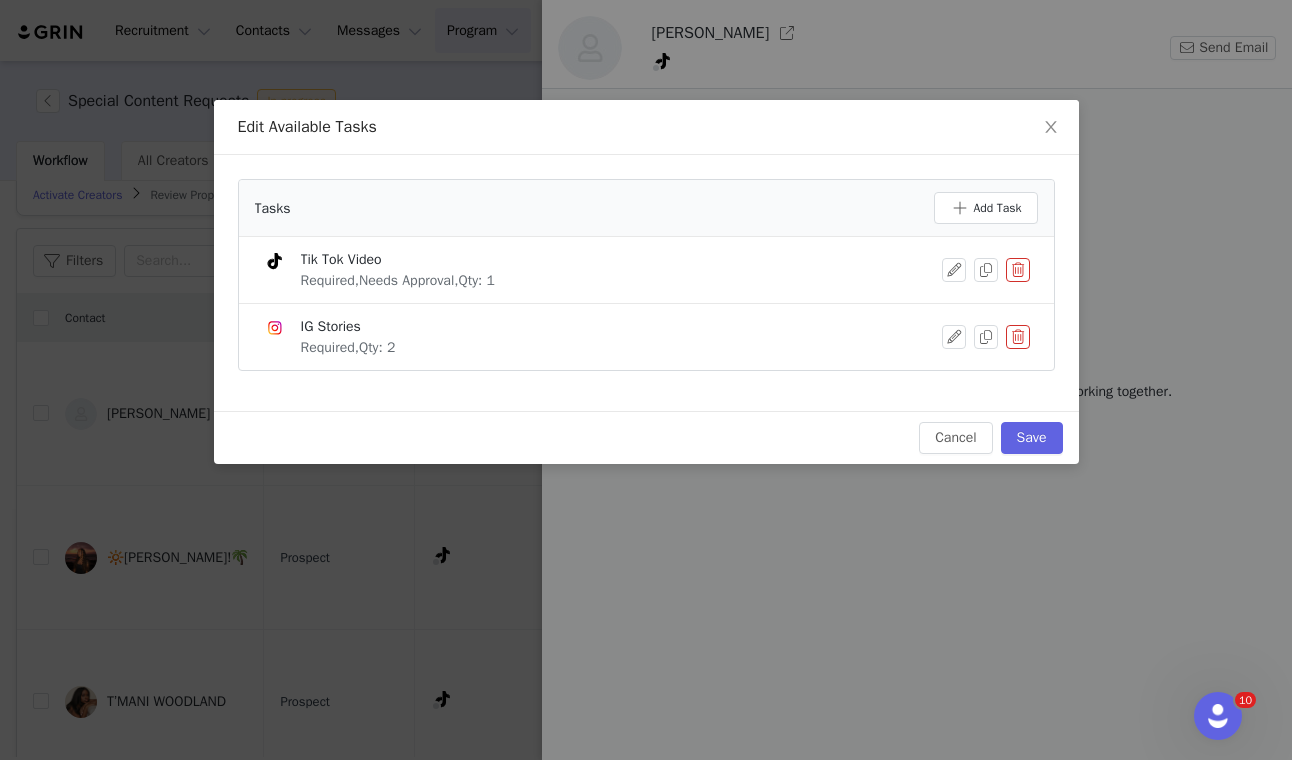 click at bounding box center (1018, 337) 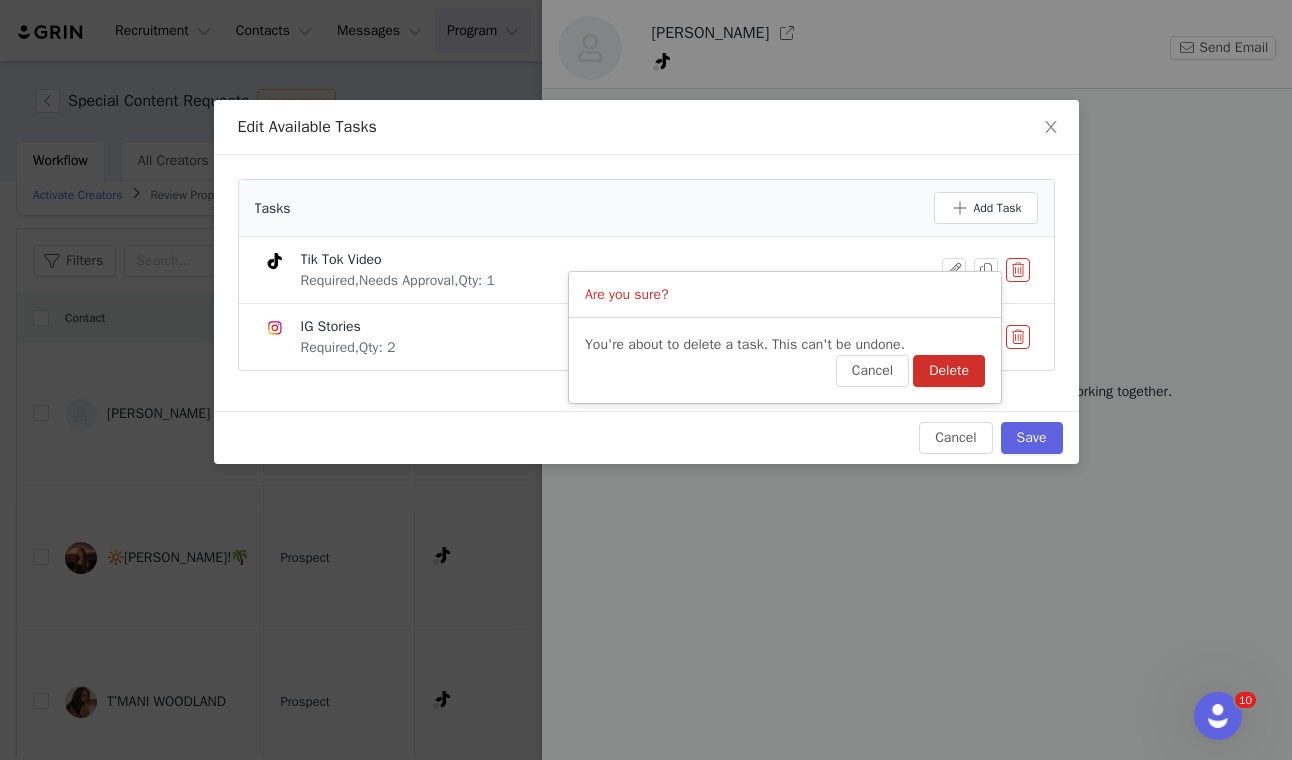 click on "Delete" at bounding box center [949, 371] 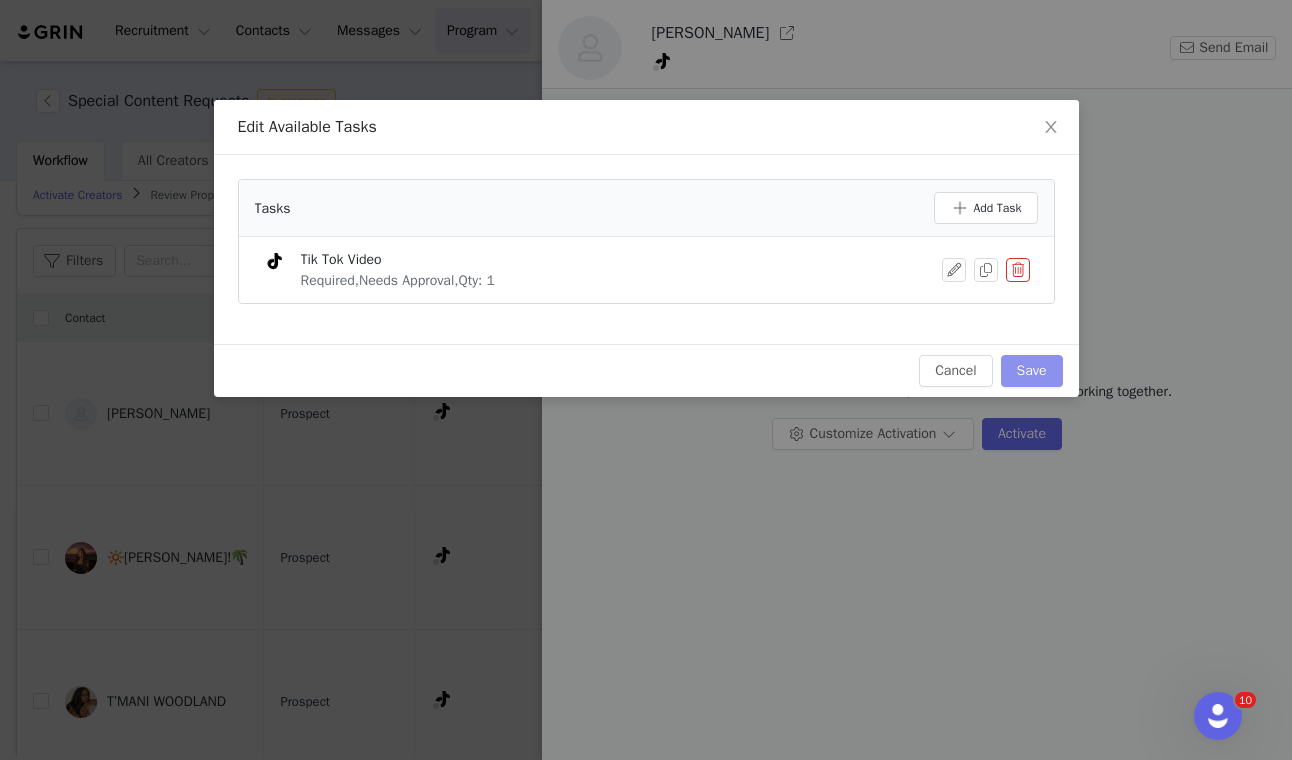 click on "Save" at bounding box center [1032, 371] 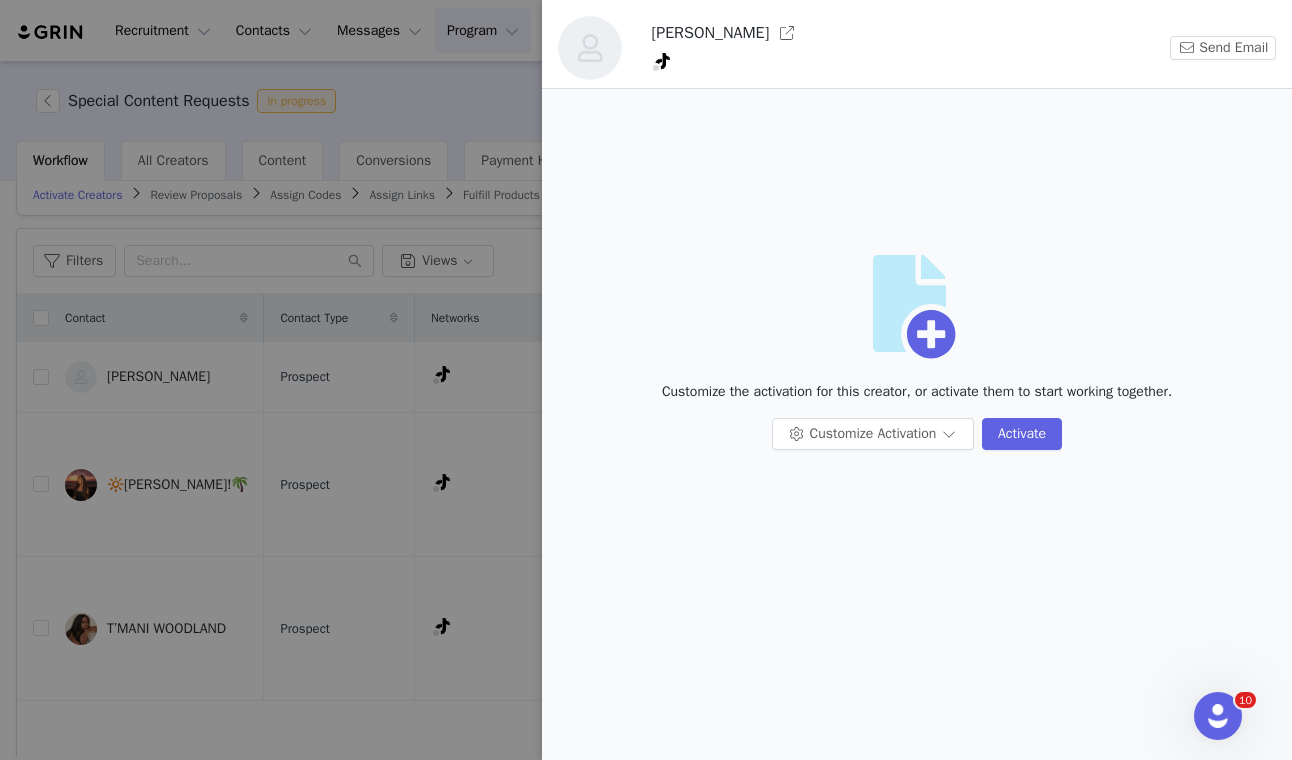 click at bounding box center [646, 380] 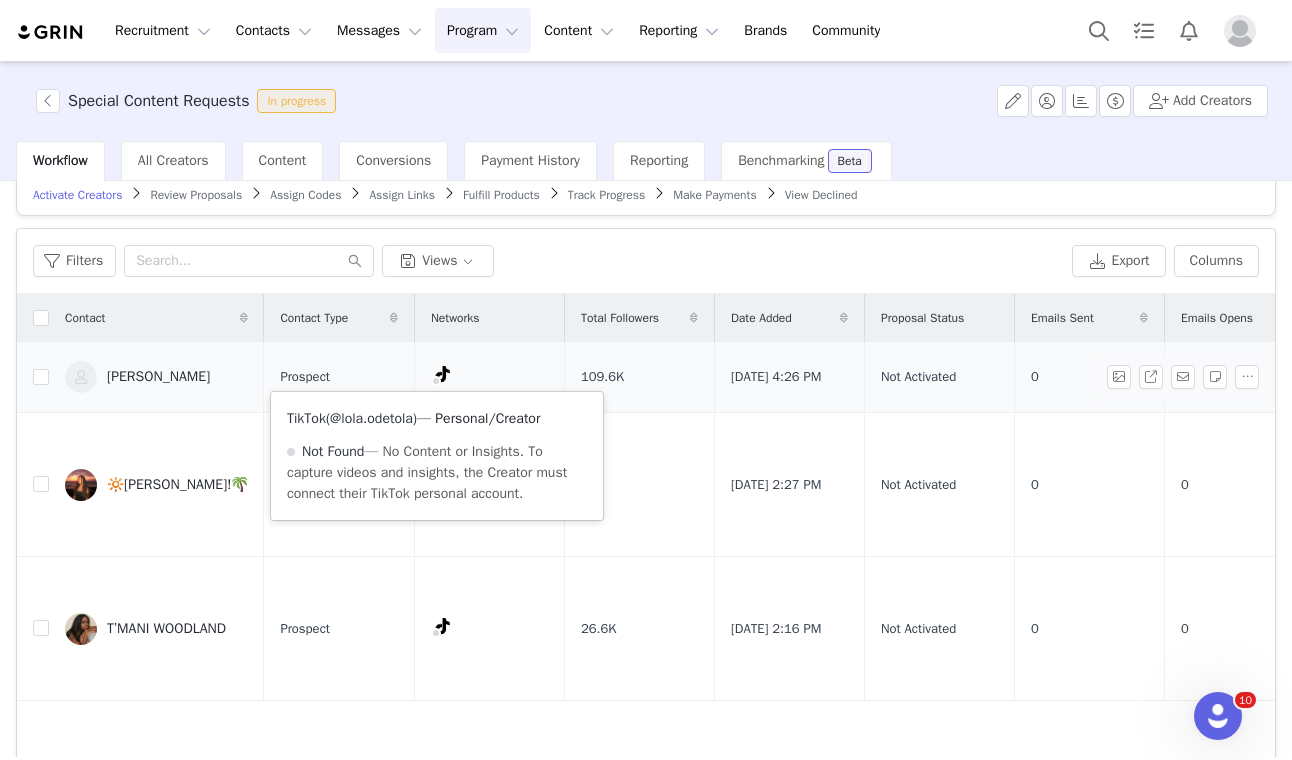 click on "@lola.odetola" at bounding box center (371, 418) 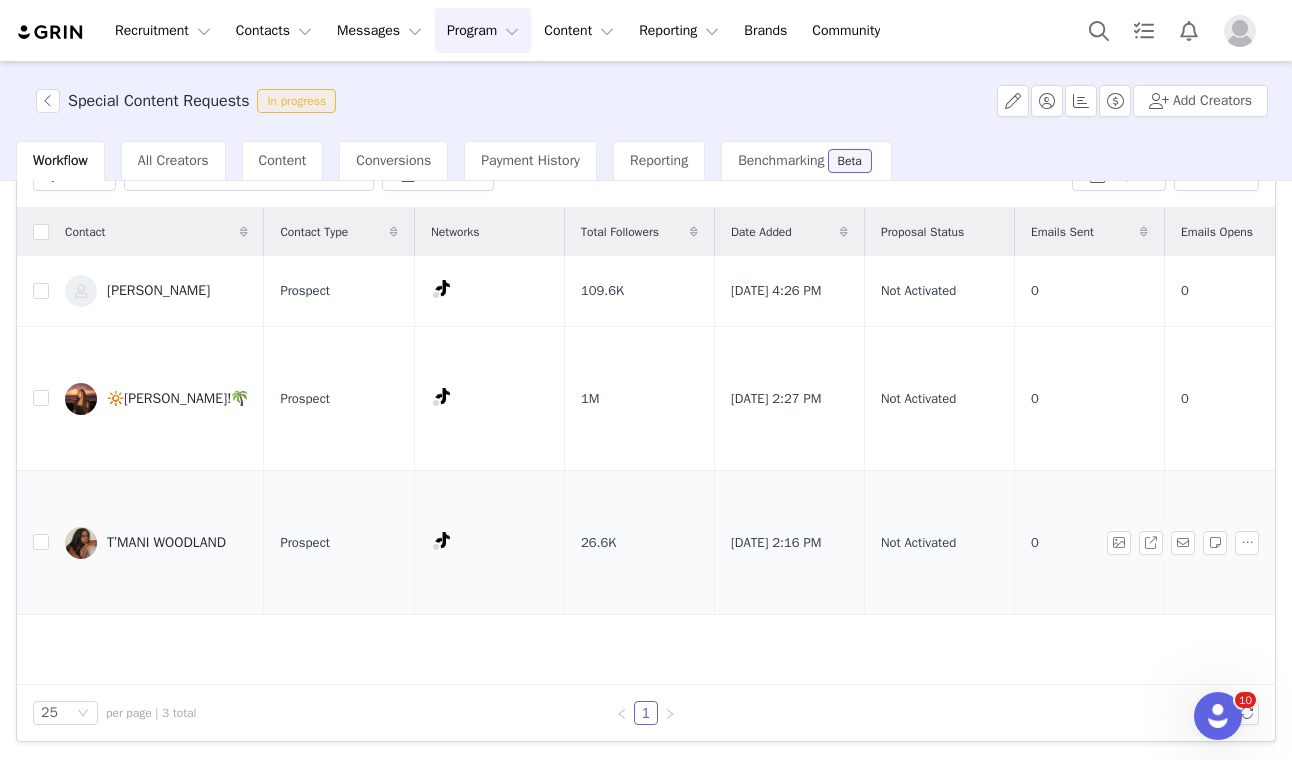 scroll, scrollTop: 0, scrollLeft: 0, axis: both 